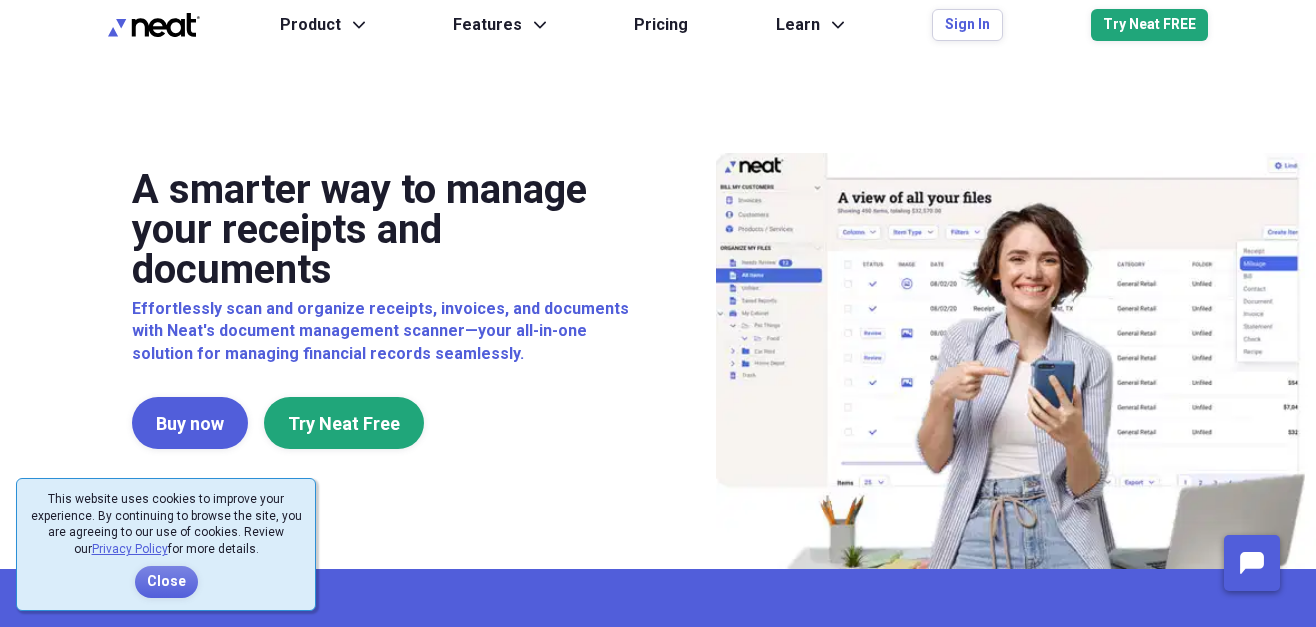 scroll, scrollTop: 0, scrollLeft: 0, axis: both 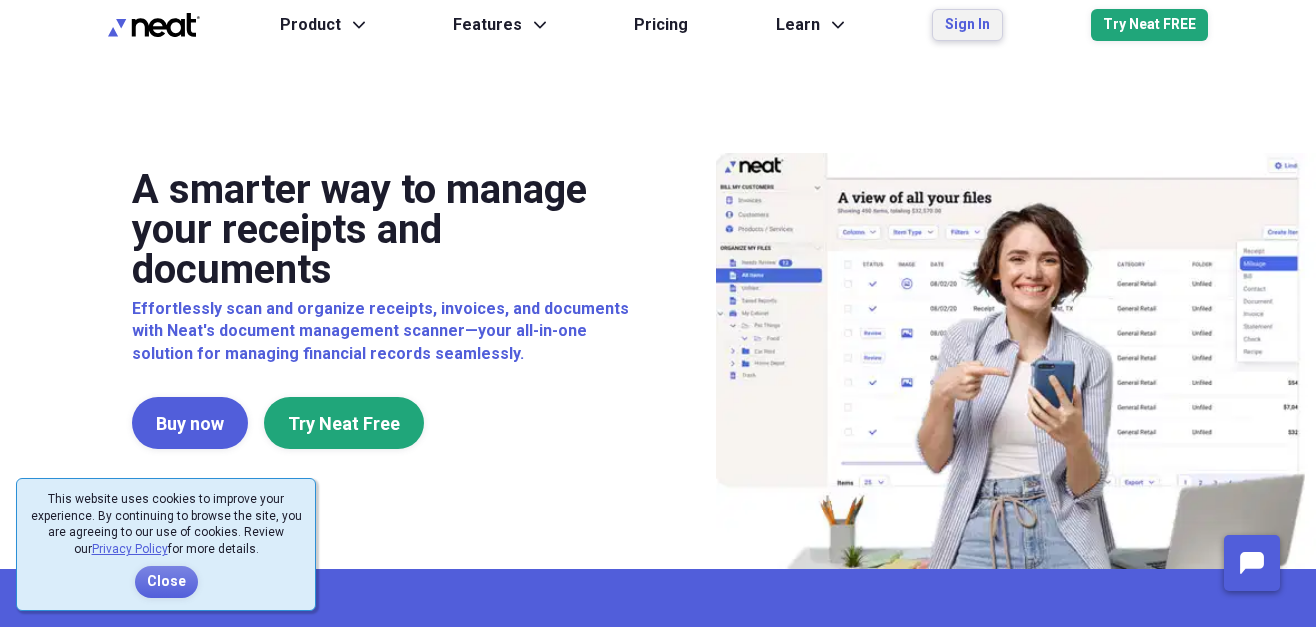 click on "Sign In" at bounding box center [967, 25] 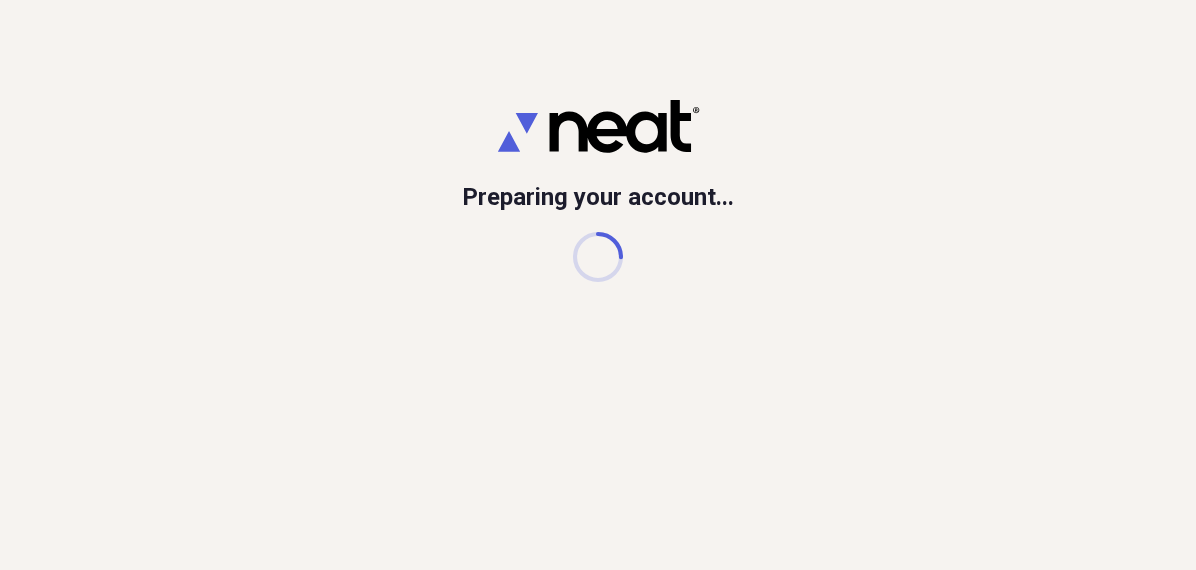 scroll, scrollTop: 0, scrollLeft: 0, axis: both 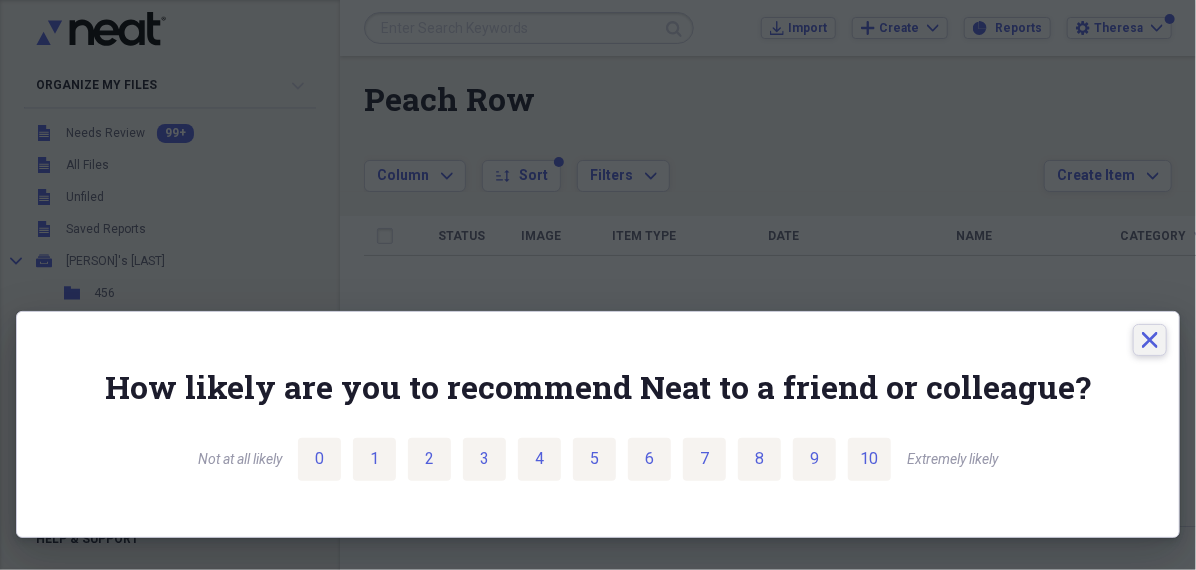 click on "Close" at bounding box center (1150, 340) 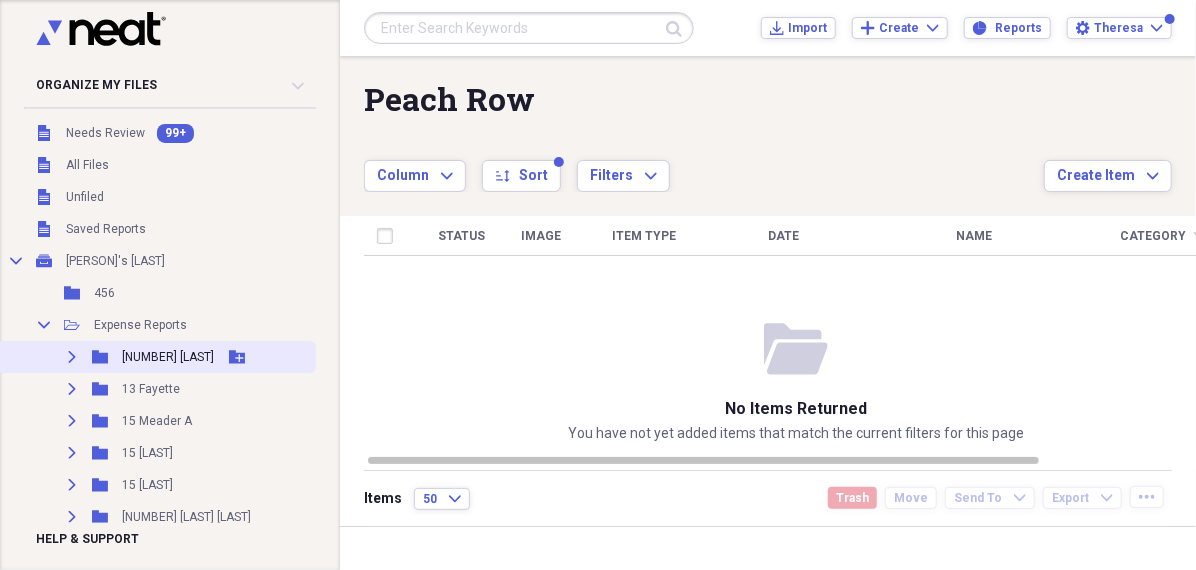 click on "[NUMBER] [LAST]" at bounding box center [168, 357] 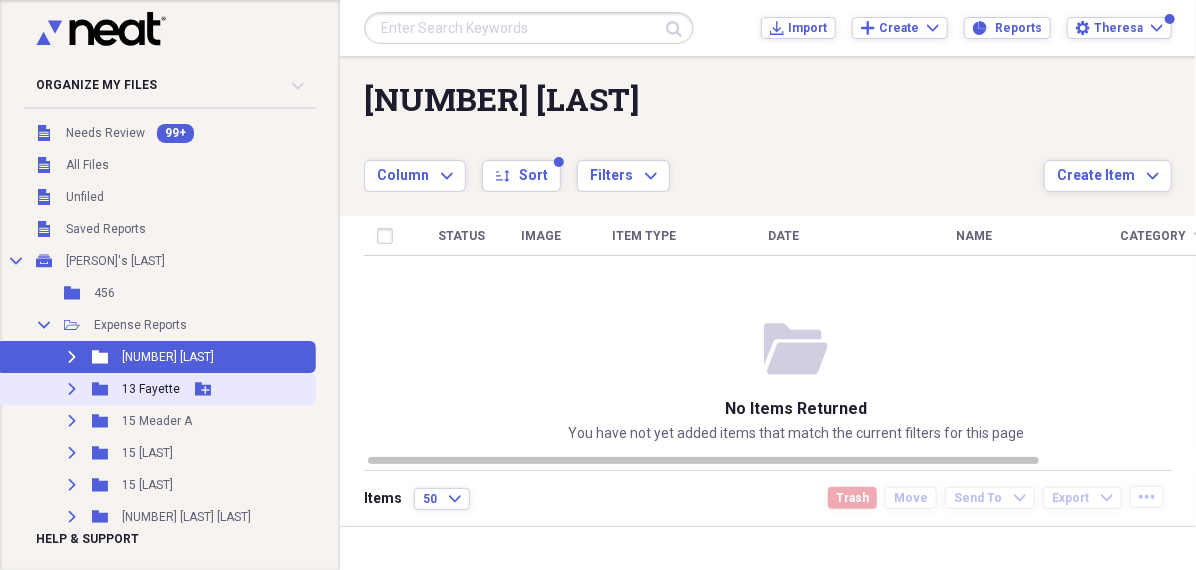 click on "13 Fayette" at bounding box center (151, 389) 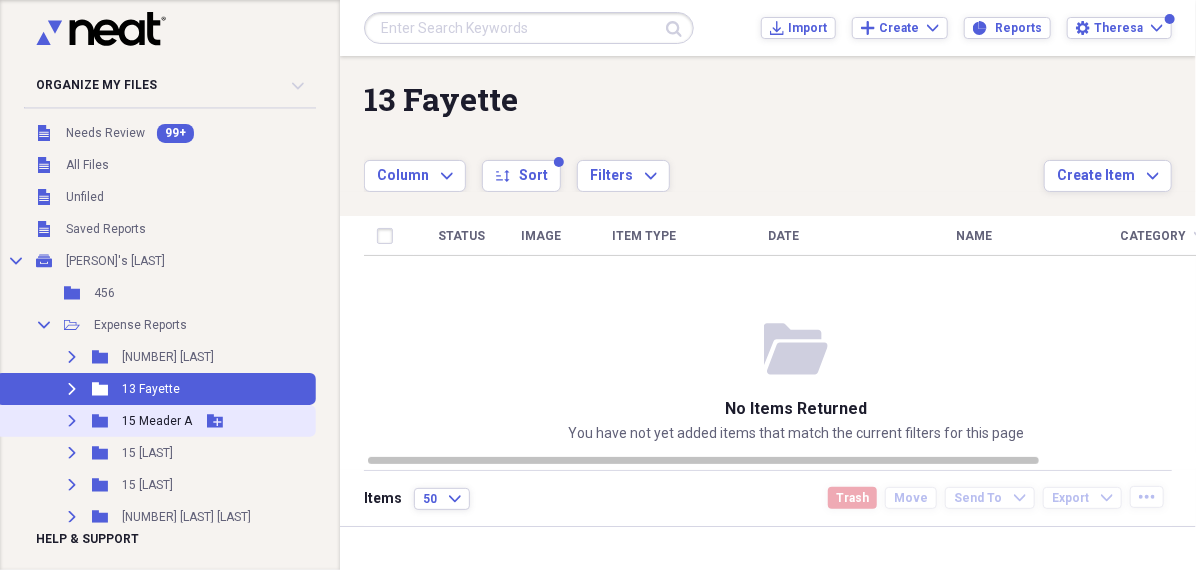 click on "15 Meader A" at bounding box center (157, 421) 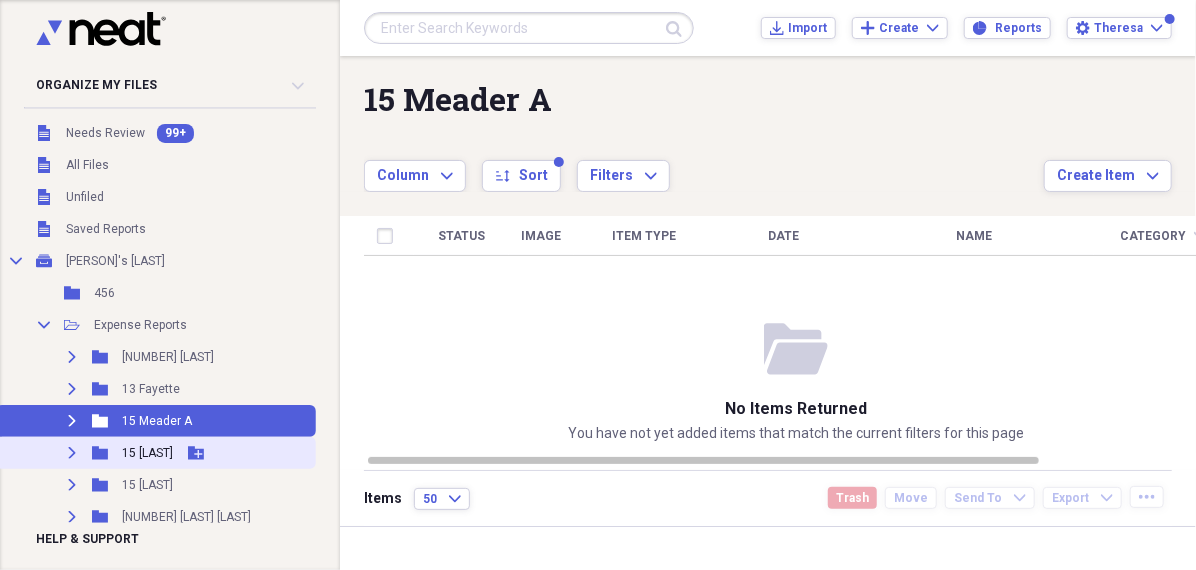 click on "15 [LAST]" at bounding box center (147, 453) 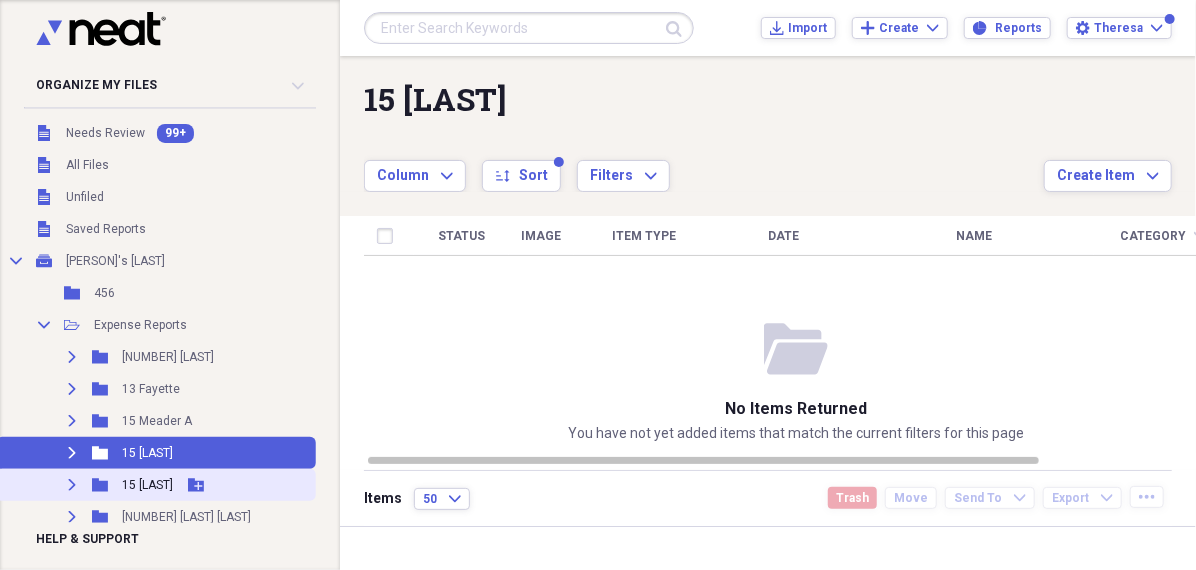 click on "15 [LAST]" at bounding box center [147, 485] 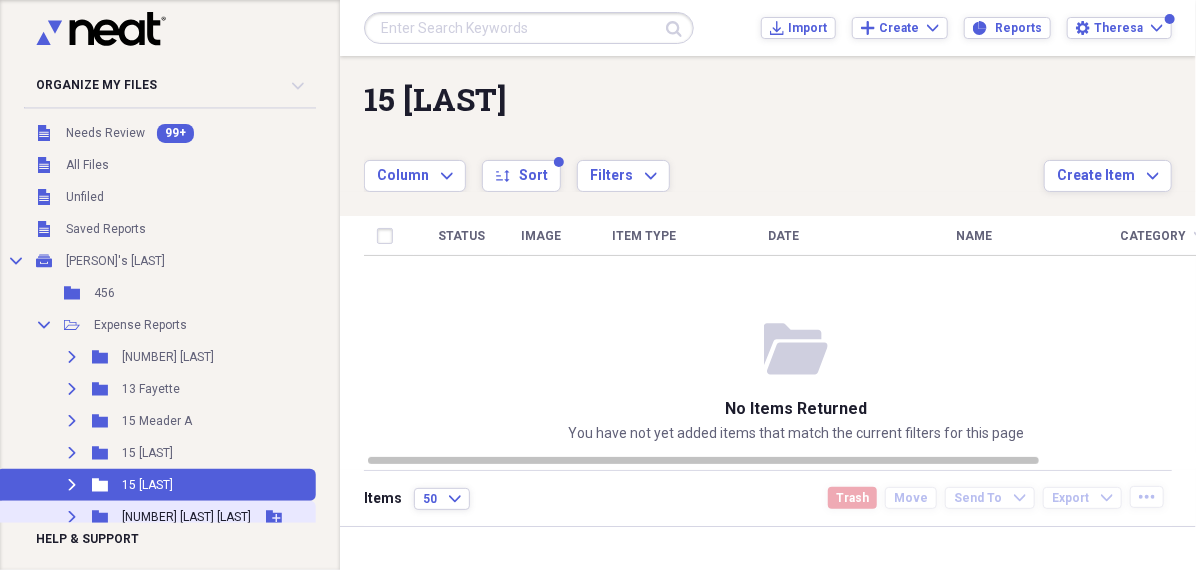 click on "[NUMBER] [LAST] [LAST]" at bounding box center [186, 517] 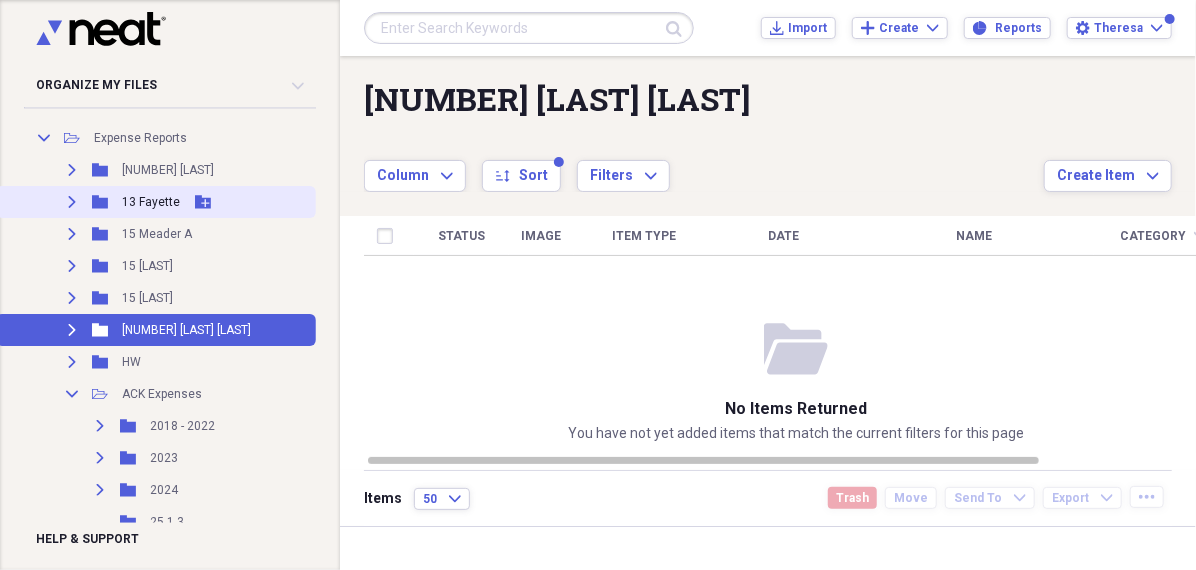 scroll, scrollTop: 216, scrollLeft: 0, axis: vertical 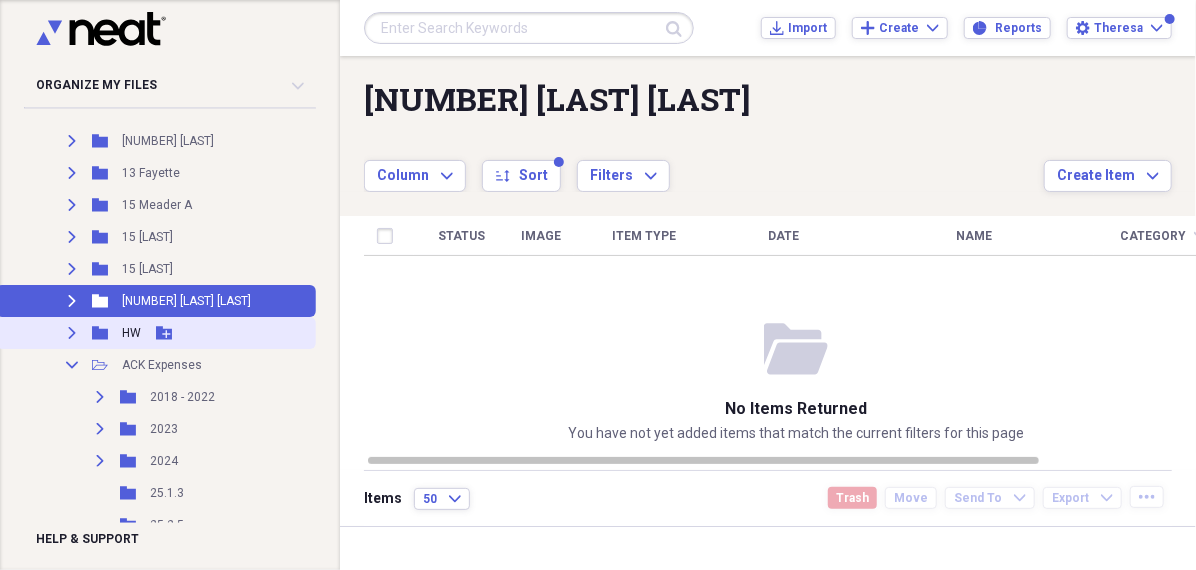 click on "Expand Folder [NUMBER] [LAST] Add Folder" at bounding box center (156, 333) 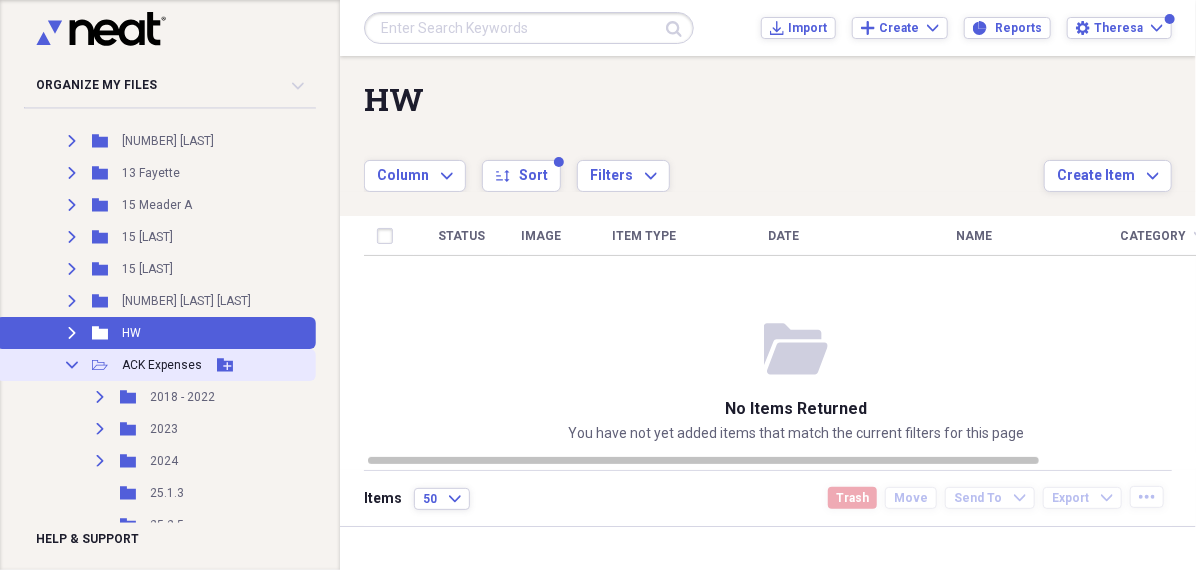 click on "Collapse" 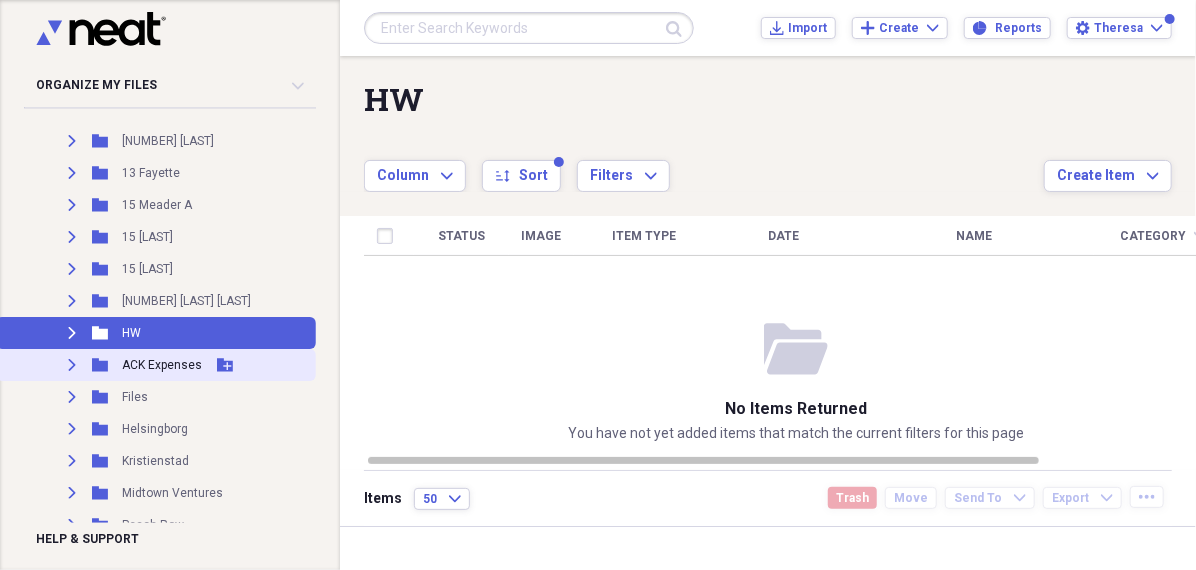 click on "ACK Expenses" at bounding box center (162, 365) 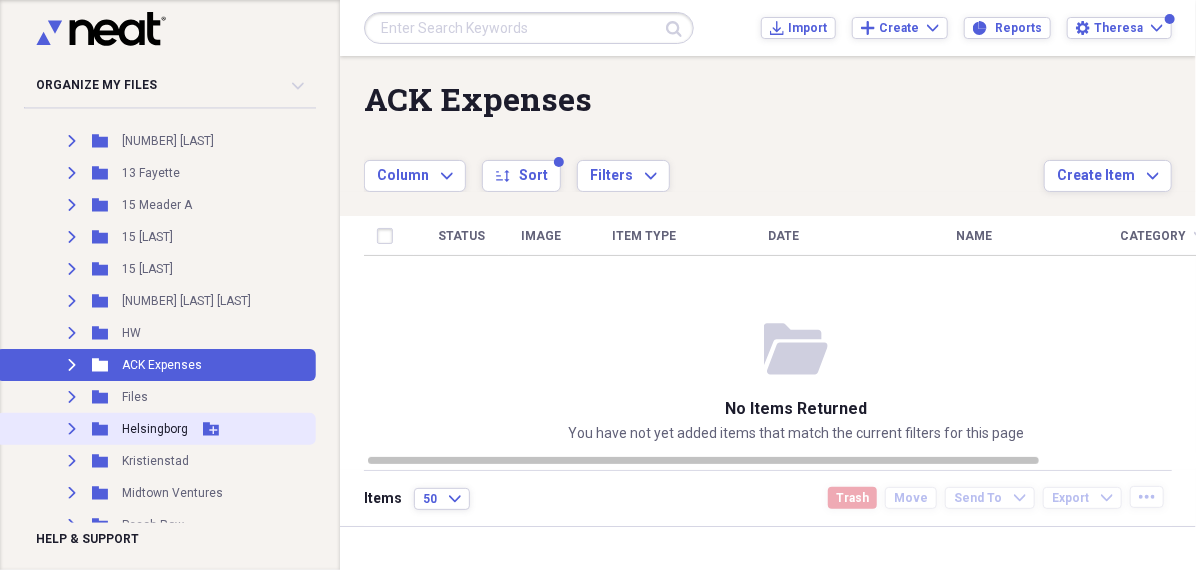 click on "Helsingborg" at bounding box center (155, 429) 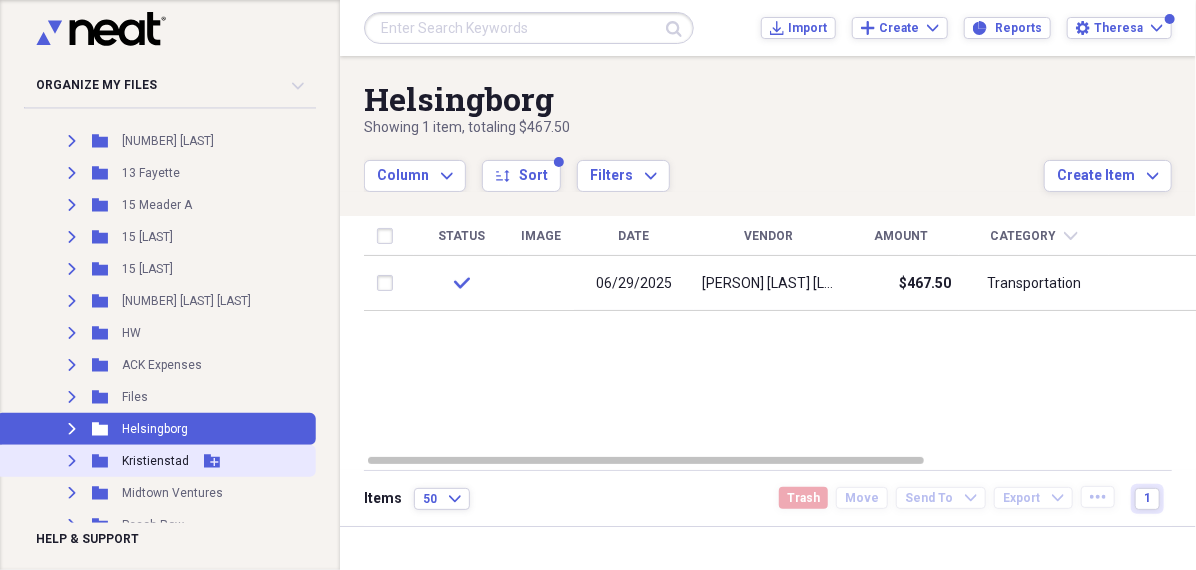 click on "Kristienstad" at bounding box center (155, 461) 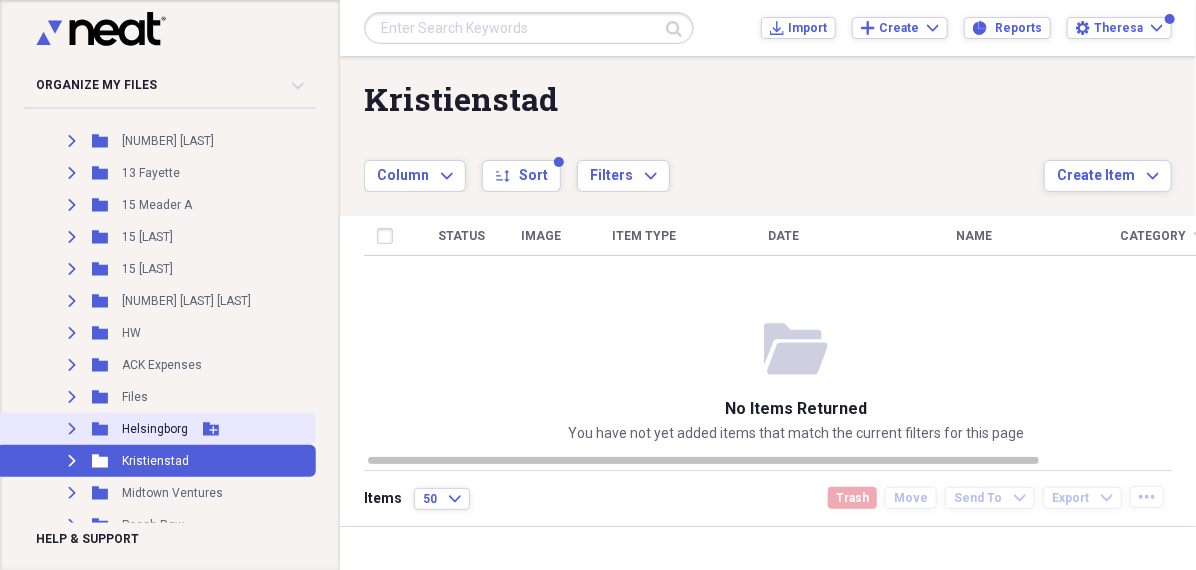 click on "Helsingborg" at bounding box center [155, 429] 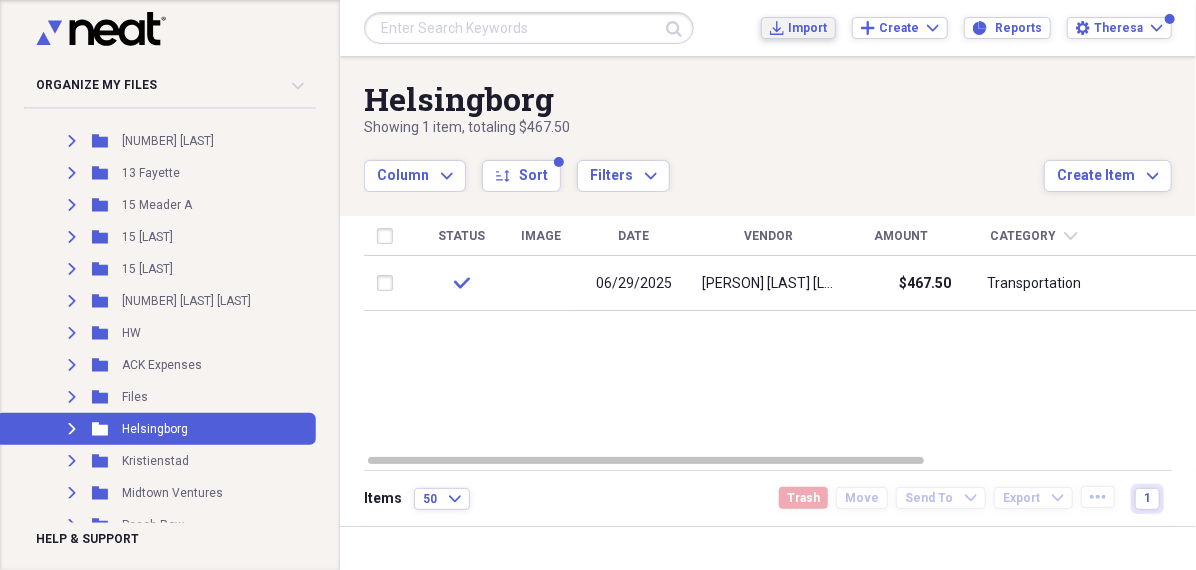 click on "Import" at bounding box center [807, 28] 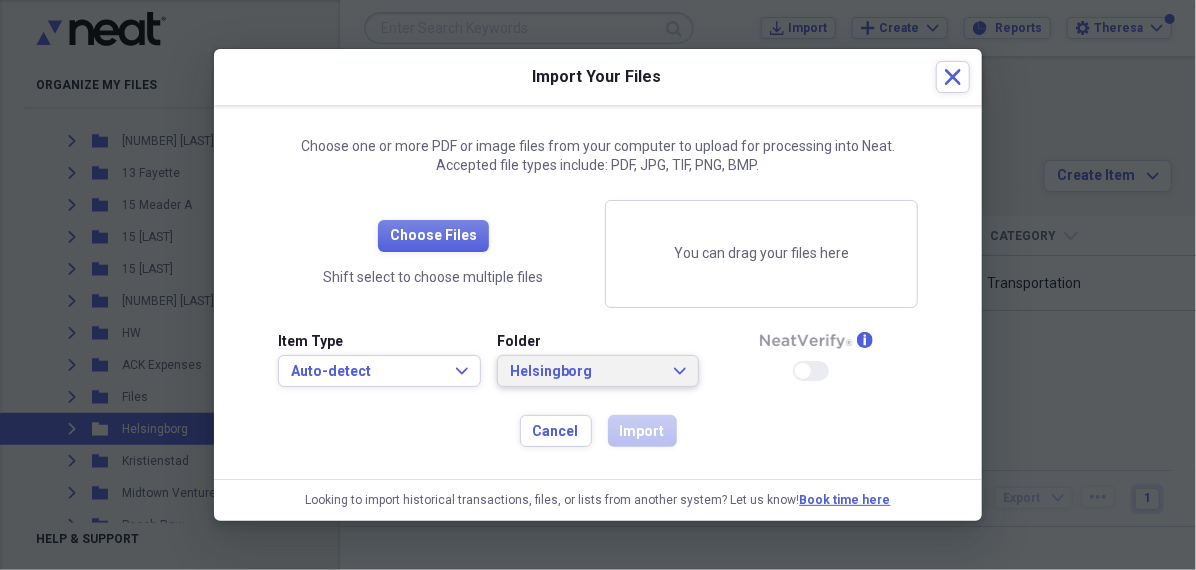 click on "Helsingborg" at bounding box center [586, 372] 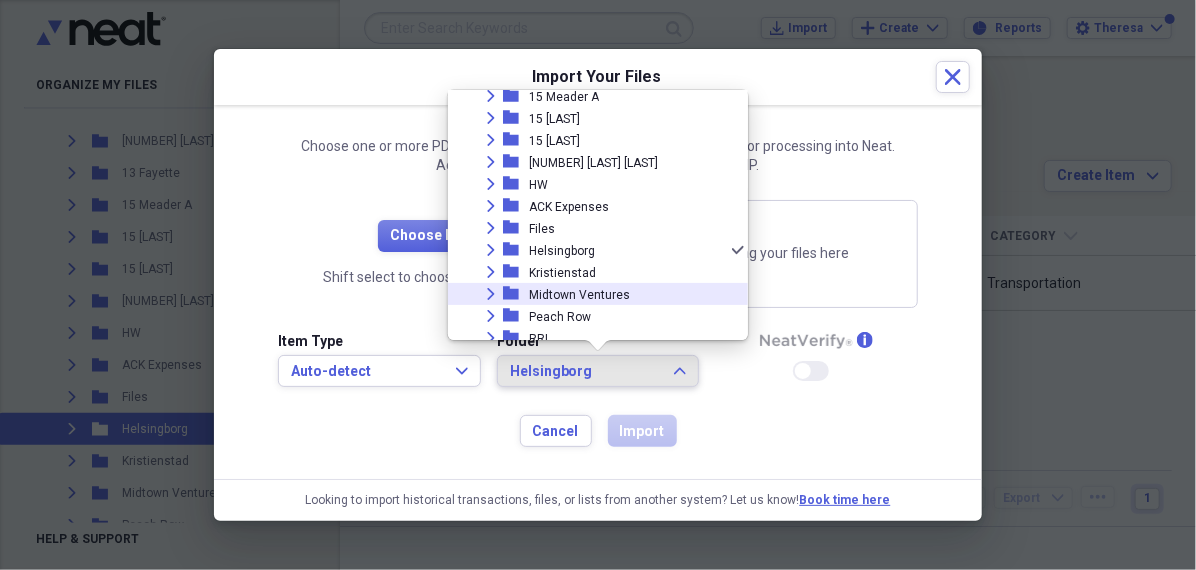 scroll, scrollTop: 146, scrollLeft: 0, axis: vertical 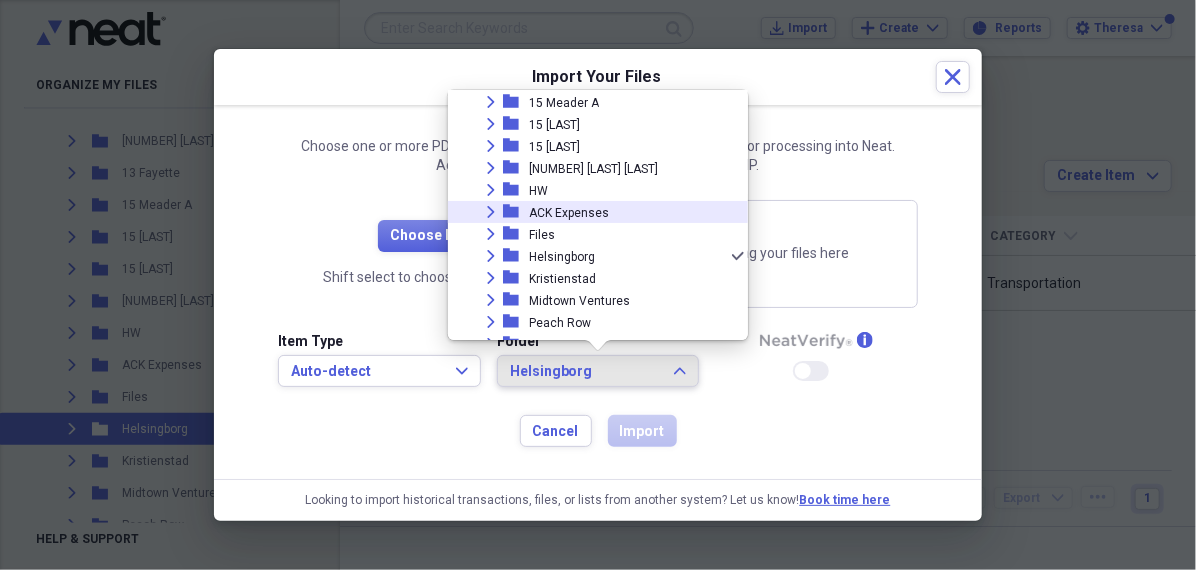 click on "ACK Expenses" at bounding box center [569, 213] 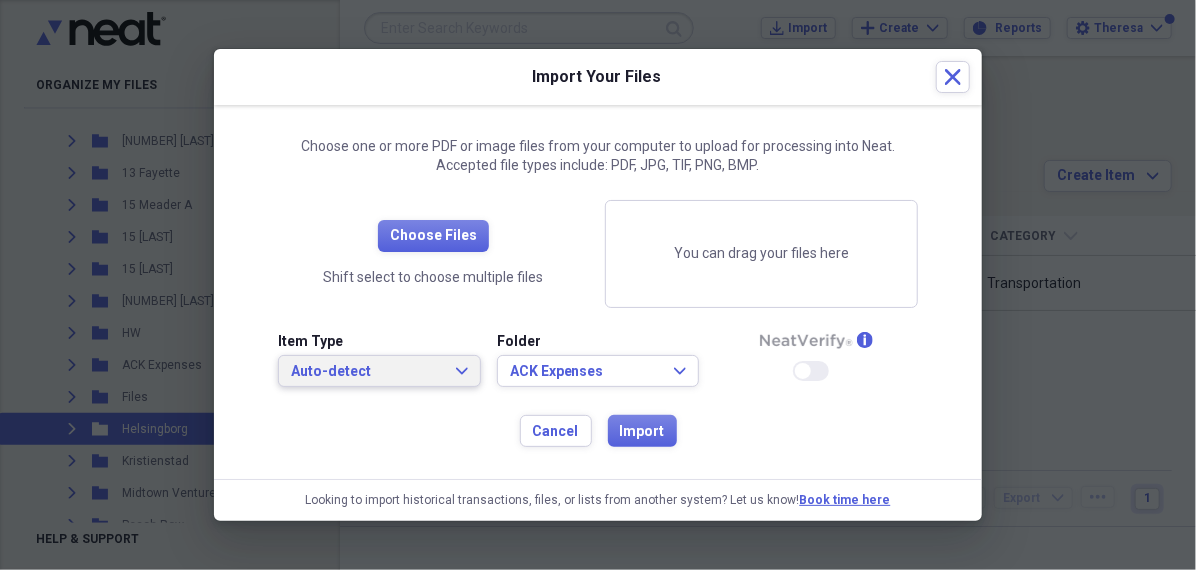 click on "Auto-detect" at bounding box center (367, 372) 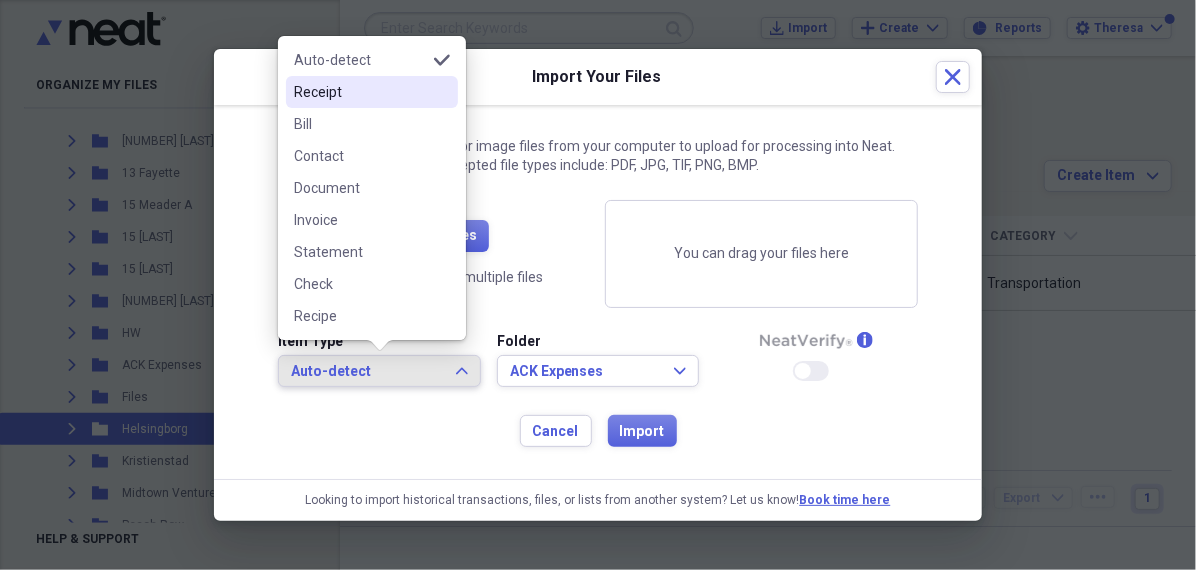 click on "Receipt" at bounding box center (360, 92) 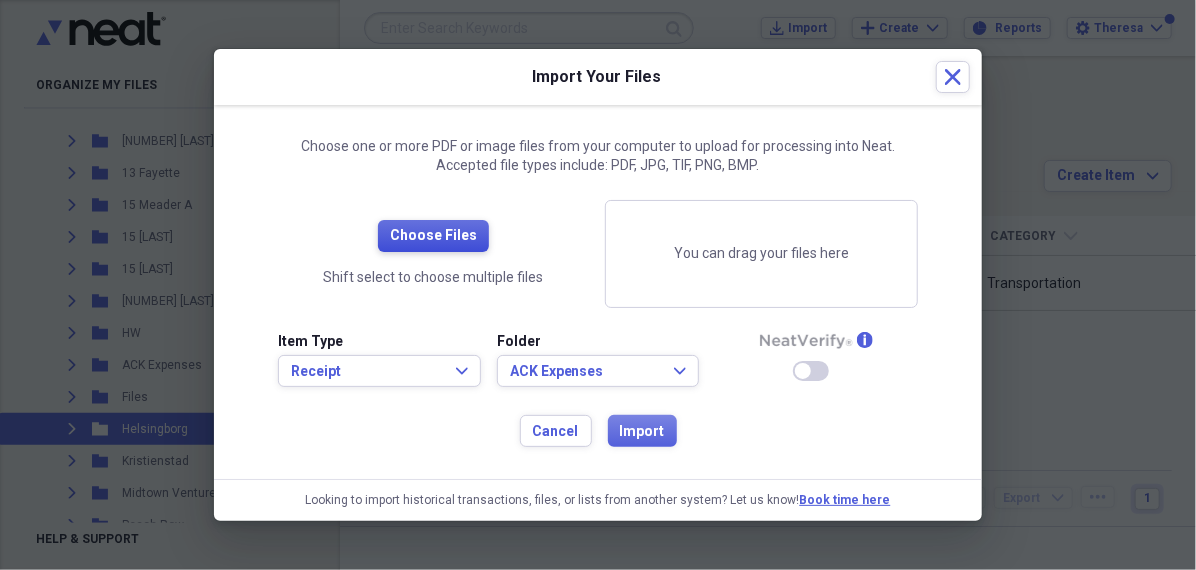 click on "Choose Files" at bounding box center [433, 236] 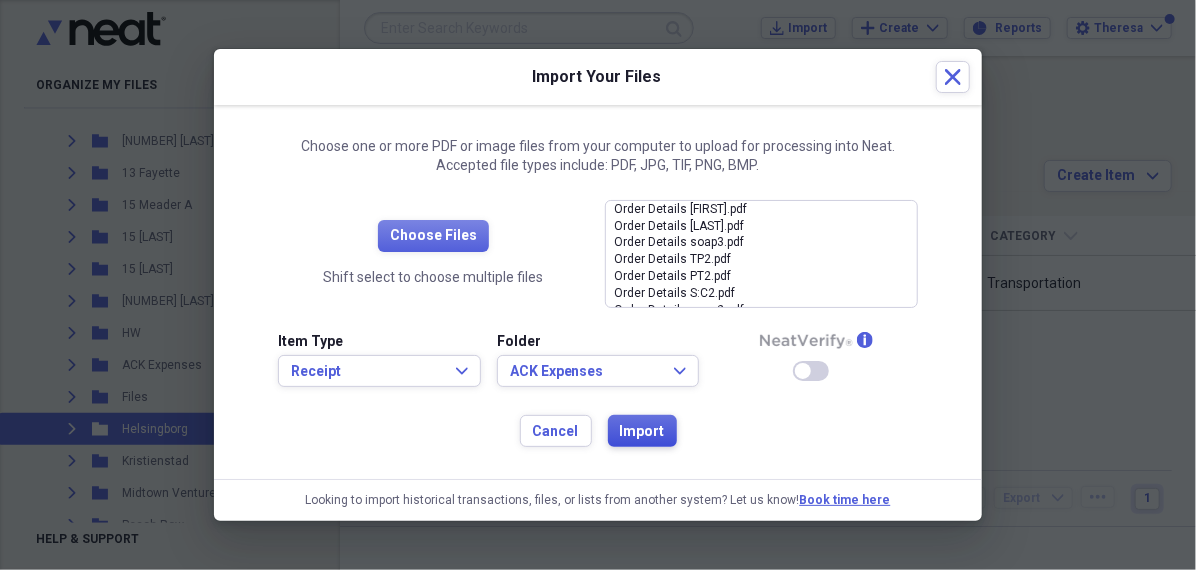 click on "Import" at bounding box center [642, 432] 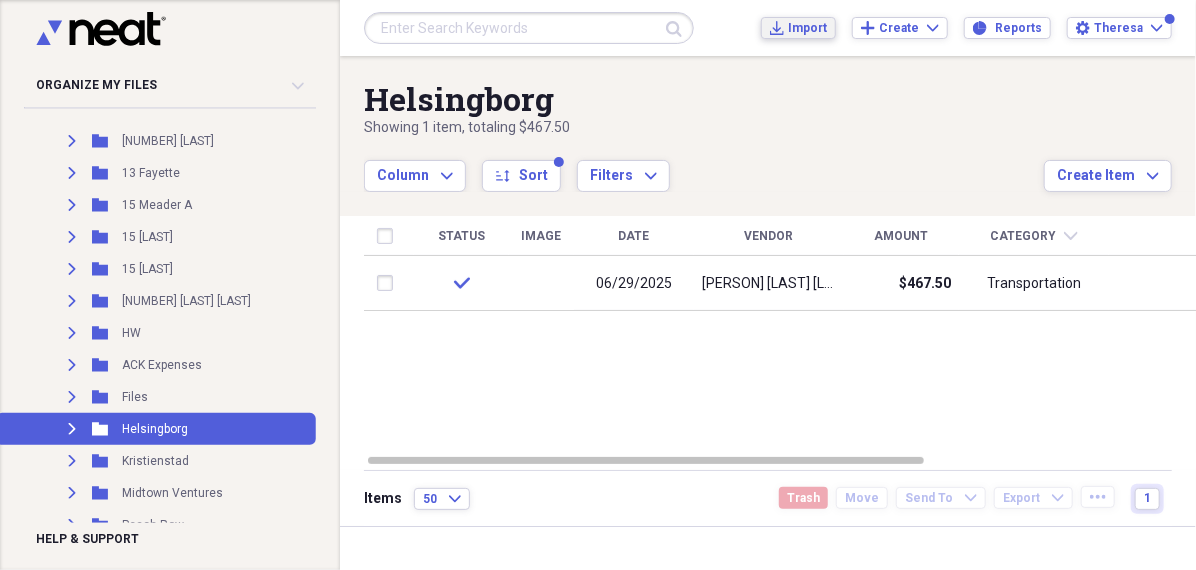 click on "Import" at bounding box center (807, 28) 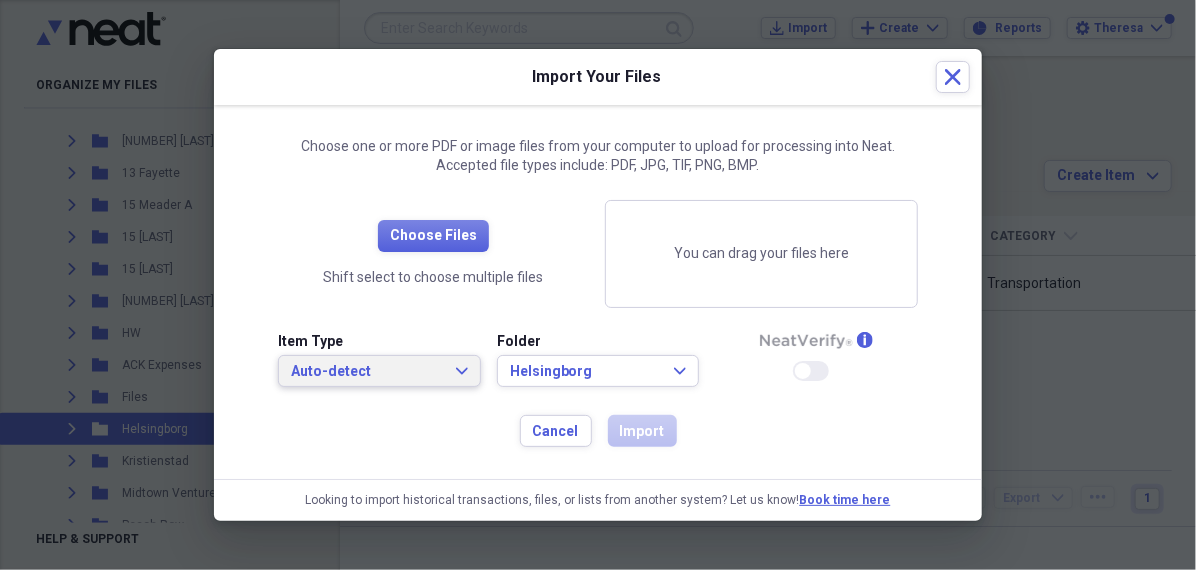 click on "Auto-detect" at bounding box center (367, 372) 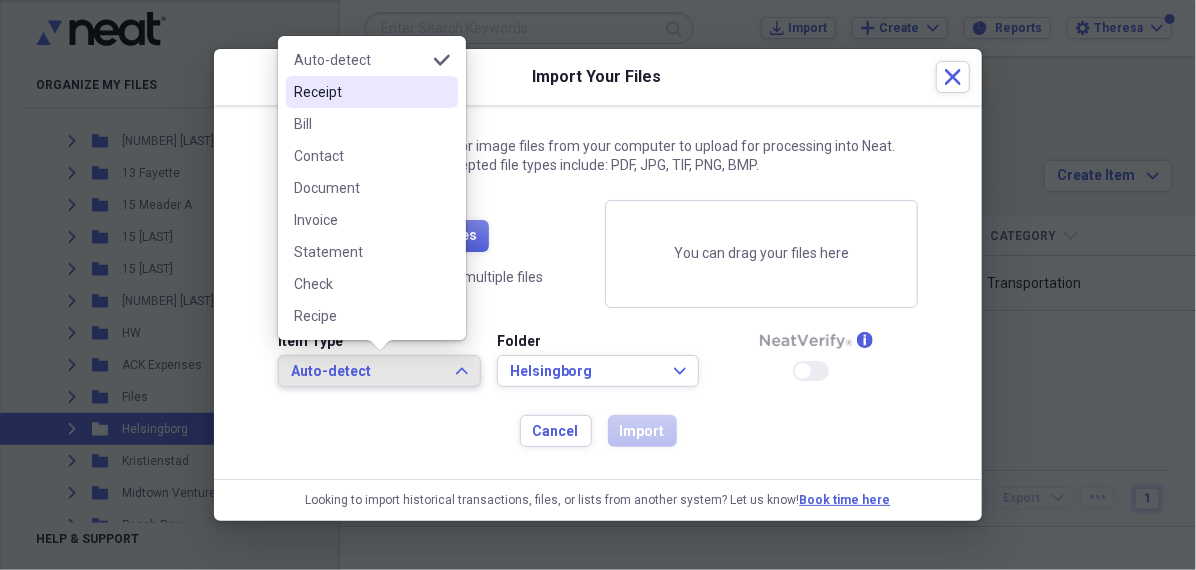 click on "Receipt" at bounding box center [360, 92] 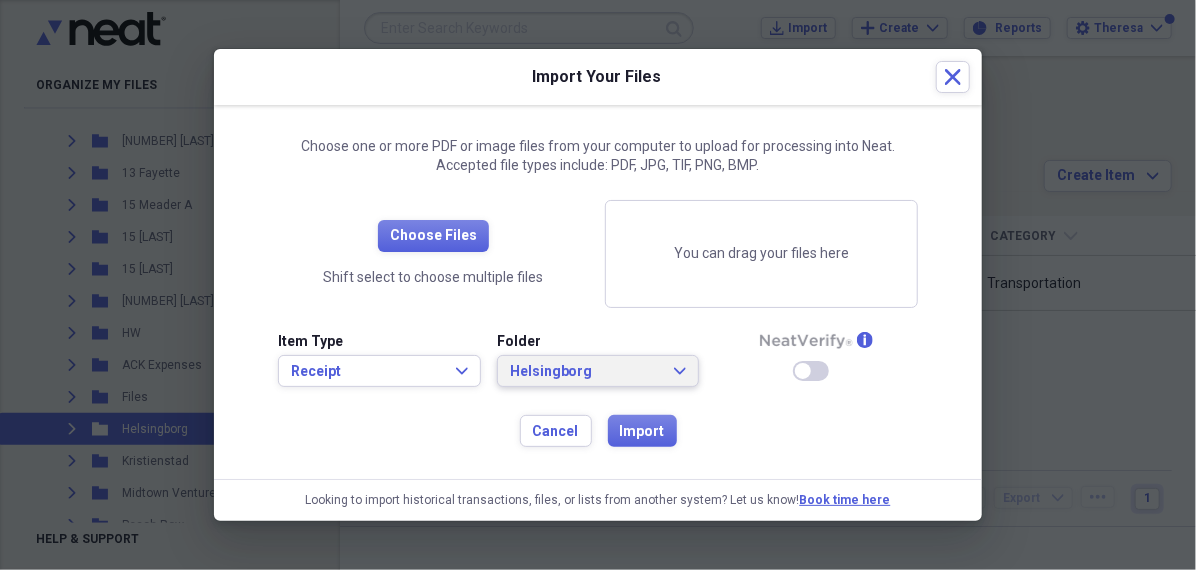 click on "Helsingborg" at bounding box center [586, 372] 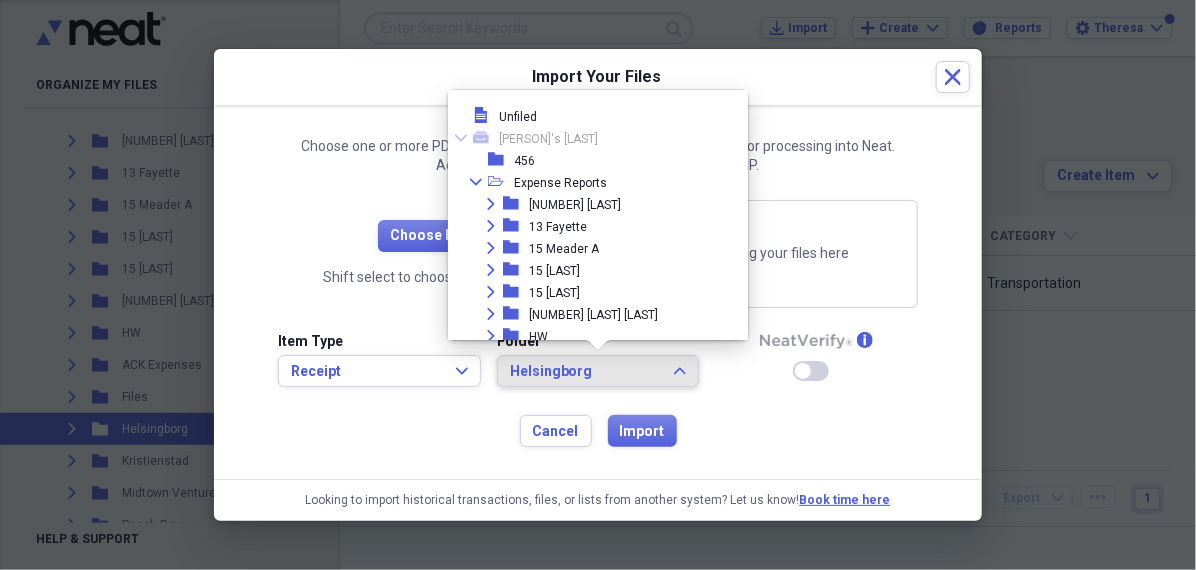 scroll, scrollTop: 186, scrollLeft: 0, axis: vertical 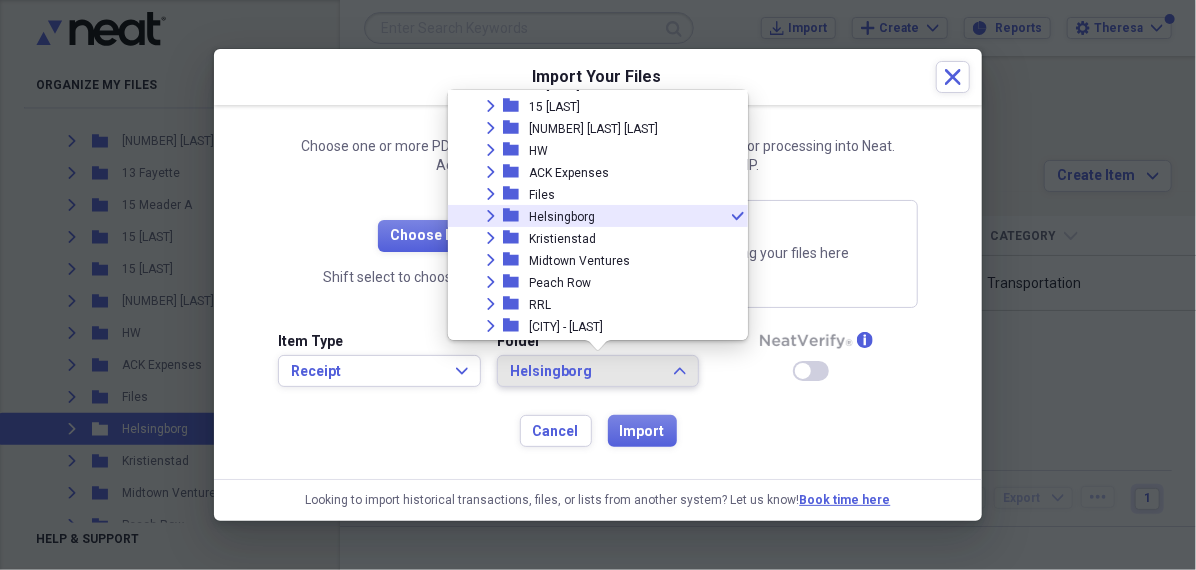 click on "Helsingborg" at bounding box center (562, 217) 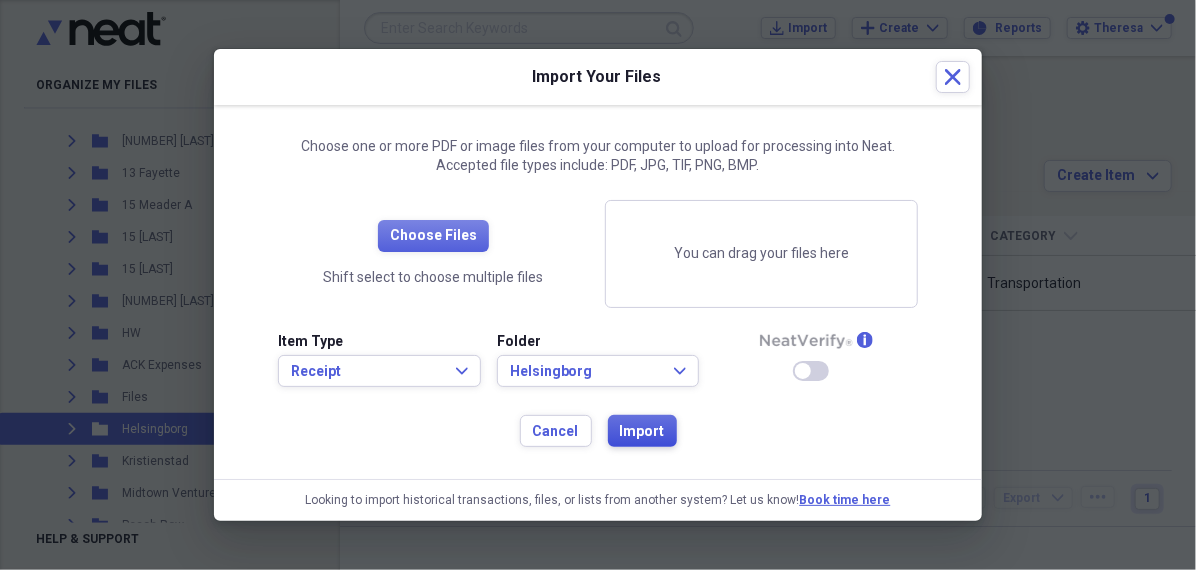 click on "Import" at bounding box center (642, 432) 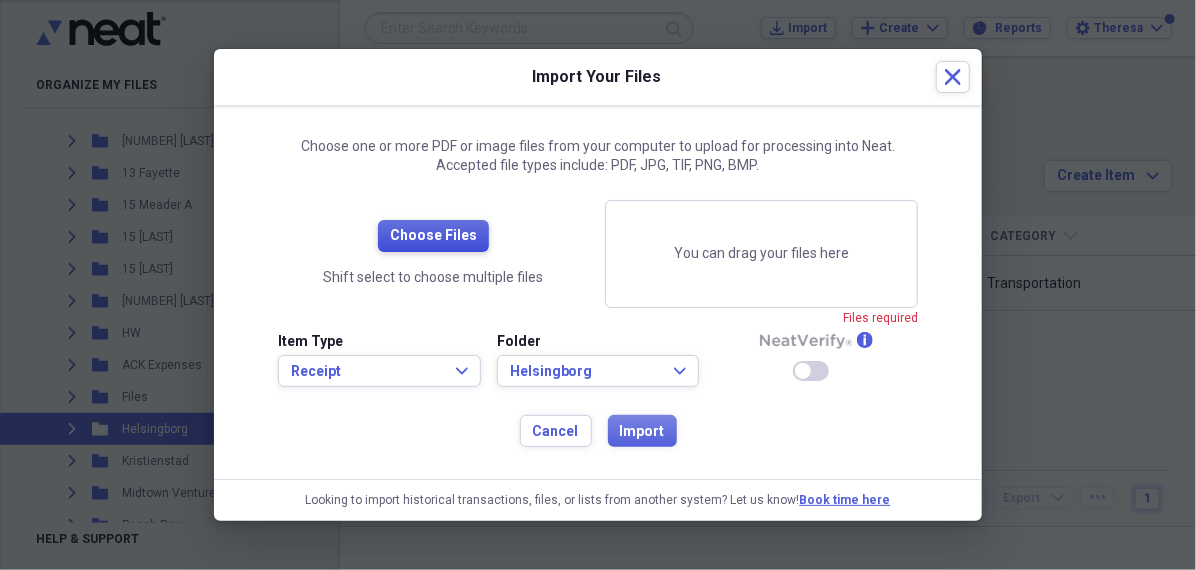 click on "Choose Files" at bounding box center (433, 236) 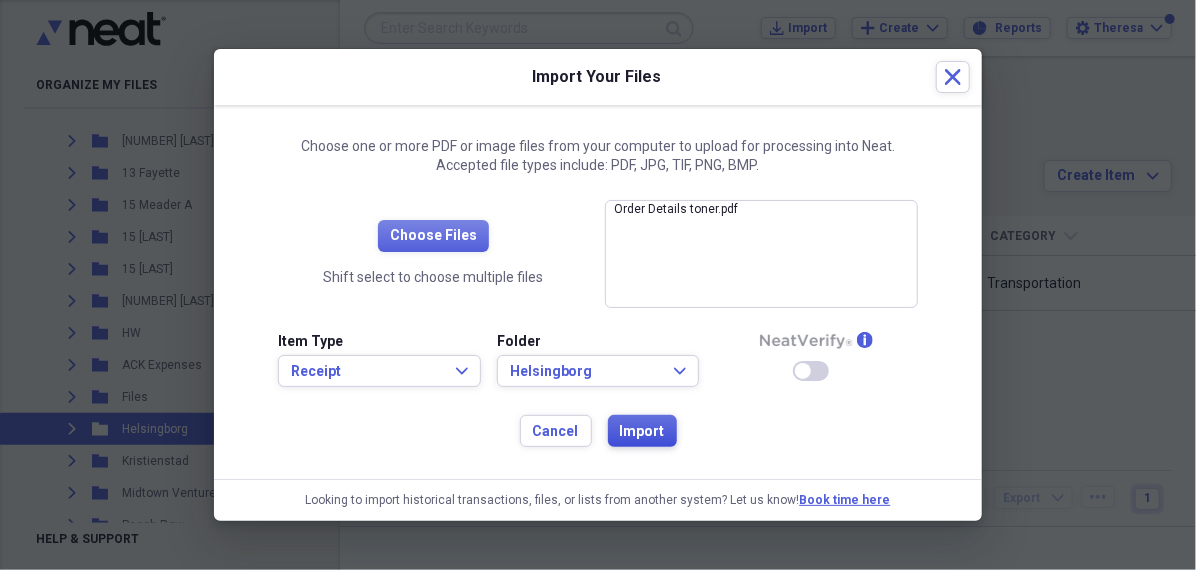 click on "Import" at bounding box center [642, 432] 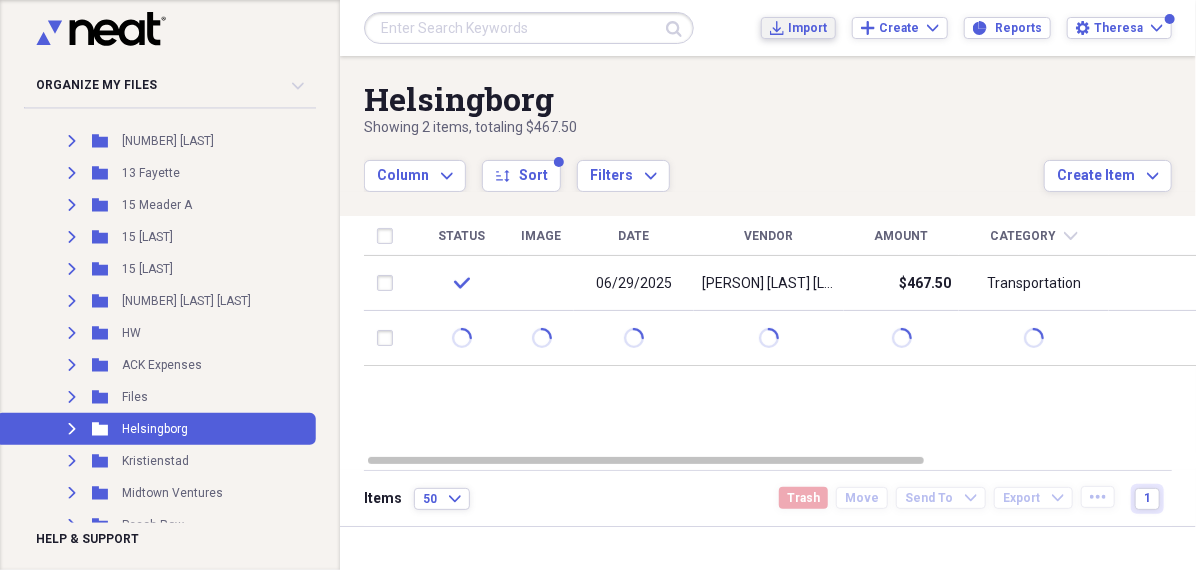 click on "Import" at bounding box center (807, 28) 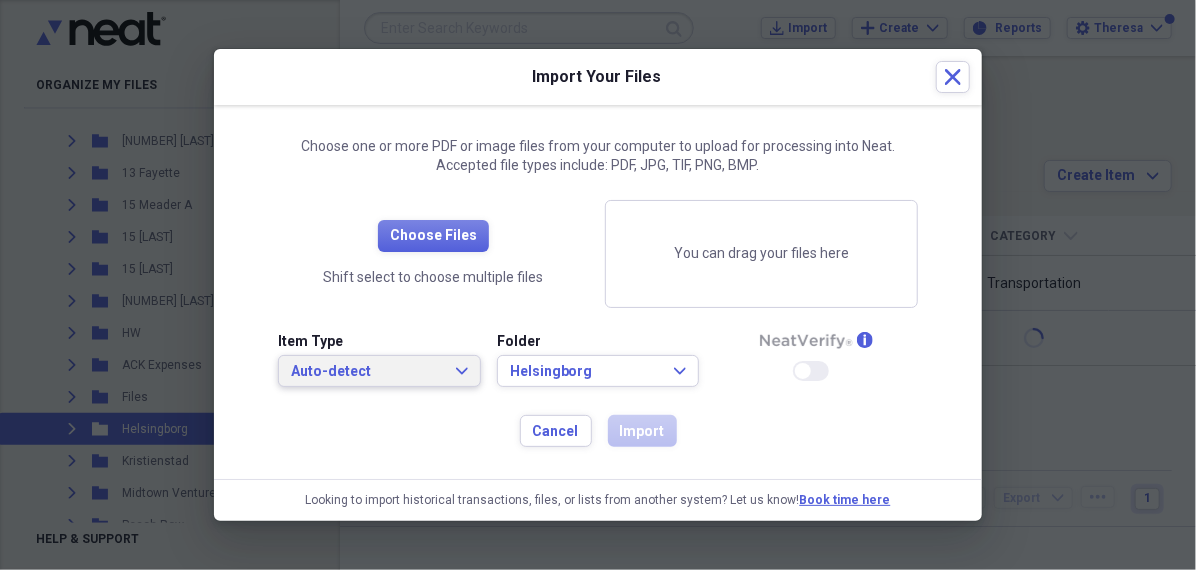 click on "Auto-detect Expand" at bounding box center [379, 372] 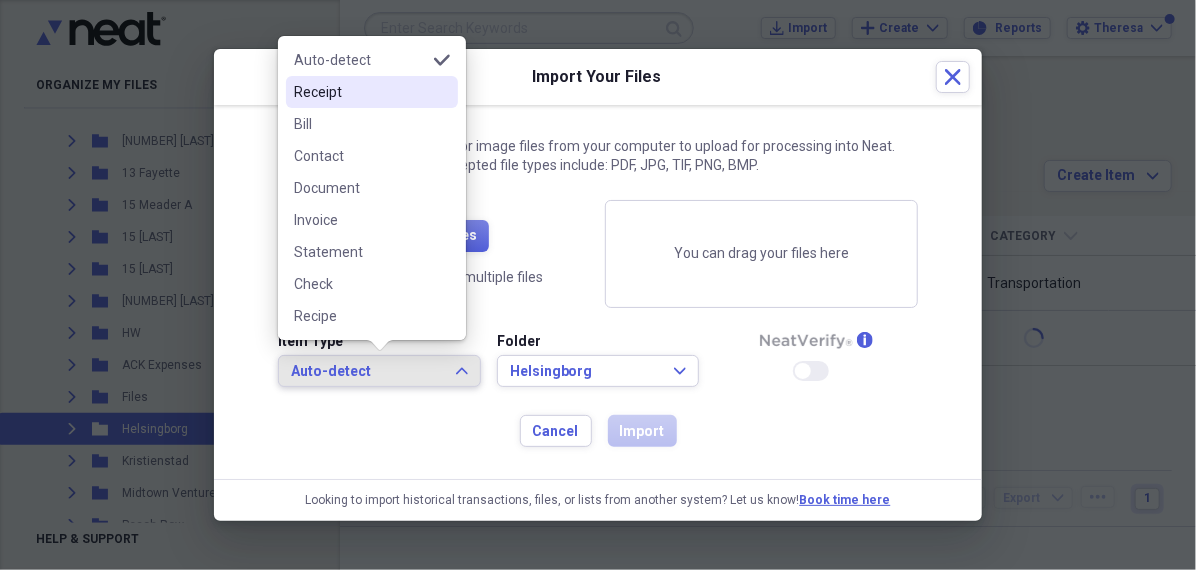 click on "Receipt" at bounding box center [360, 92] 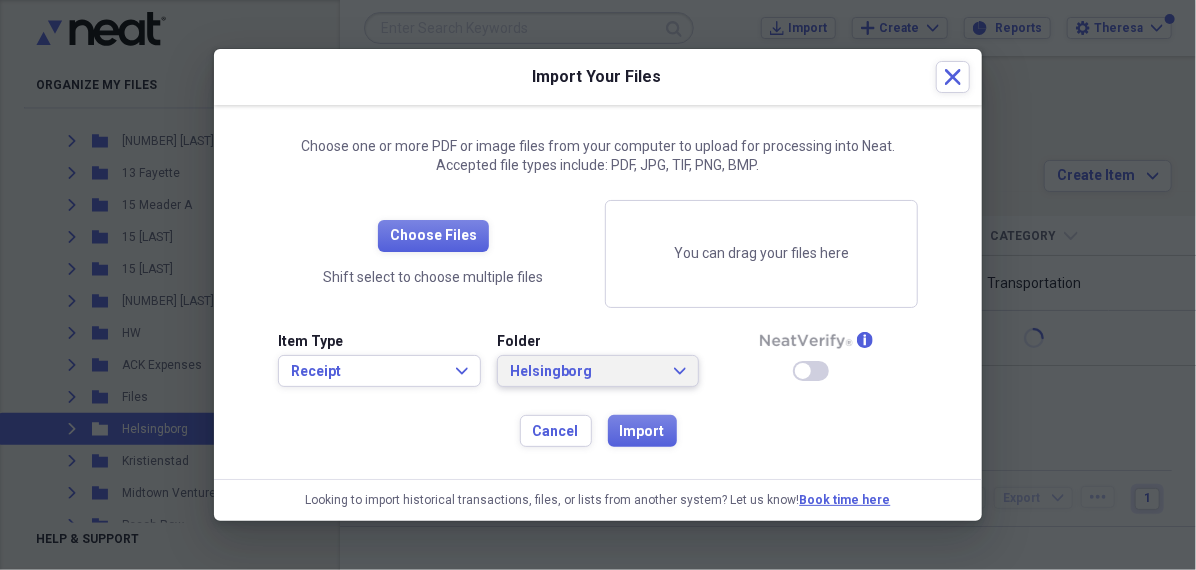 click on "Helsingborg" at bounding box center (586, 372) 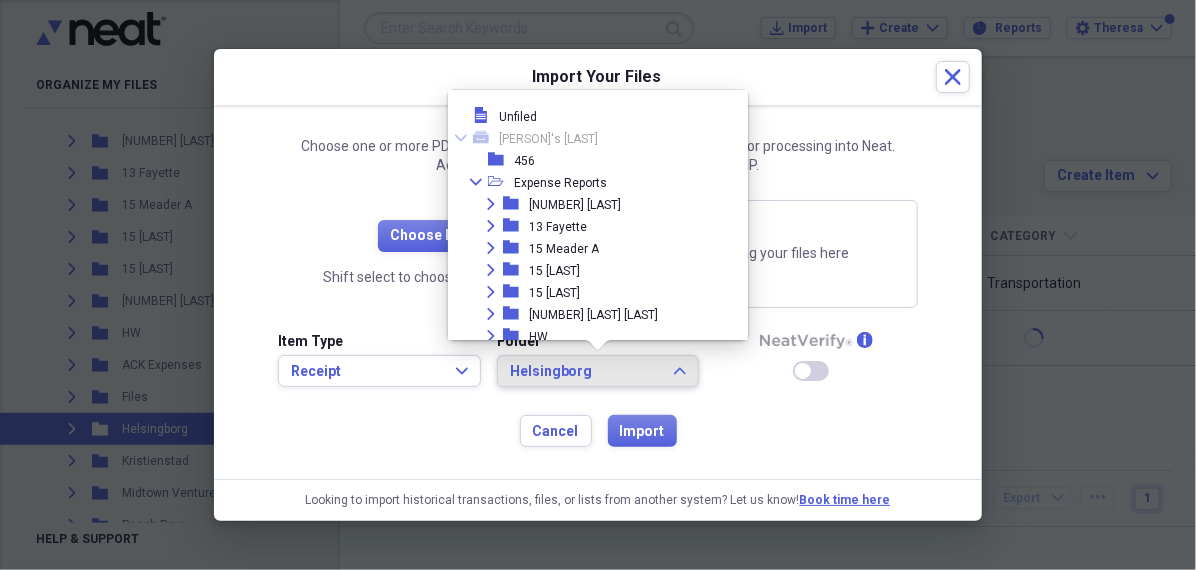 scroll, scrollTop: 186, scrollLeft: 0, axis: vertical 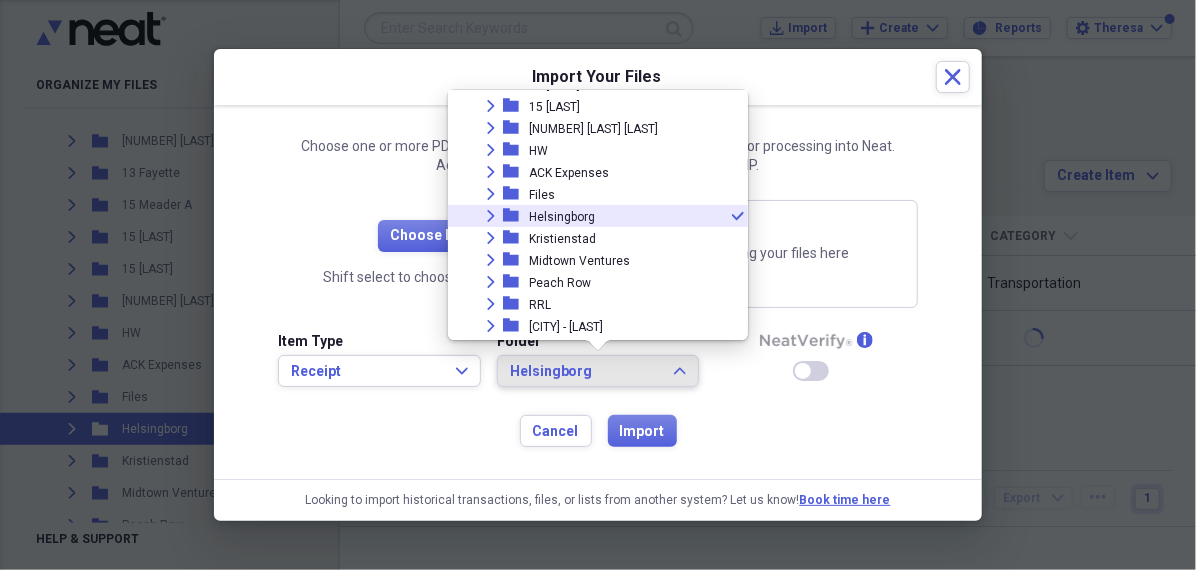 click 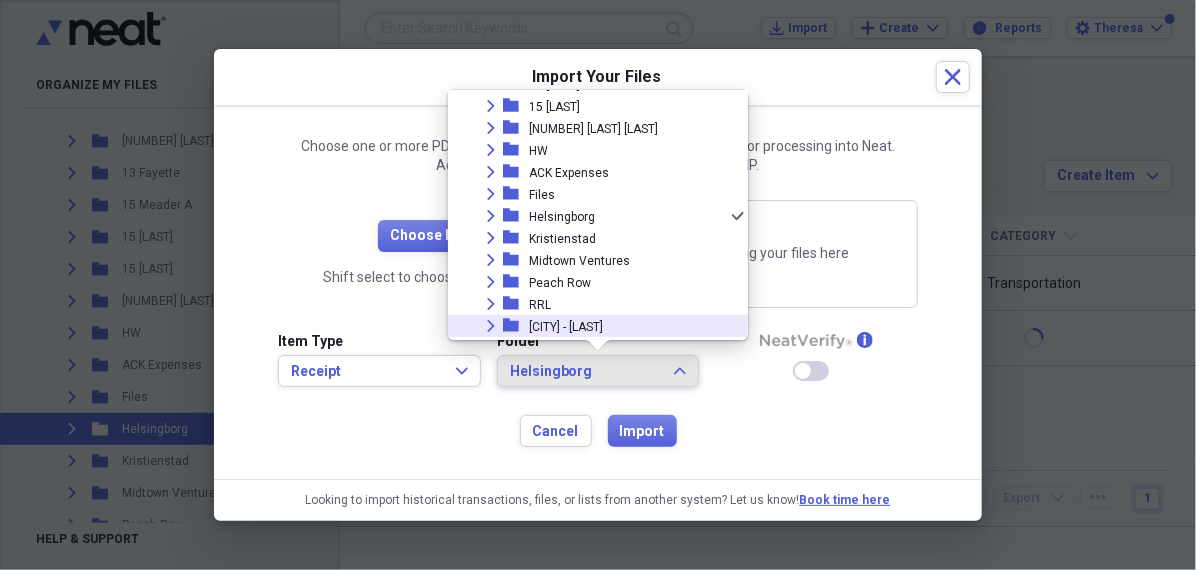 click on "Vasteros - Boat" at bounding box center [566, 327] 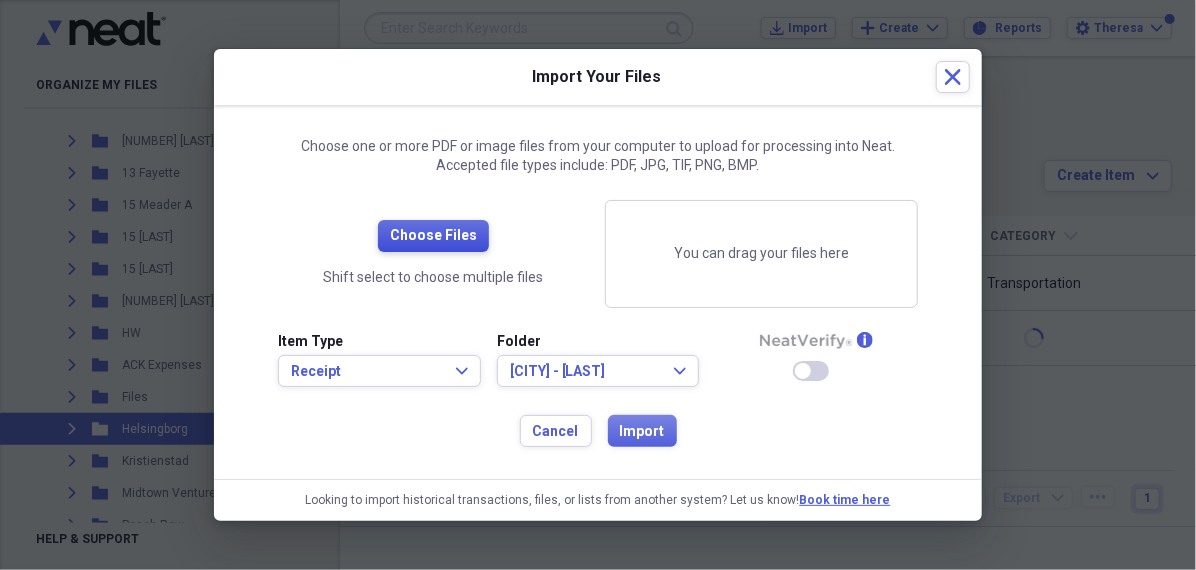 click on "Choose Files" at bounding box center (433, 236) 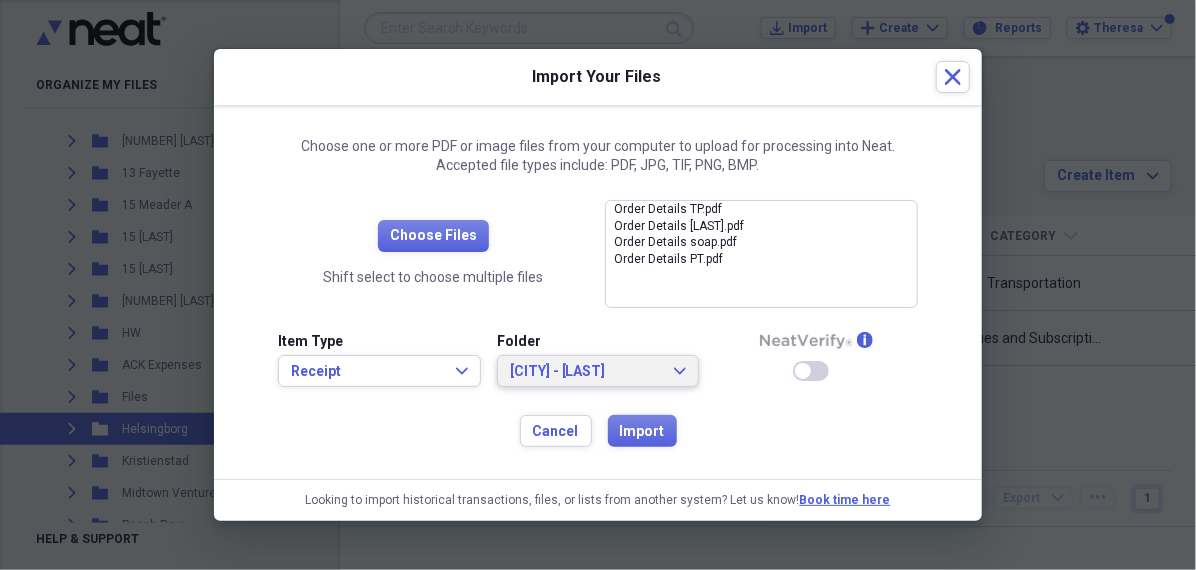 click on "Vasteros - Boat Expand" at bounding box center [598, 372] 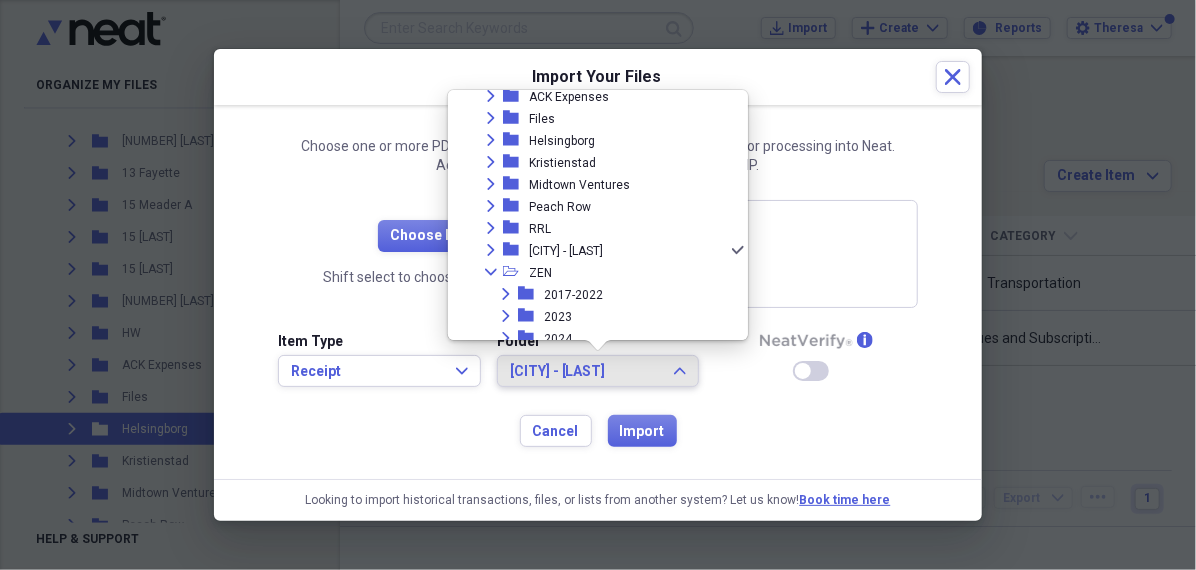 scroll, scrollTop: 259, scrollLeft: 0, axis: vertical 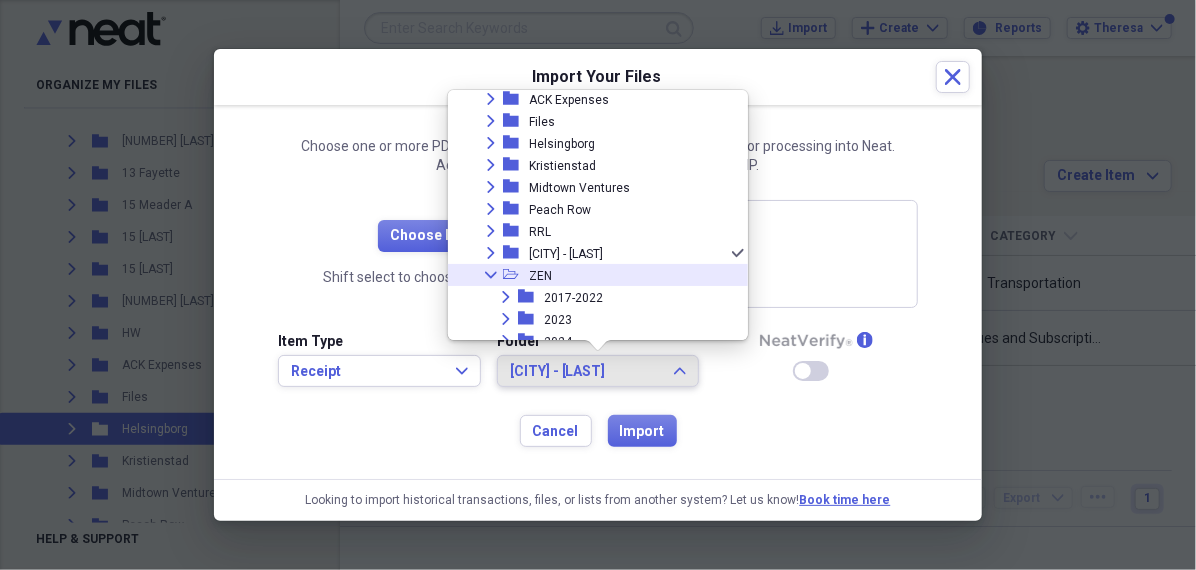 click on "ZEN" at bounding box center [540, 276] 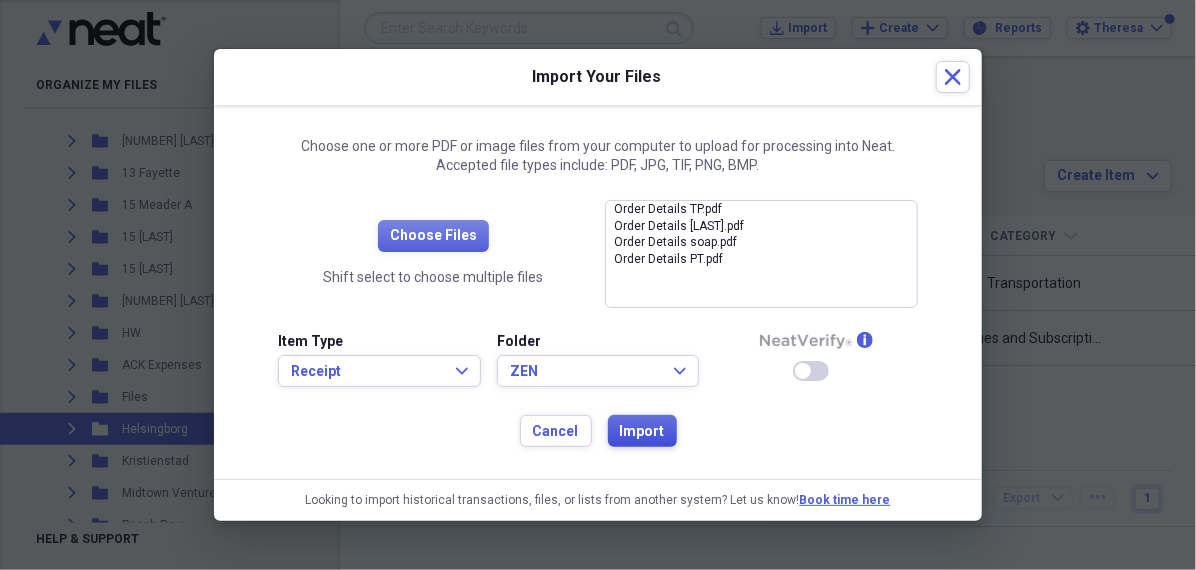 click on "Import" at bounding box center (642, 432) 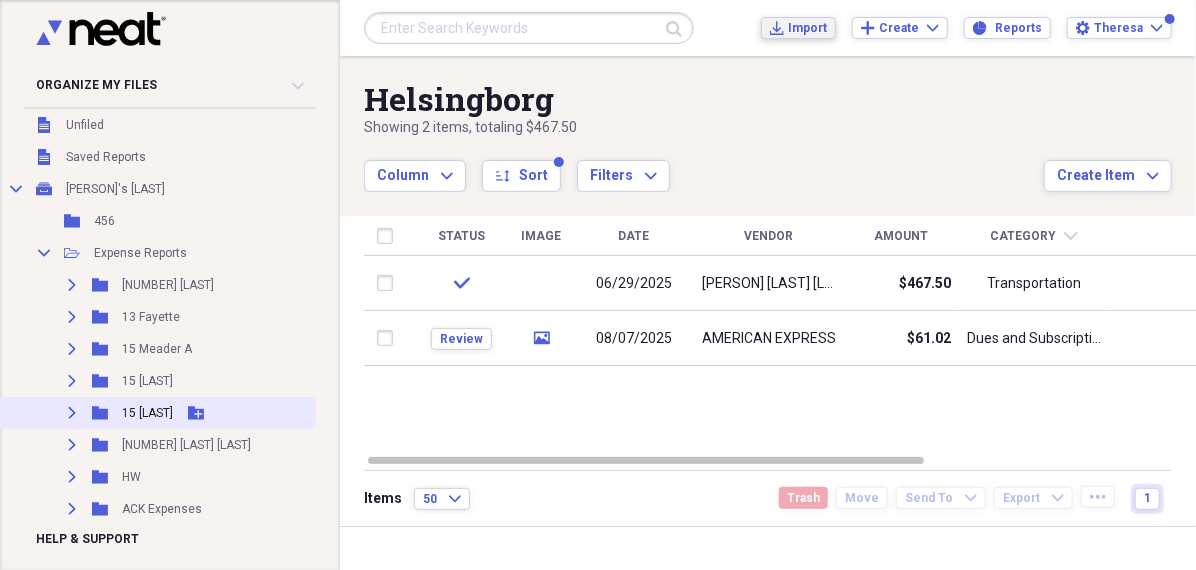 scroll, scrollTop: 0, scrollLeft: 0, axis: both 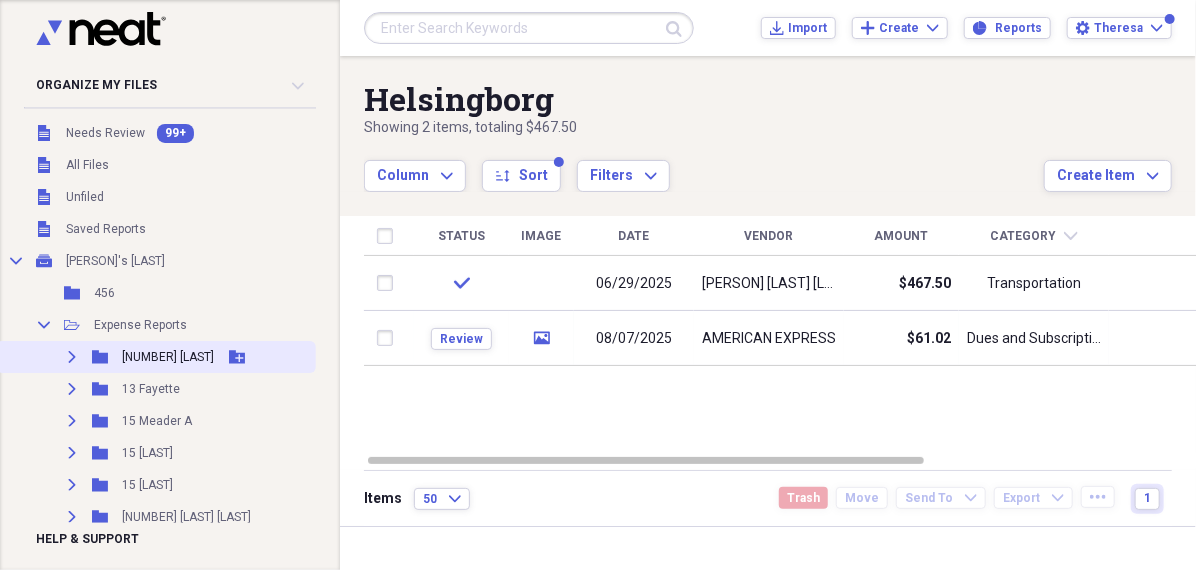 click on "11 Fayette" at bounding box center (168, 357) 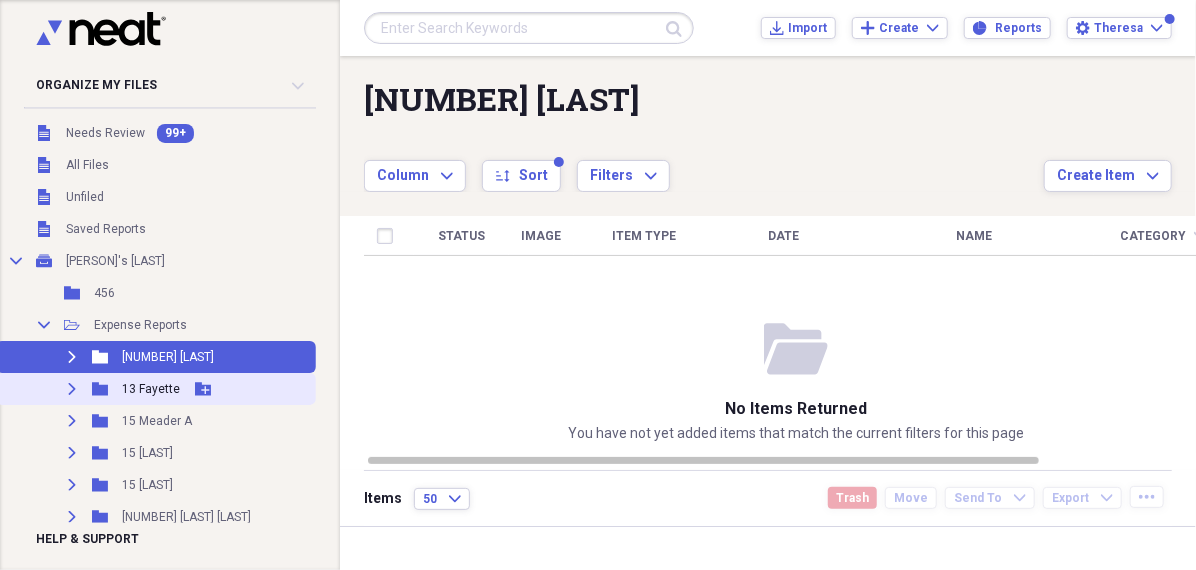 click on "13 Fayette" at bounding box center [151, 389] 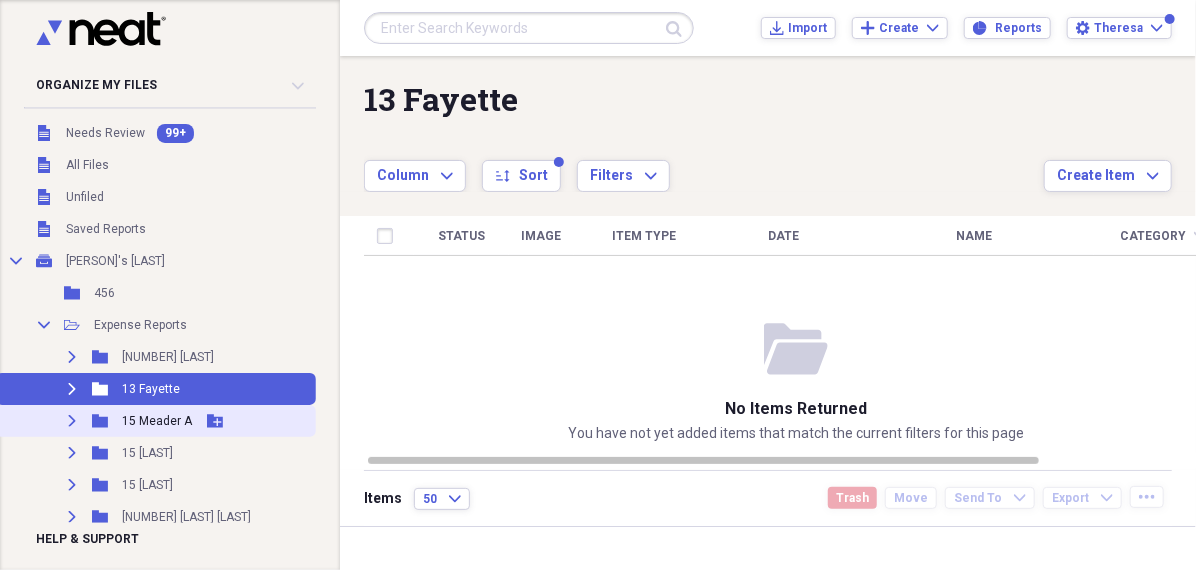 click on "15 Meader A" at bounding box center (157, 421) 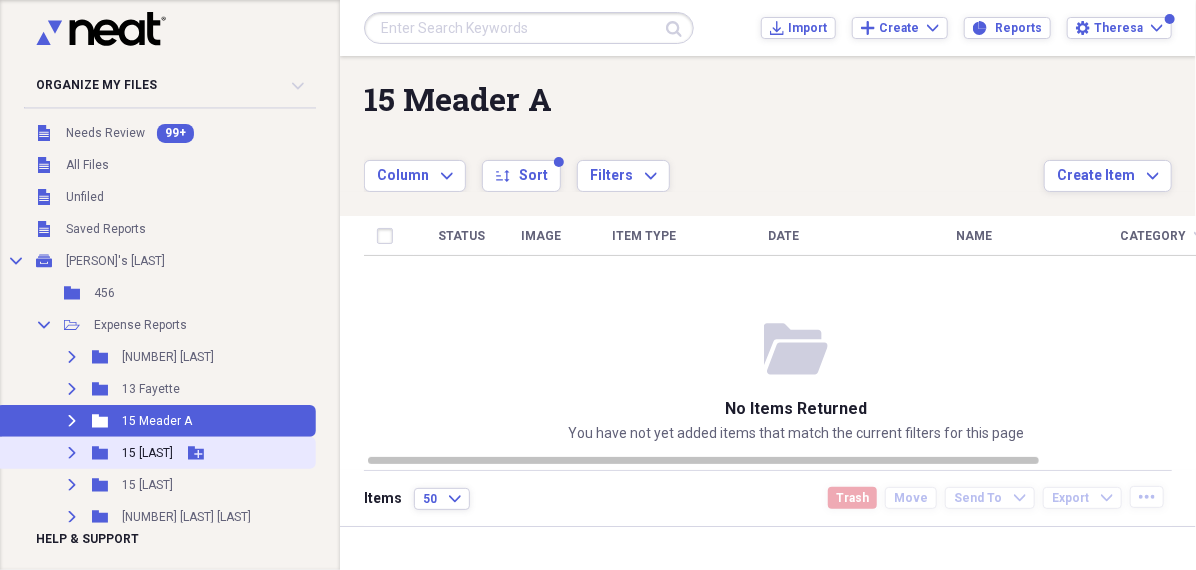 click on "15 Meader C" at bounding box center (147, 453) 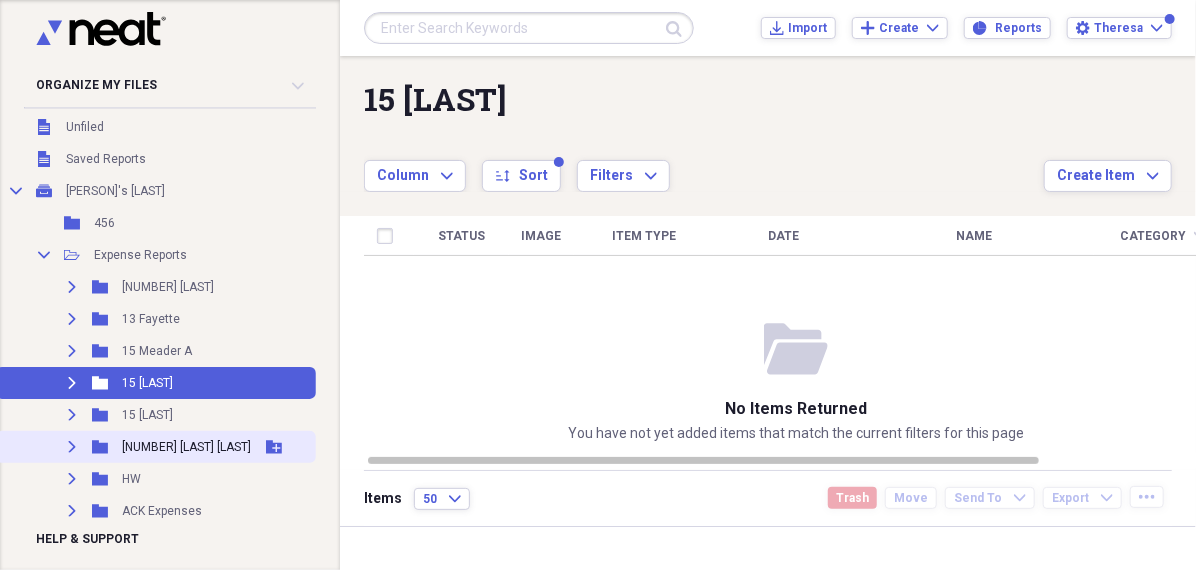 click on "4 Howard Court" at bounding box center [186, 447] 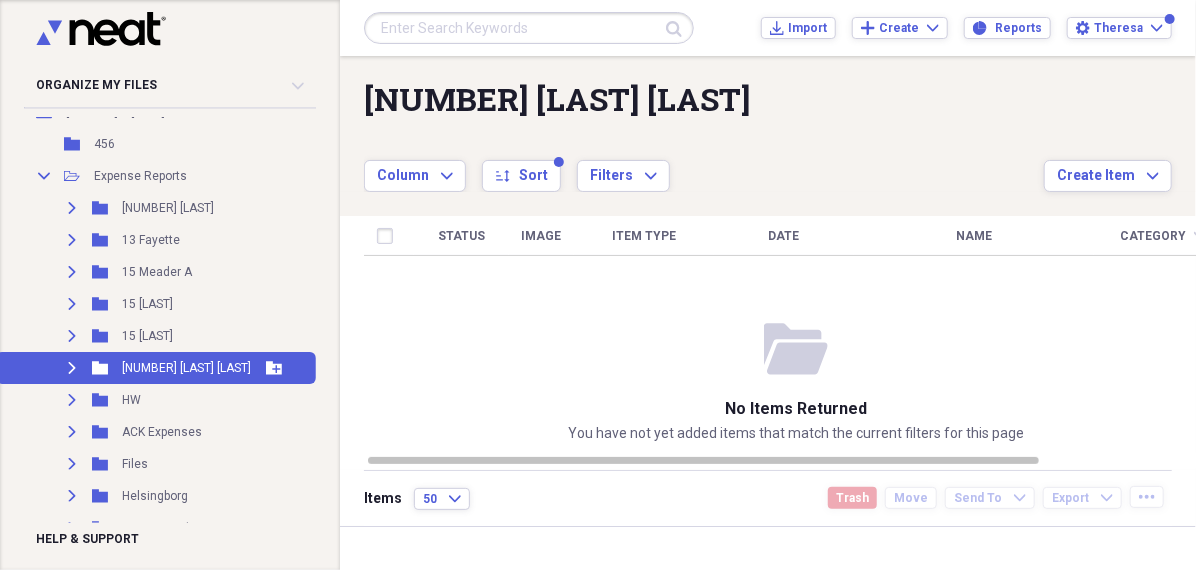 scroll, scrollTop: 168, scrollLeft: 0, axis: vertical 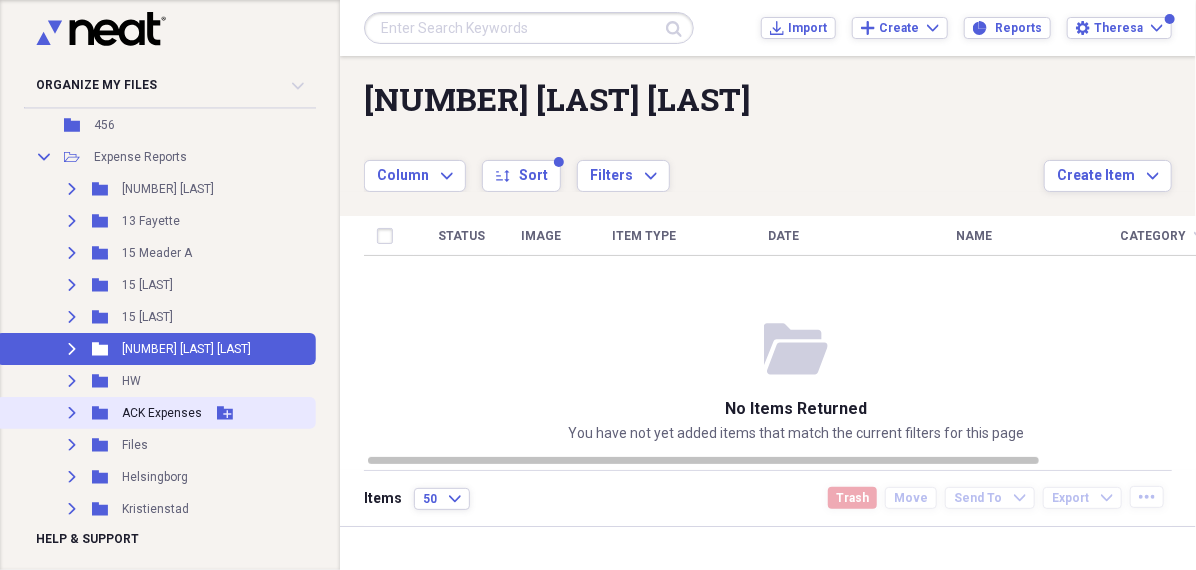 click on "ACK Expenses" at bounding box center [162, 413] 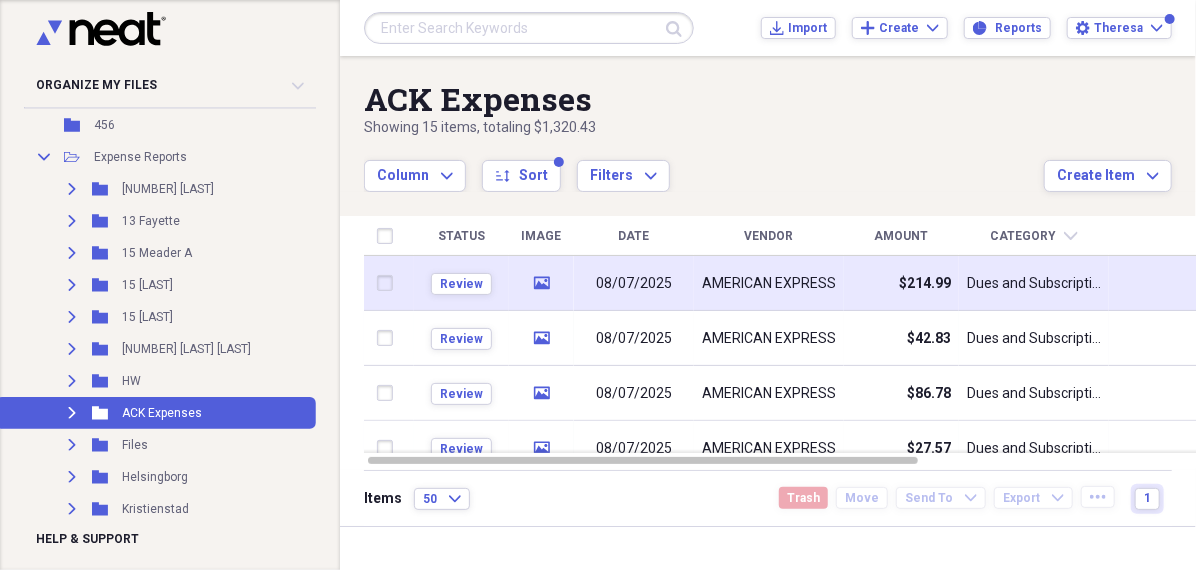 click on "AMERICAN EXPRESS" at bounding box center [769, 284] 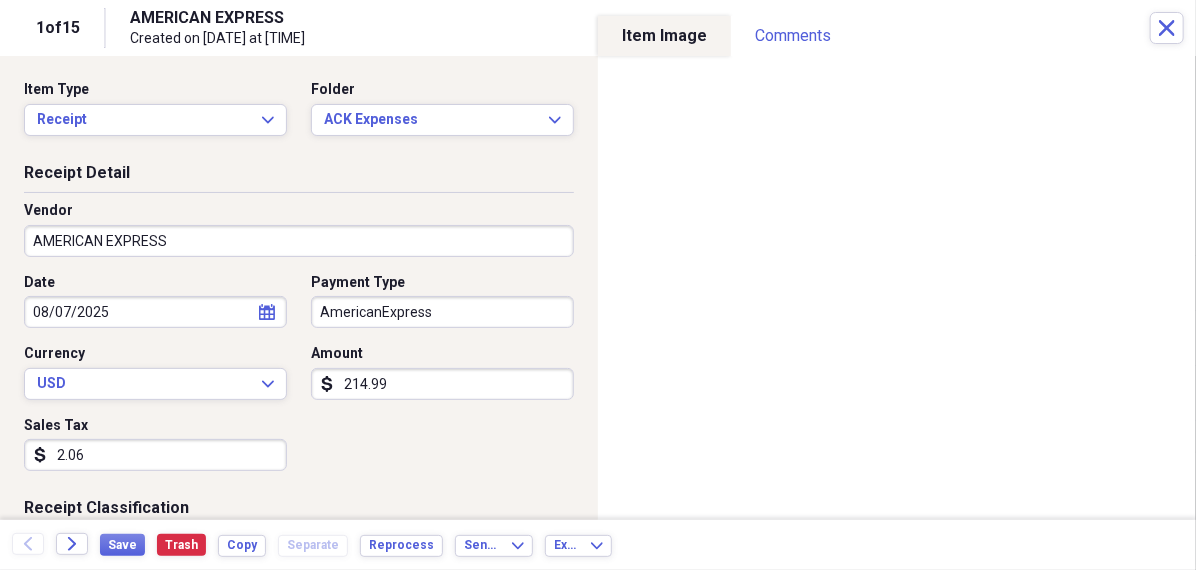 click 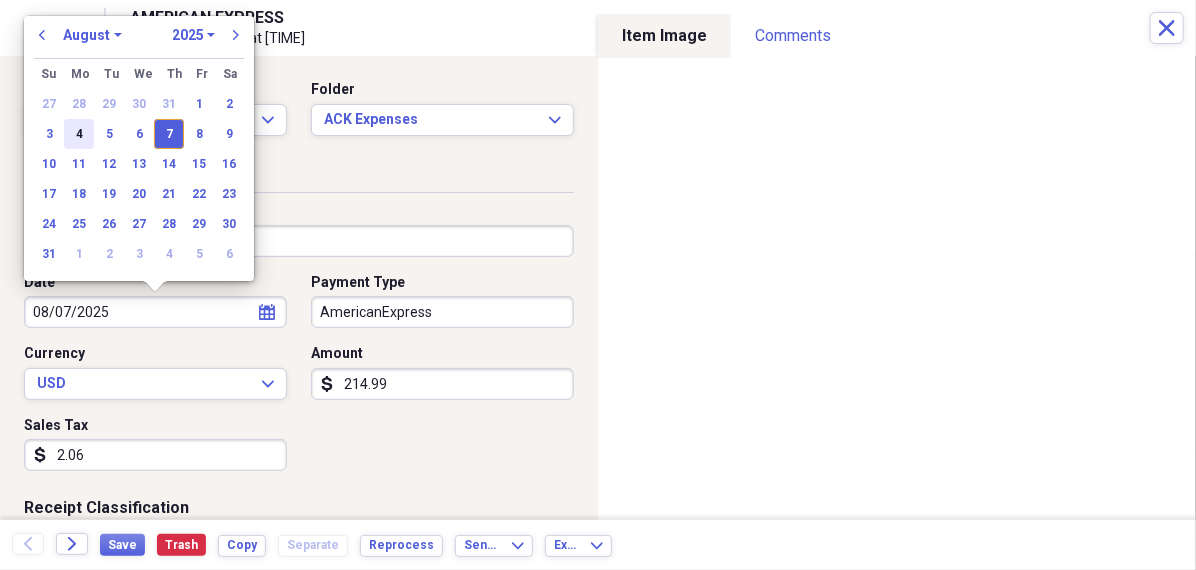 click on "4" at bounding box center (79, 134) 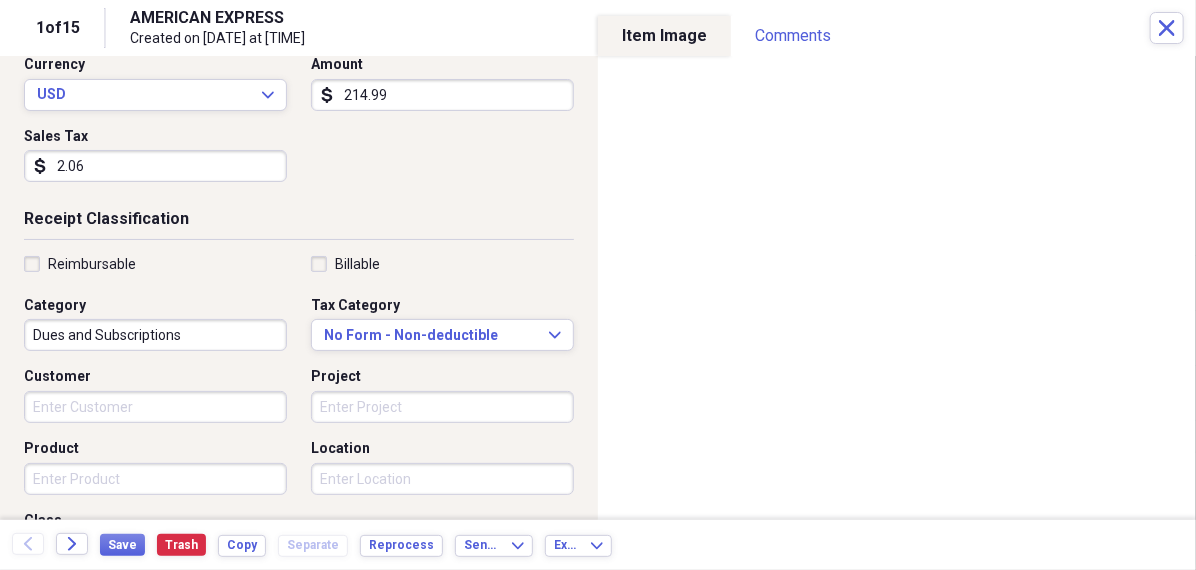 scroll, scrollTop: 348, scrollLeft: 0, axis: vertical 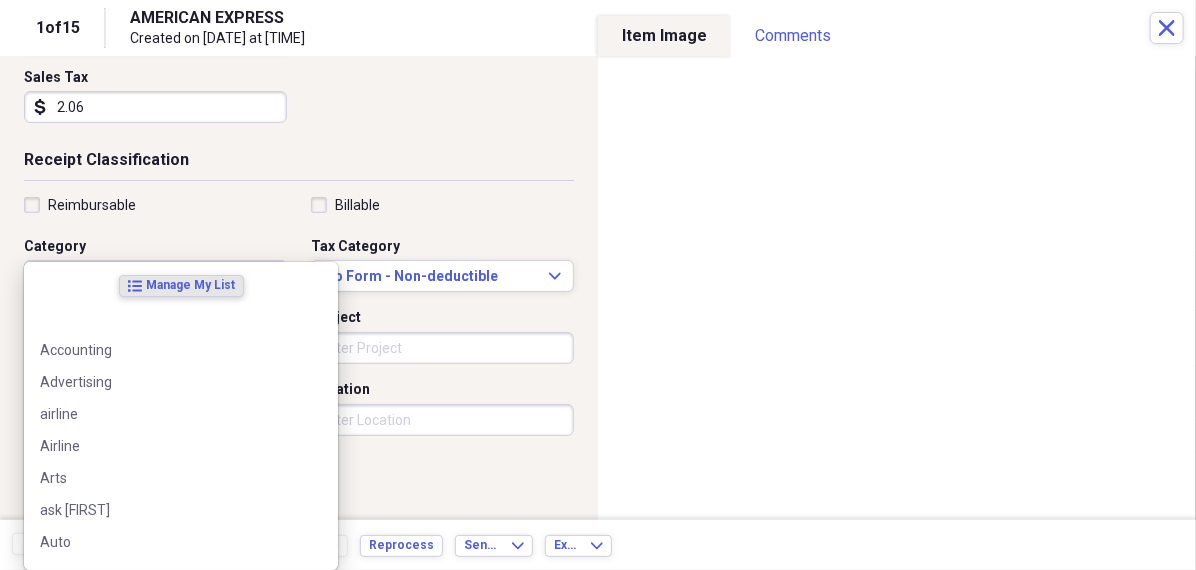click on "Organize My Files 99+ Collapse Unfiled Needs Review 99+ Unfiled All Files Unfiled Unfiled Unfiled Saved Reports Collapse My Cabinet Theresa's Cabinet Add Folder Folder 456 Add Folder Collapse Open Folder Expense Reports Add Folder Expand Folder 11 Fayette Add Folder Expand Folder 13 Fayette Add Folder Expand Folder 15 Meader A Add Folder Expand Folder 15 Meader C Add Folder Expand Folder 15 Meader D Add Folder Expand Folder 4 Howard Court Add Folder Expand Folder 6 HW Add Folder Expand Folder ACK Expenses Add Folder Expand Folder Files Add Folder Expand Folder Helsingborg Add Folder Expand Folder Kristienstad Add Folder Expand Folder Midtown Ventures Add Folder Expand Folder Peach Row Add Folder Expand Folder RRL Add Folder Expand Folder Vasteros - Boat Add Folder Expand Folder ZEN Add Folder Collapse Trash Trash Folder 21.7.16 Folder jeffrey Folder Kristienstad Help & Support Submit Import Import Add Create Expand Reports Reports Settings Theresa Expand ACK Expenses Showing 15 items , totaling $1,320.43 sort" at bounding box center [598, 285] 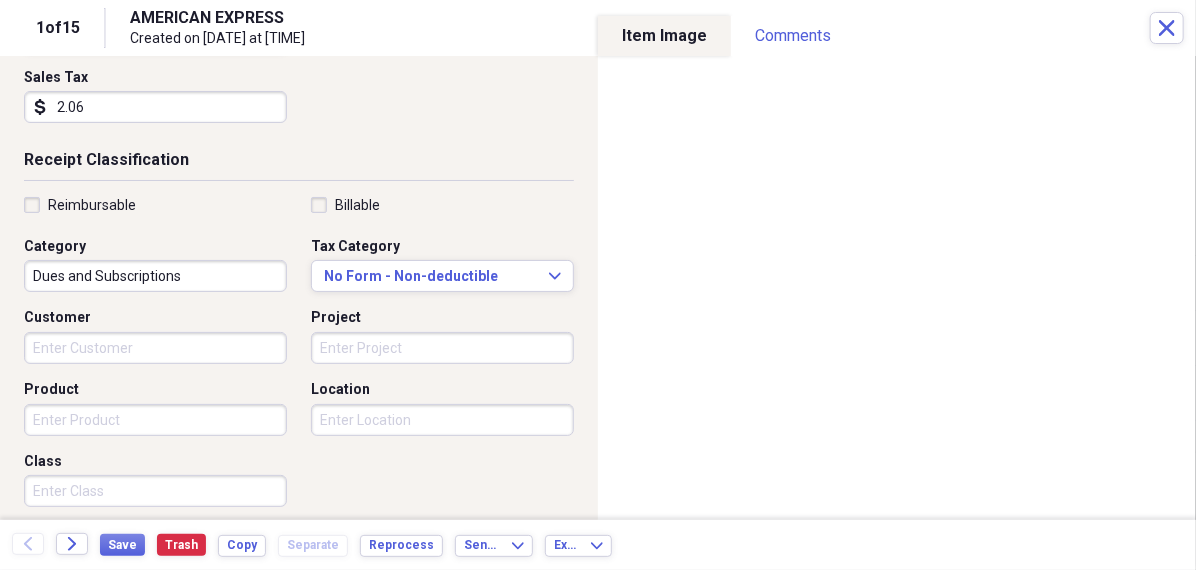click on "Category" at bounding box center [155, 247] 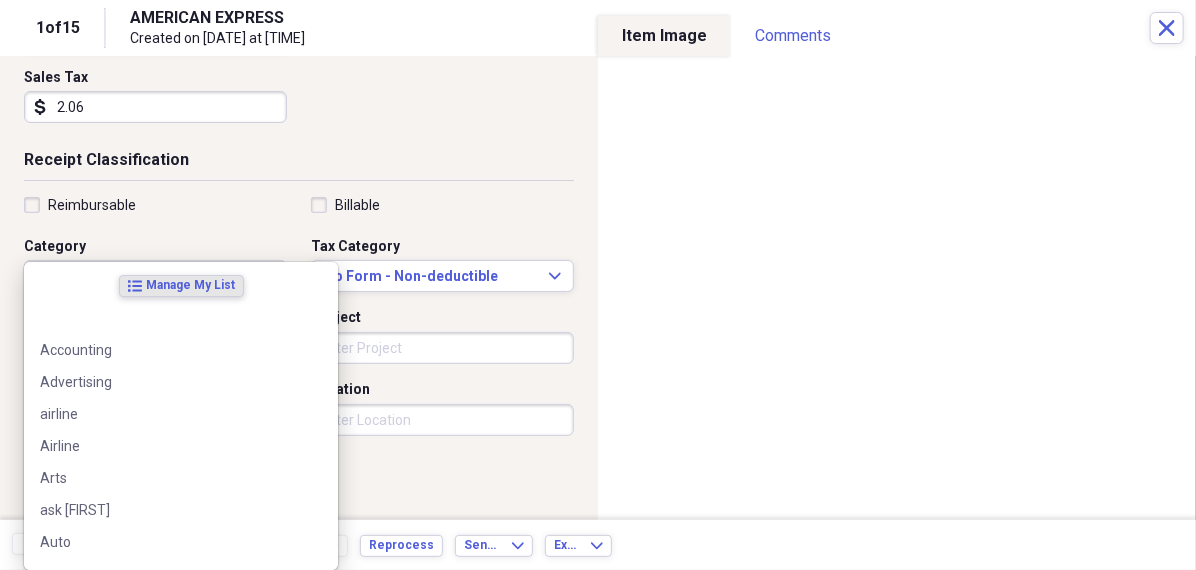 click on "Organize My Files 99+ Collapse Unfiled Needs Review 99+ Unfiled All Files Unfiled Unfiled Unfiled Saved Reports Collapse My Cabinet Theresa's Cabinet Add Folder Folder 456 Add Folder Collapse Open Folder Expense Reports Add Folder Expand Folder 11 Fayette Add Folder Expand Folder 13 Fayette Add Folder Expand Folder 15 Meader A Add Folder Expand Folder 15 Meader C Add Folder Expand Folder 15 Meader D Add Folder Expand Folder 4 Howard Court Add Folder Expand Folder 6 HW Add Folder Expand Folder ACK Expenses Add Folder Expand Folder Files Add Folder Expand Folder Helsingborg Add Folder Expand Folder Kristienstad Add Folder Expand Folder Midtown Ventures Add Folder Expand Folder Peach Row Add Folder Expand Folder RRL Add Folder Expand Folder Vasteros - Boat Add Folder Expand Folder ZEN Add Folder Collapse Trash Trash Folder 21.7.16 Folder jeffrey Folder Kristienstad Help & Support Submit Import Import Add Create Expand Reports Reports Settings Theresa Expand ACK Expenses Showing 15 items , totaling $1,320.43 sort" at bounding box center (598, 285) 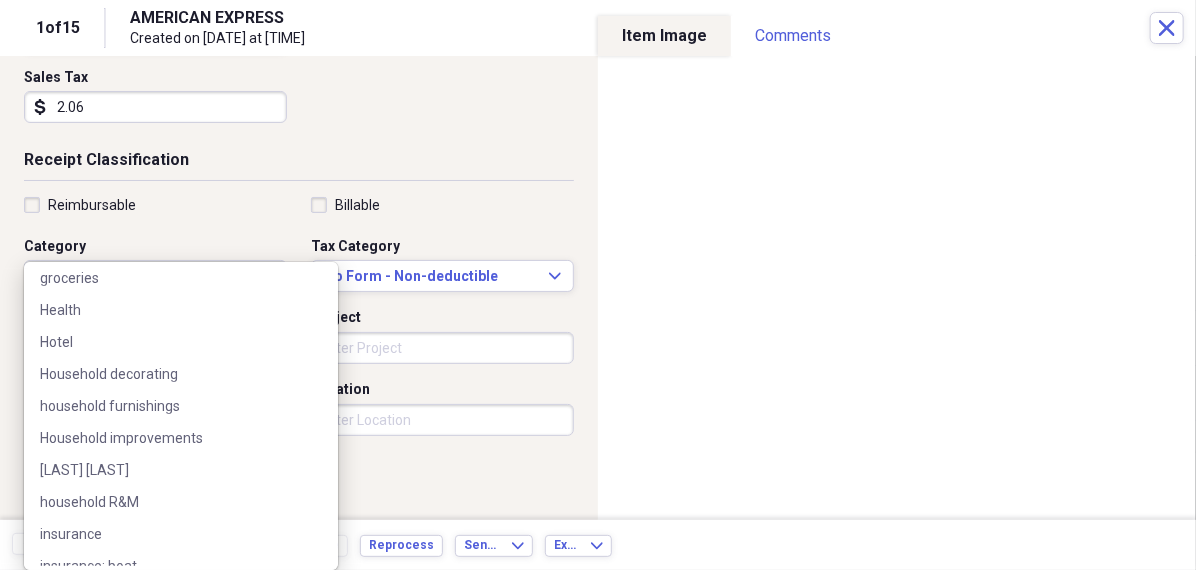 scroll, scrollTop: 1065, scrollLeft: 0, axis: vertical 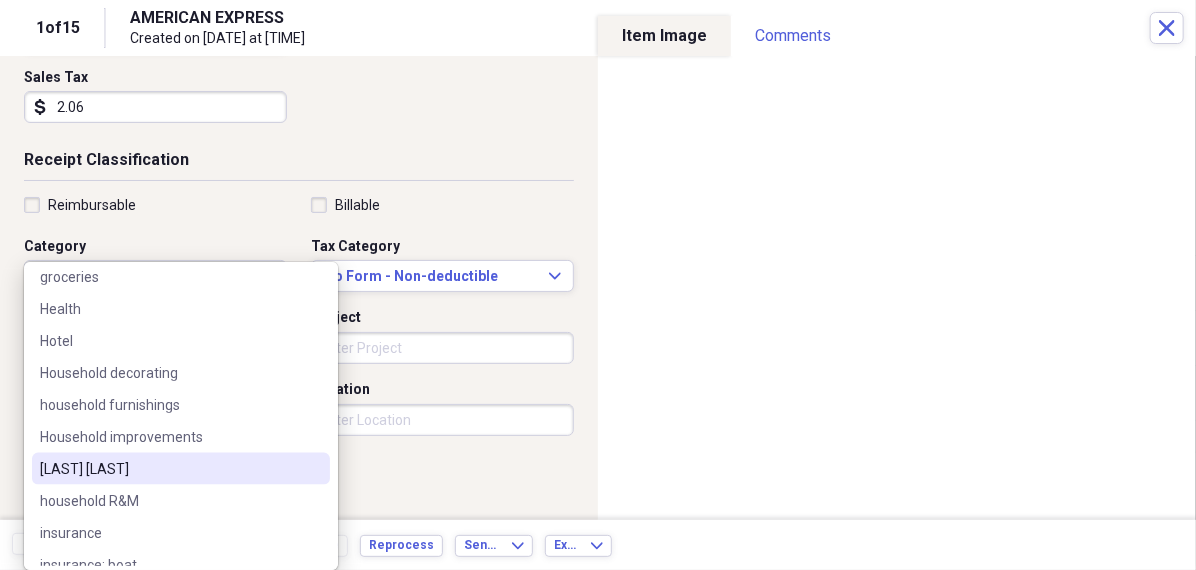 click on "Household misc" at bounding box center [169, 469] 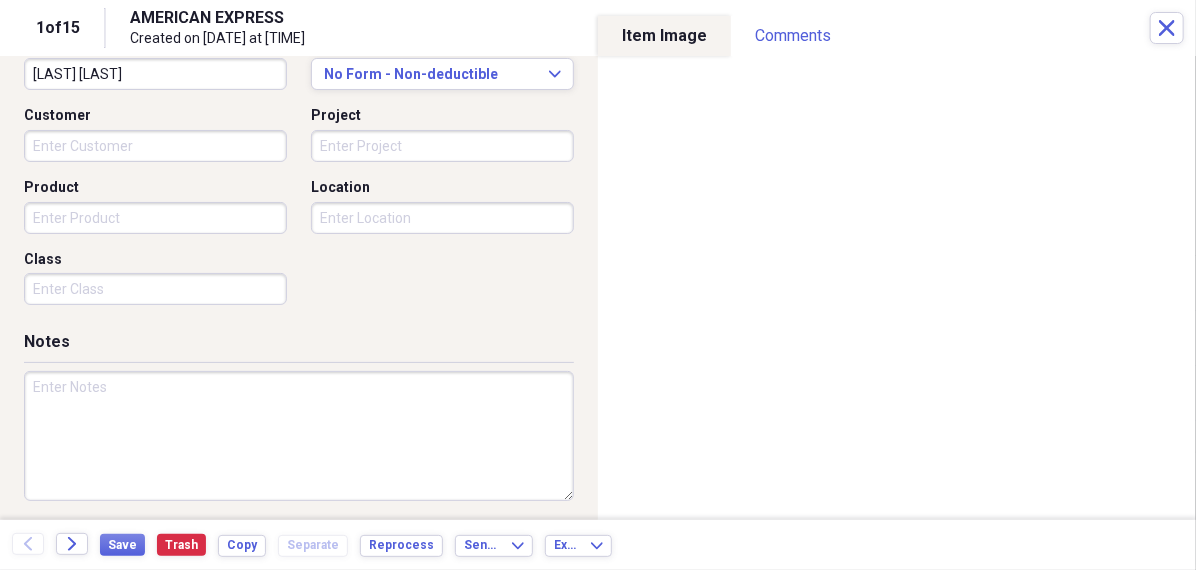 scroll, scrollTop: 555, scrollLeft: 0, axis: vertical 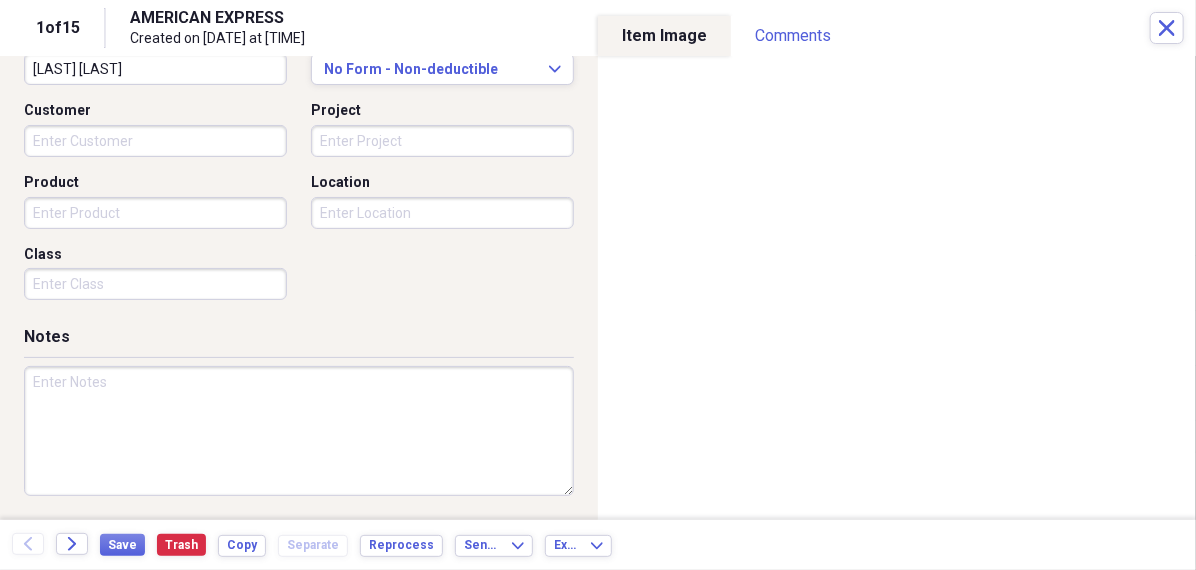 click at bounding box center [299, 431] 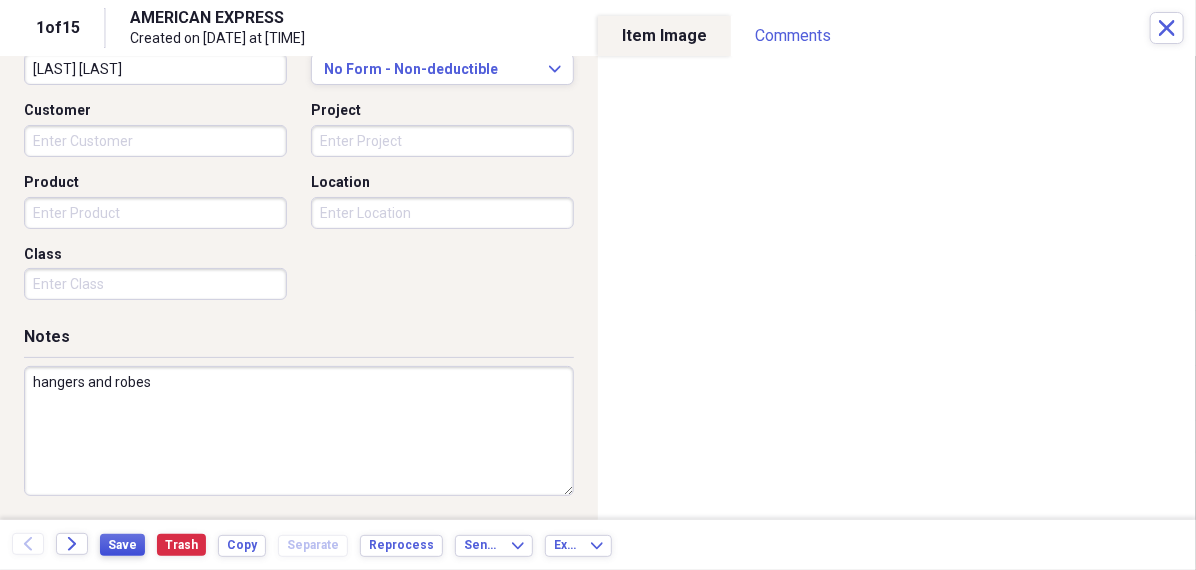 click on "Save" at bounding box center [122, 545] 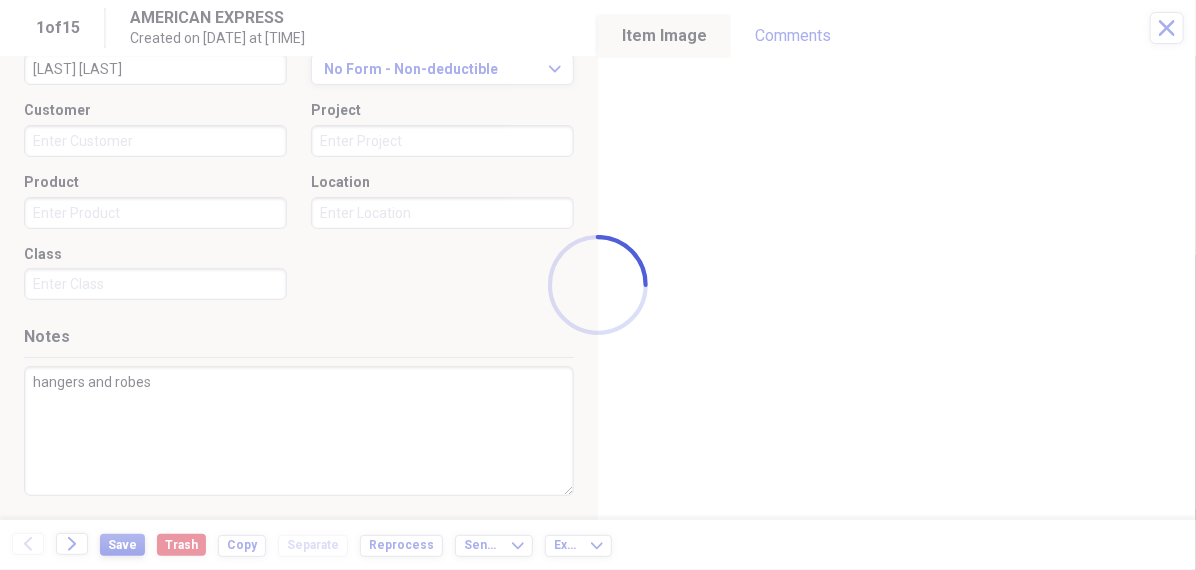 type on "hangers and robes" 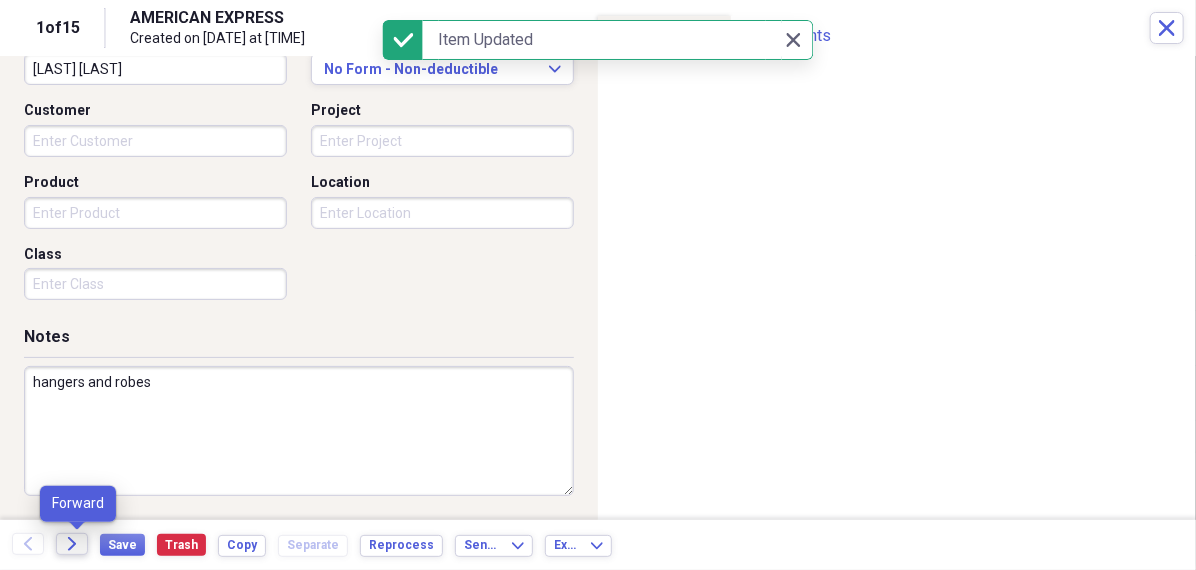 click on "Forward" 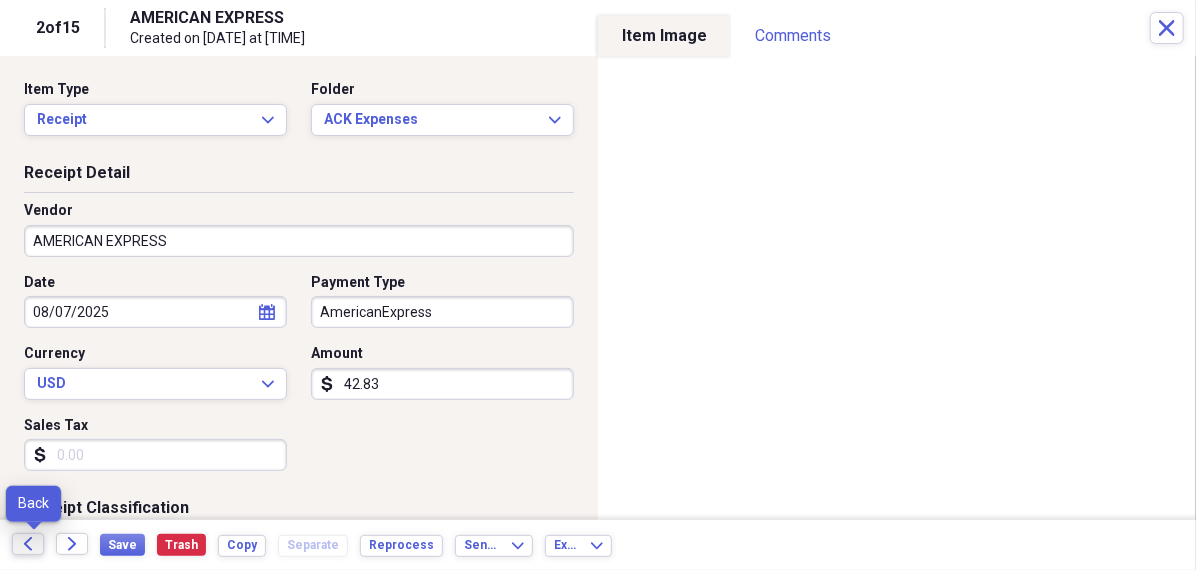 click on "Back" 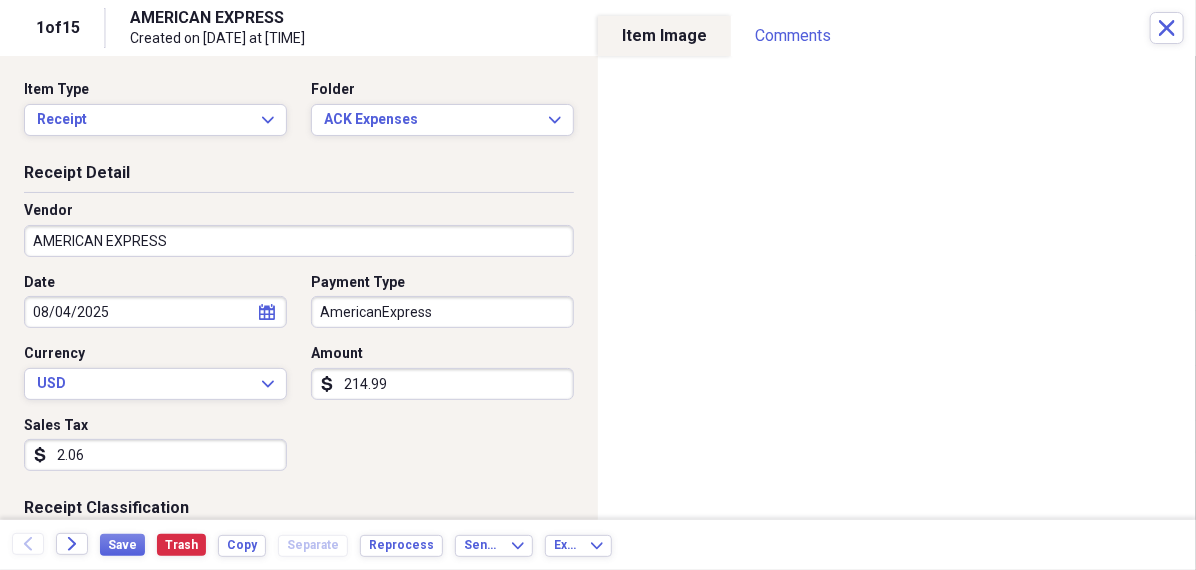 click on "AMERICAN EXPRESS" at bounding box center (299, 241) 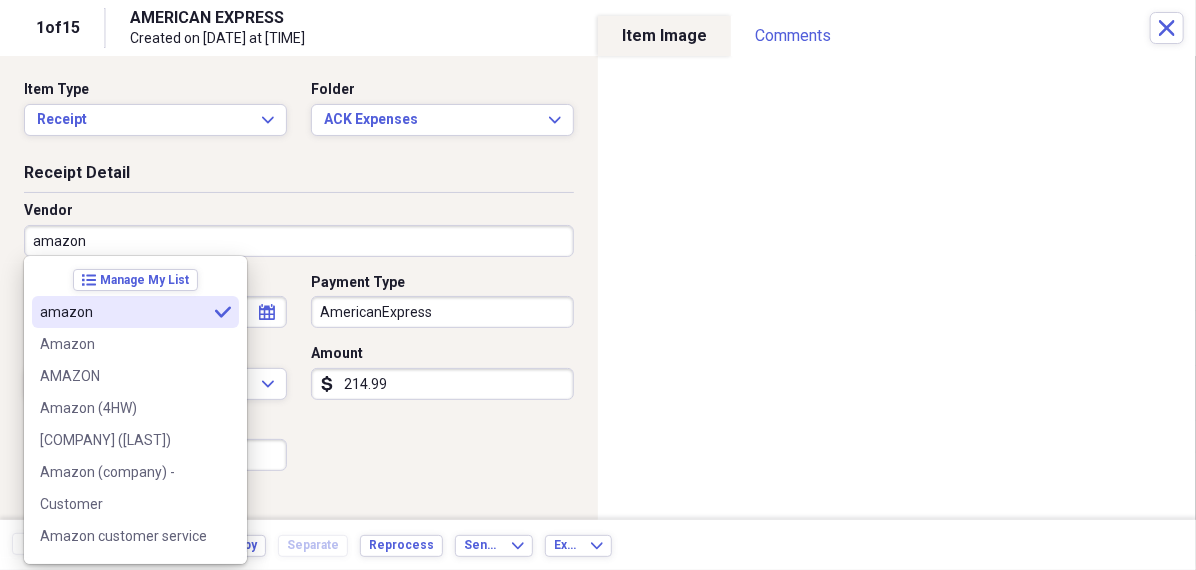 type on "amazon" 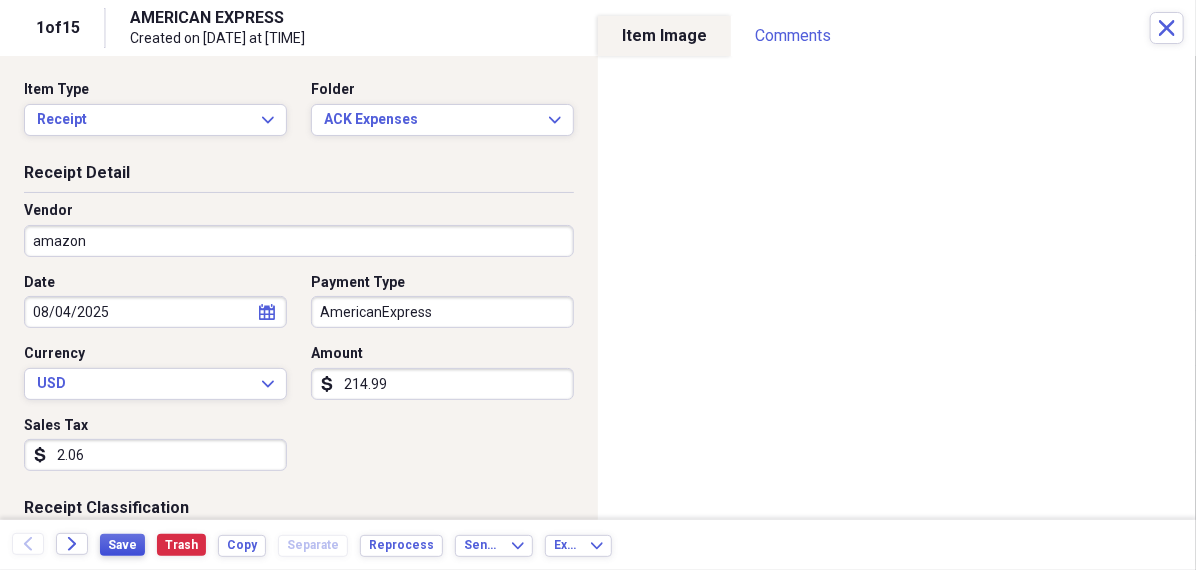 click on "Save" at bounding box center (122, 545) 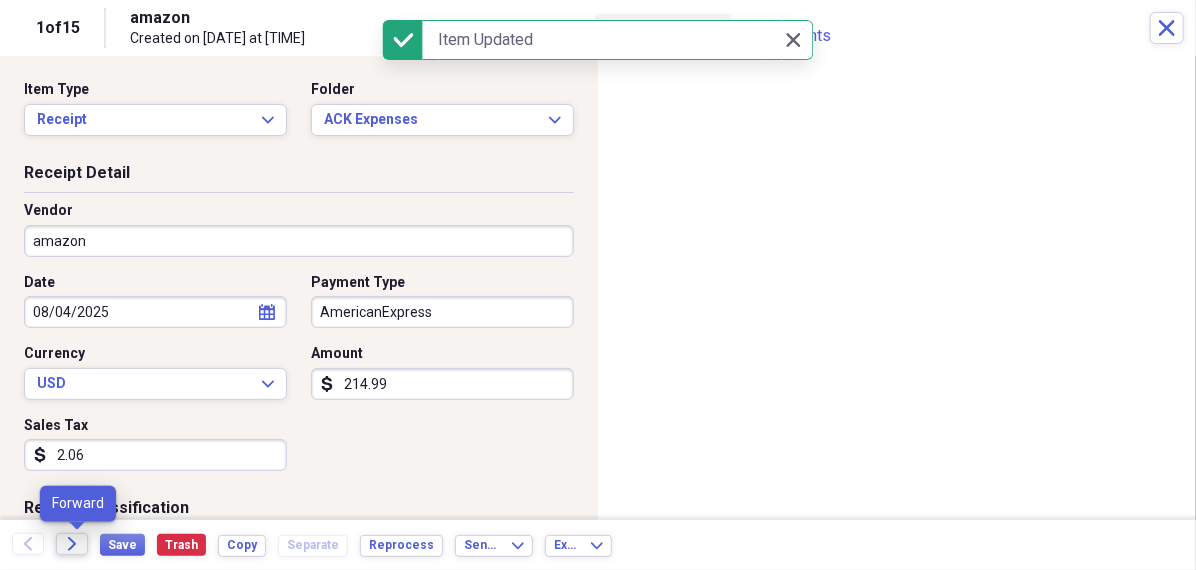 click on "Forward" 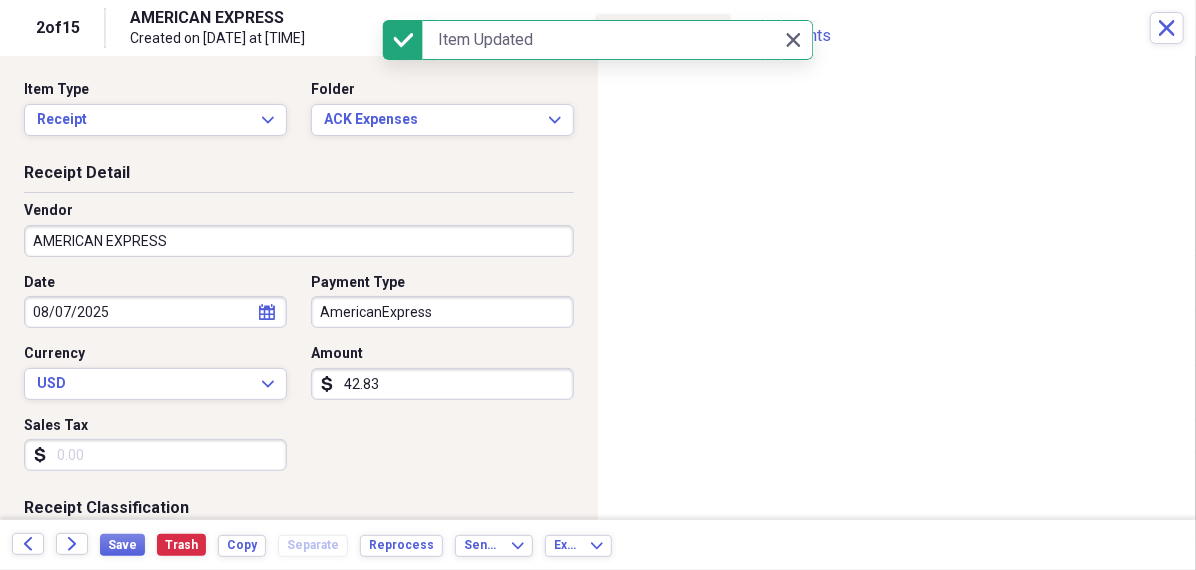 click on "AMERICAN EXPRESS" at bounding box center [299, 241] 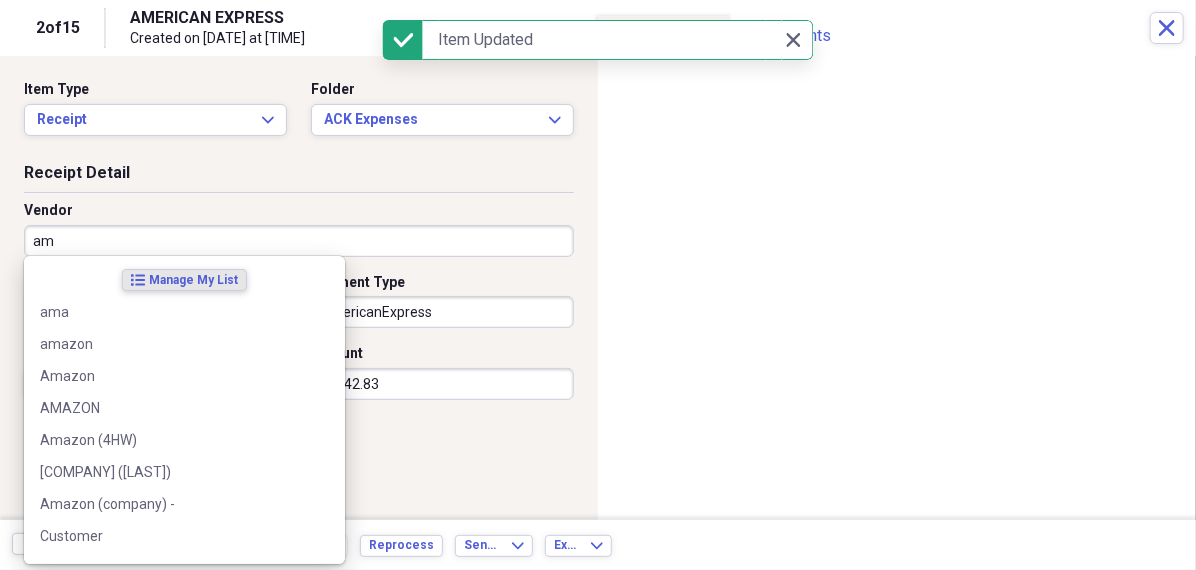 type on "ama" 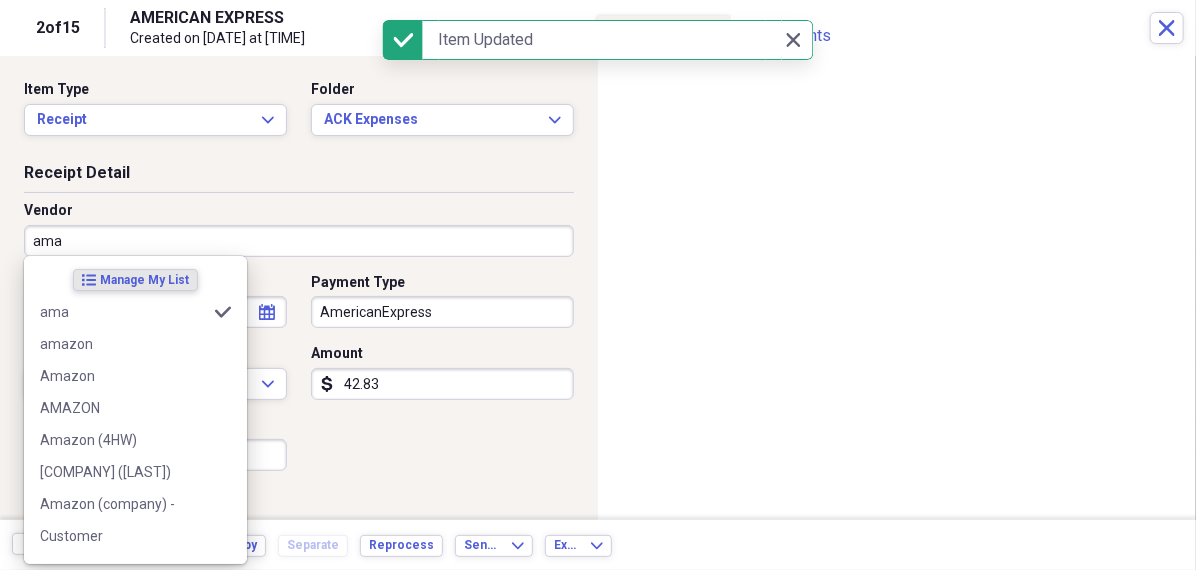 type on "Household misc" 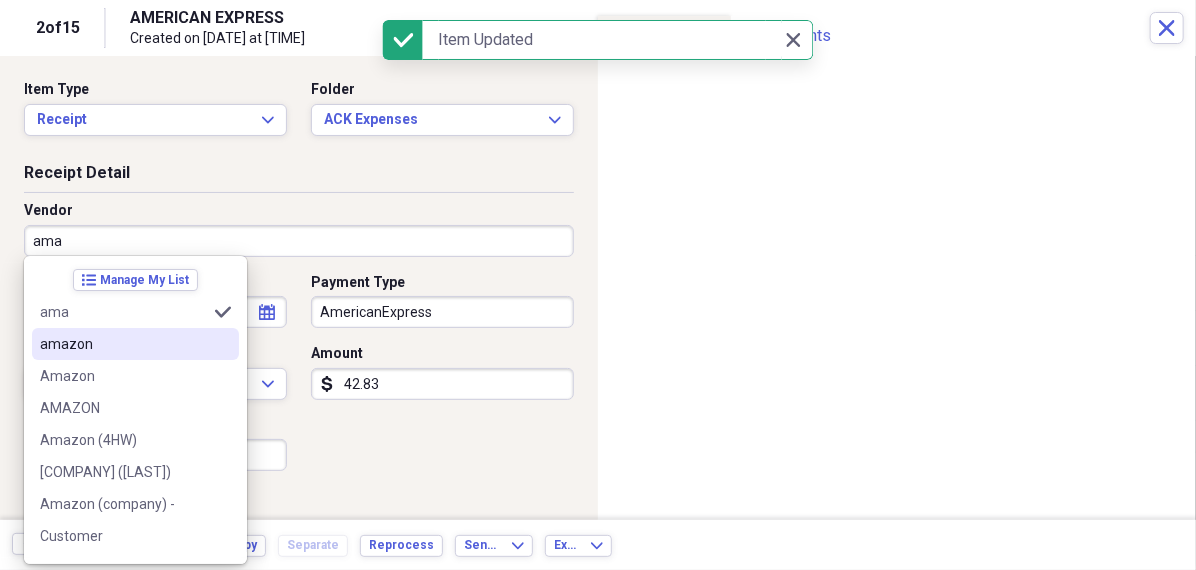 click on "amazon" at bounding box center [123, 344] 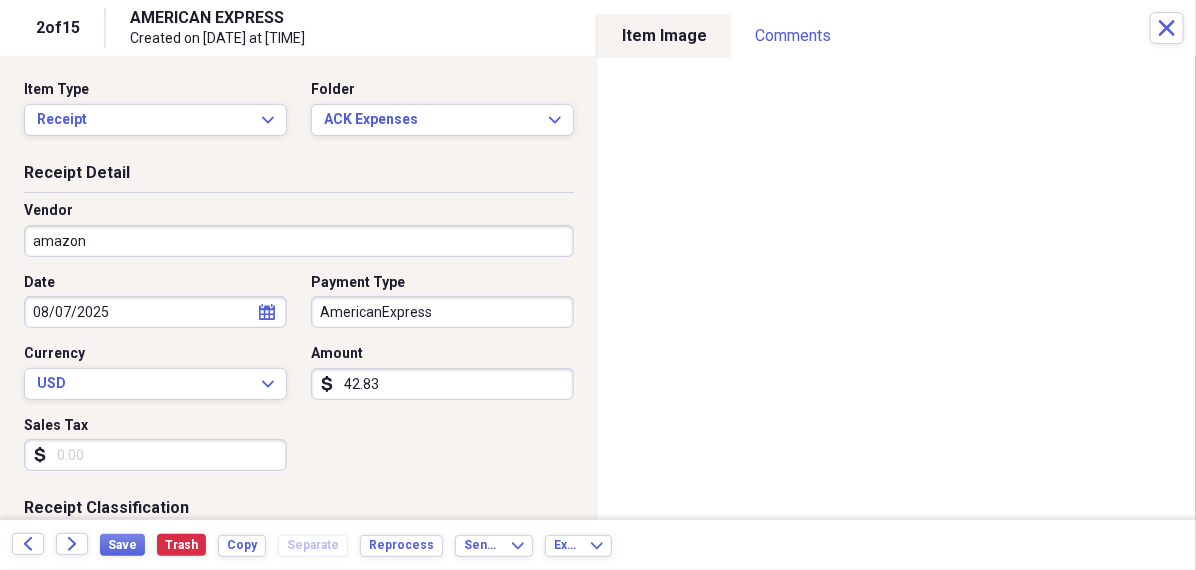 click on "calendar" 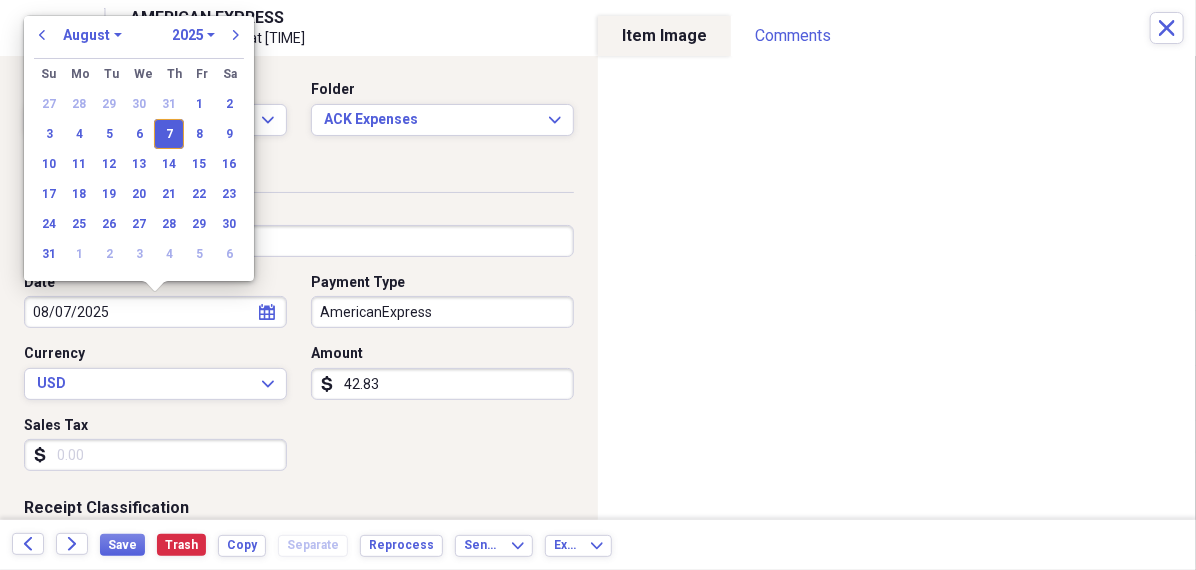 click on "January February March April May June July August September October November December" at bounding box center (92, 35) 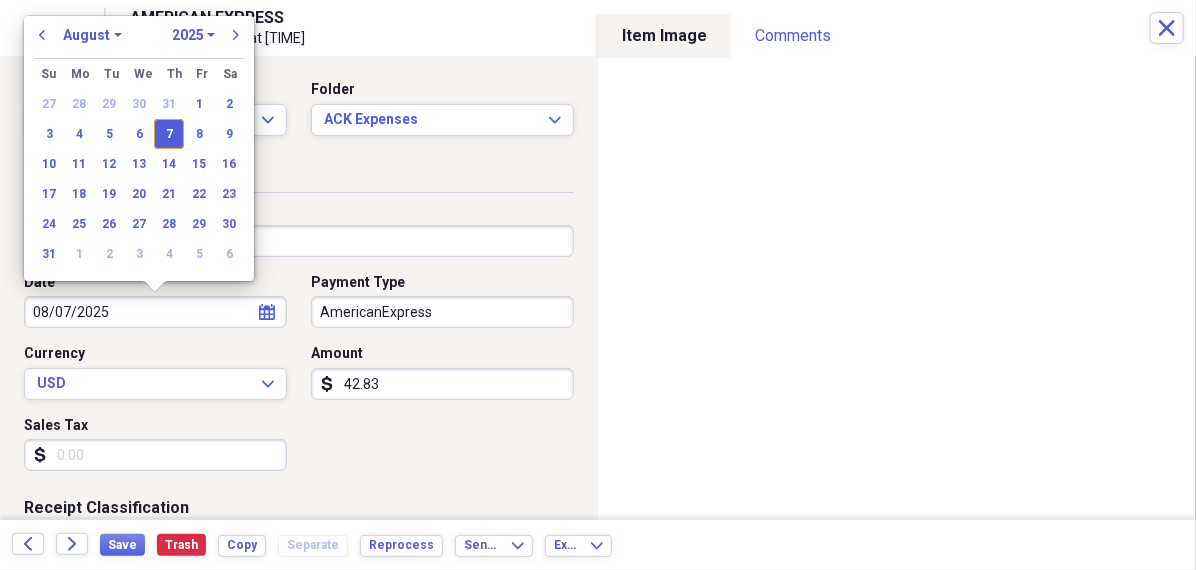 select on "6" 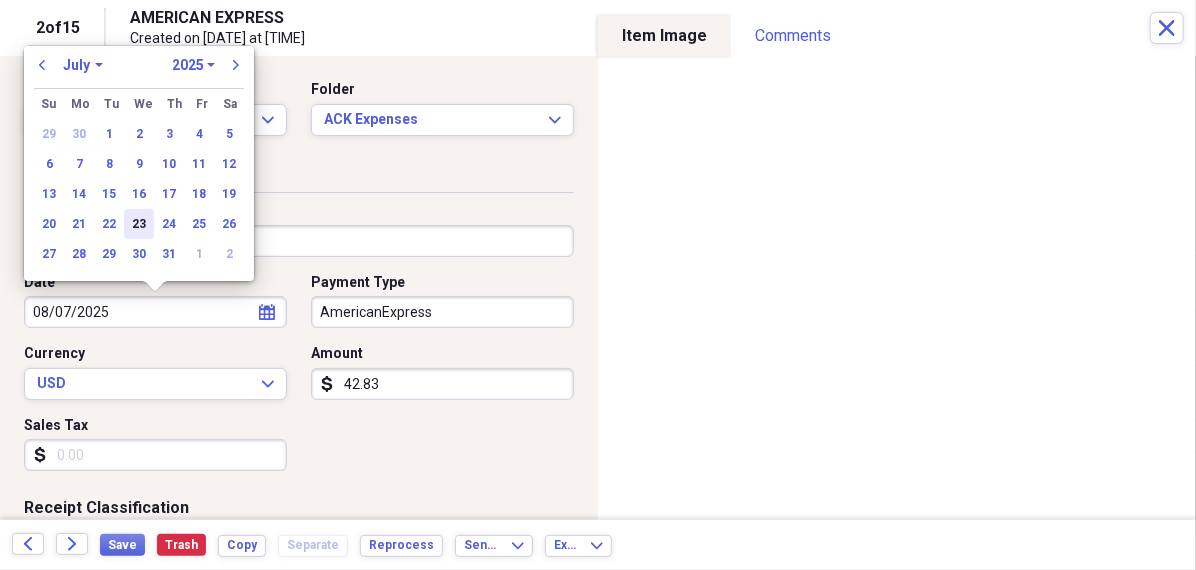 click on "23" at bounding box center (139, 224) 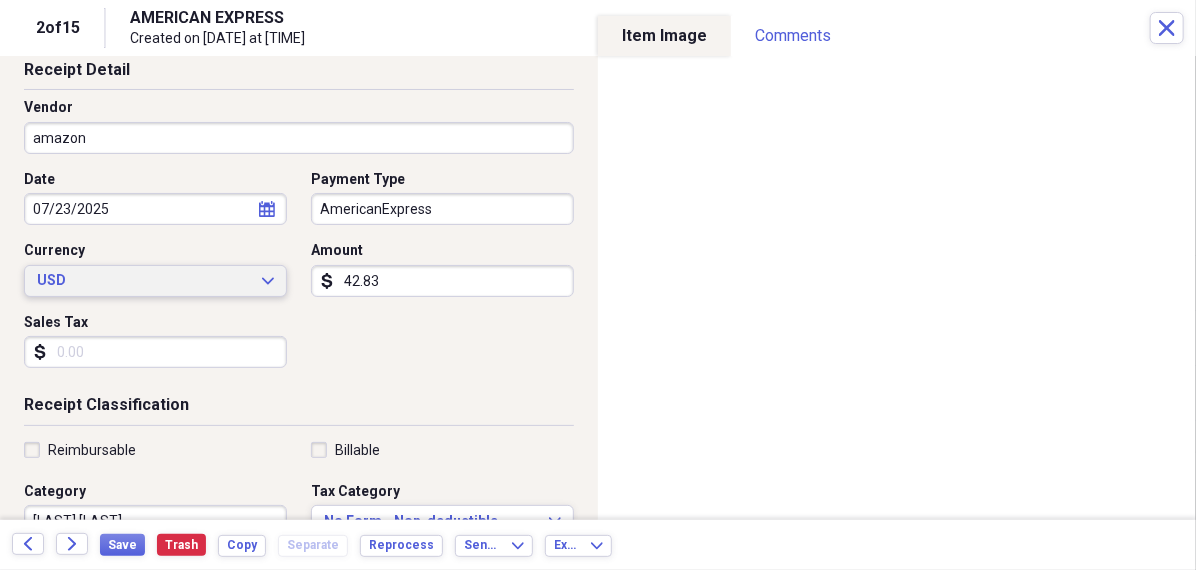 scroll, scrollTop: 275, scrollLeft: 0, axis: vertical 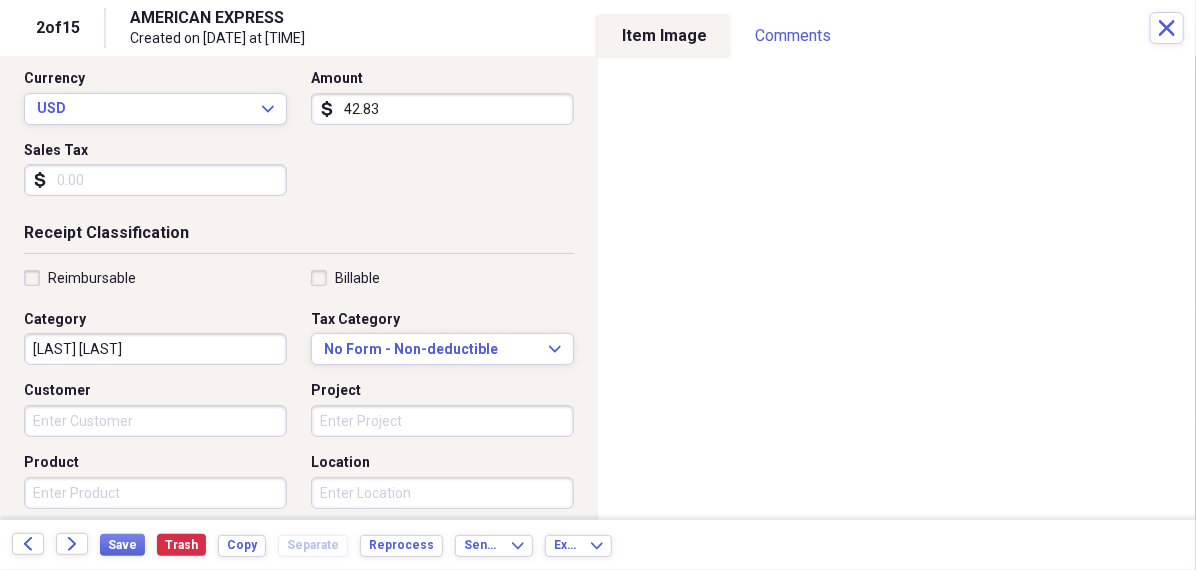 click on "Household misc" at bounding box center [155, 349] 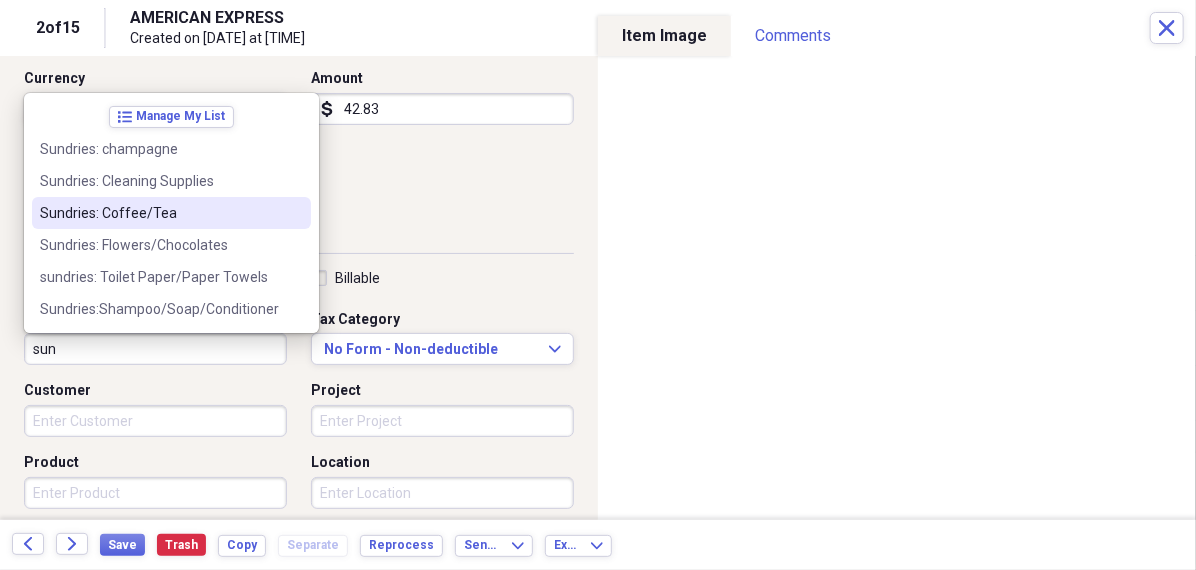 click on "Sundries: Coffee/Tea" at bounding box center [159, 213] 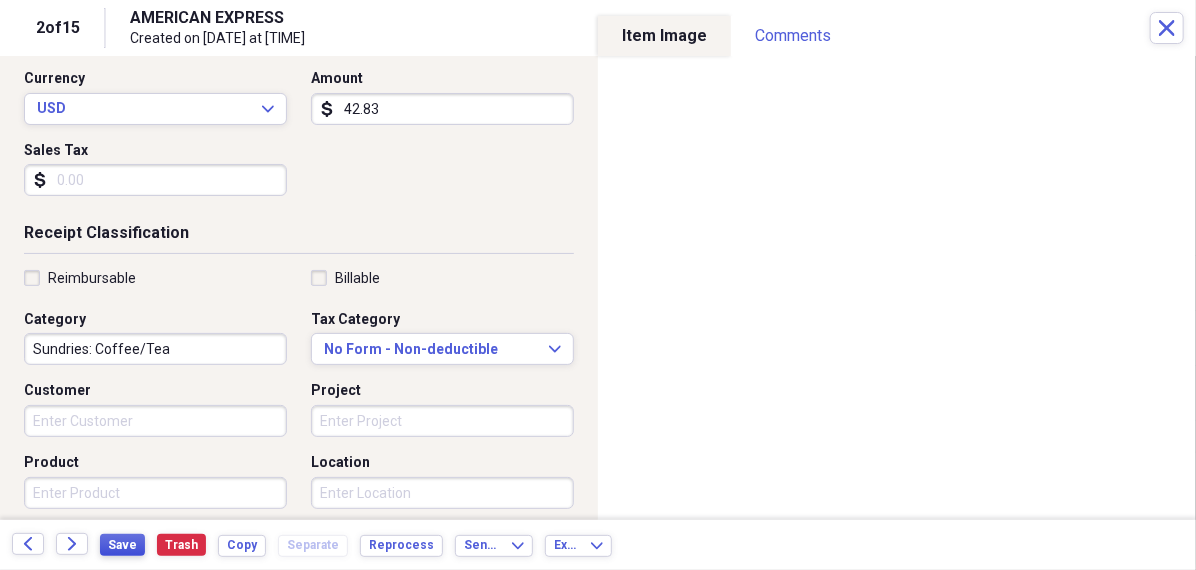 click on "Save" at bounding box center (122, 545) 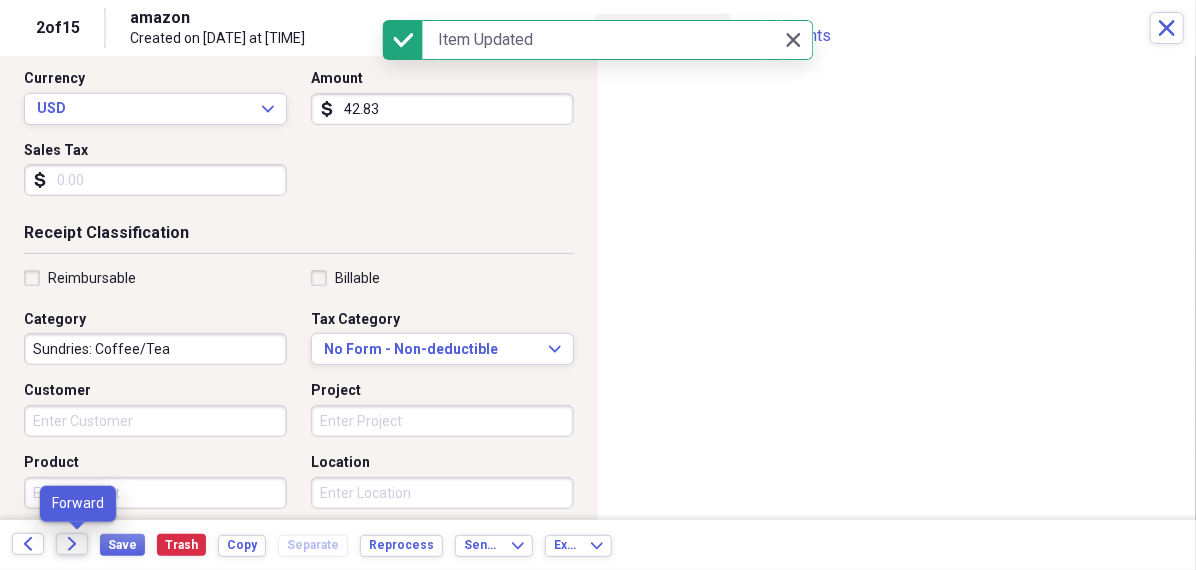 click on "Forward" 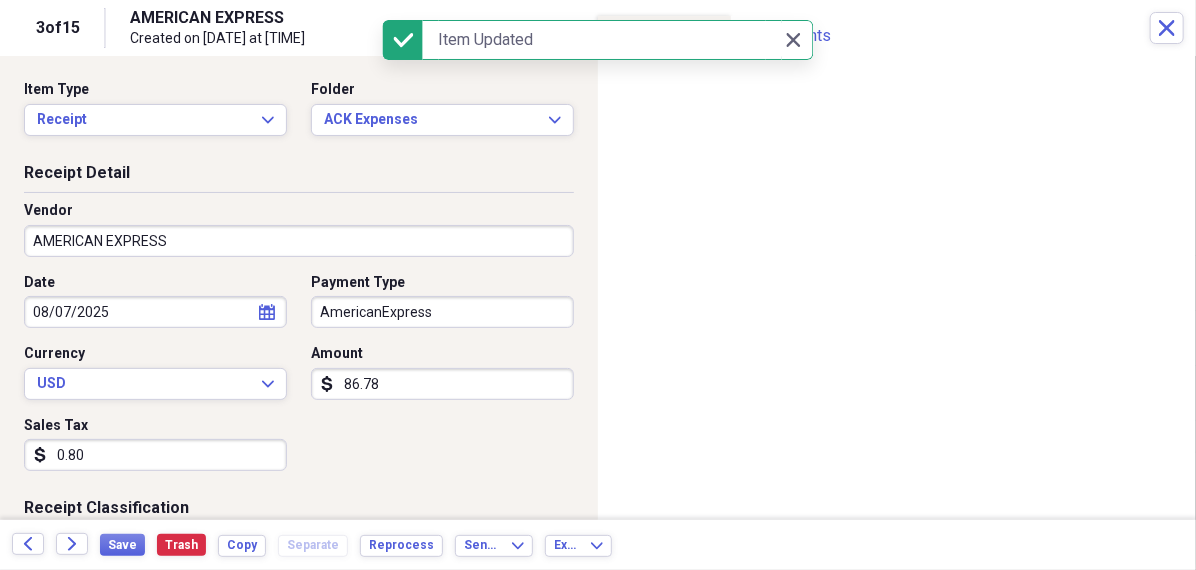 click on "AMERICAN EXPRESS" at bounding box center (299, 241) 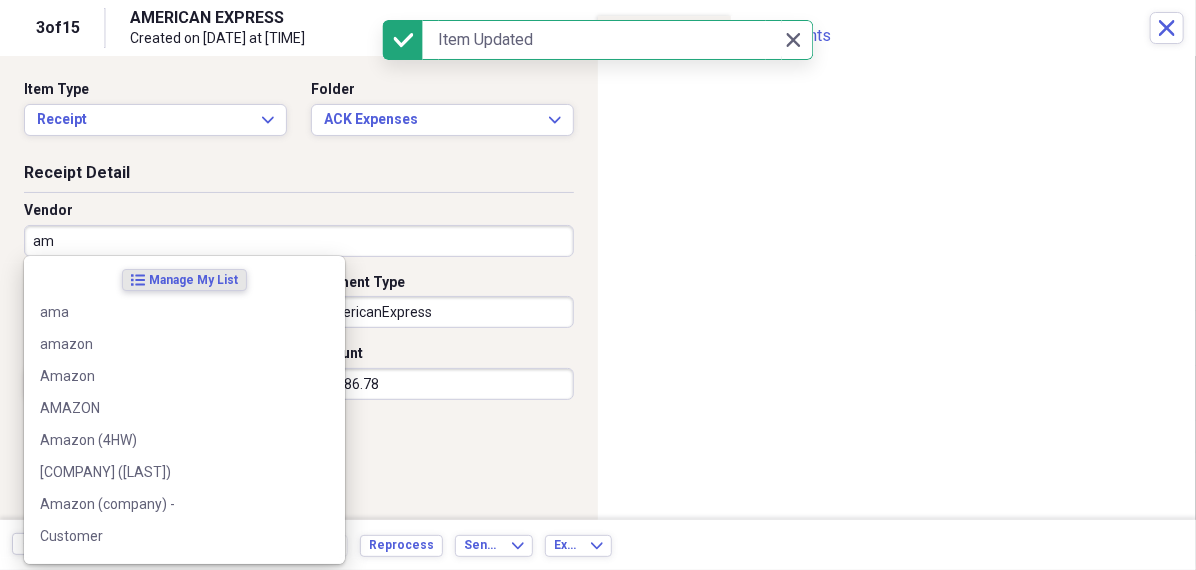 type on "ama" 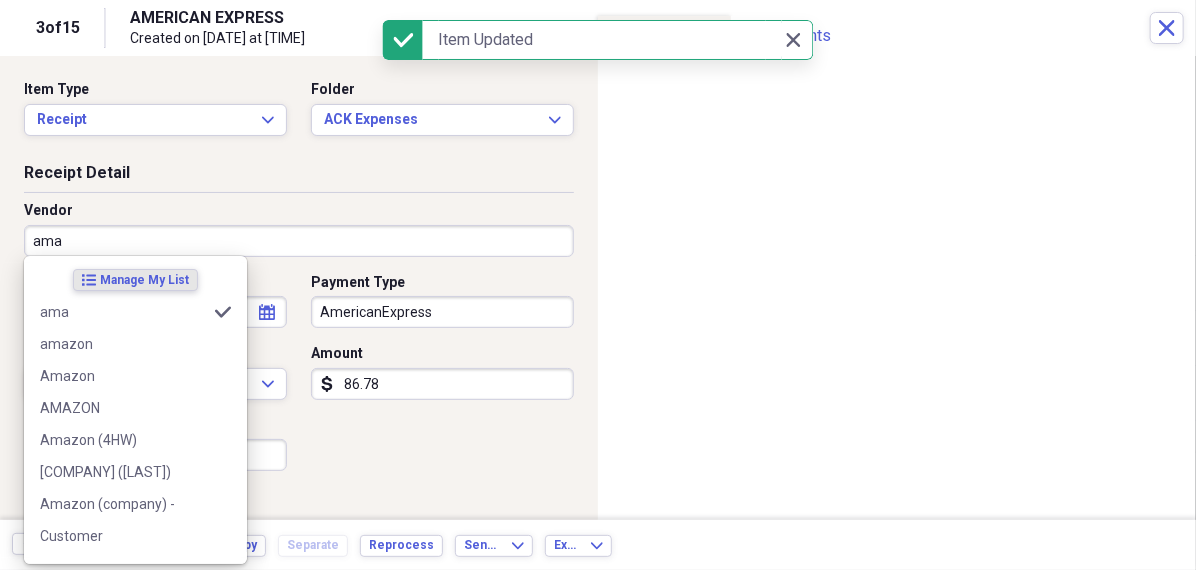 type on "Household misc" 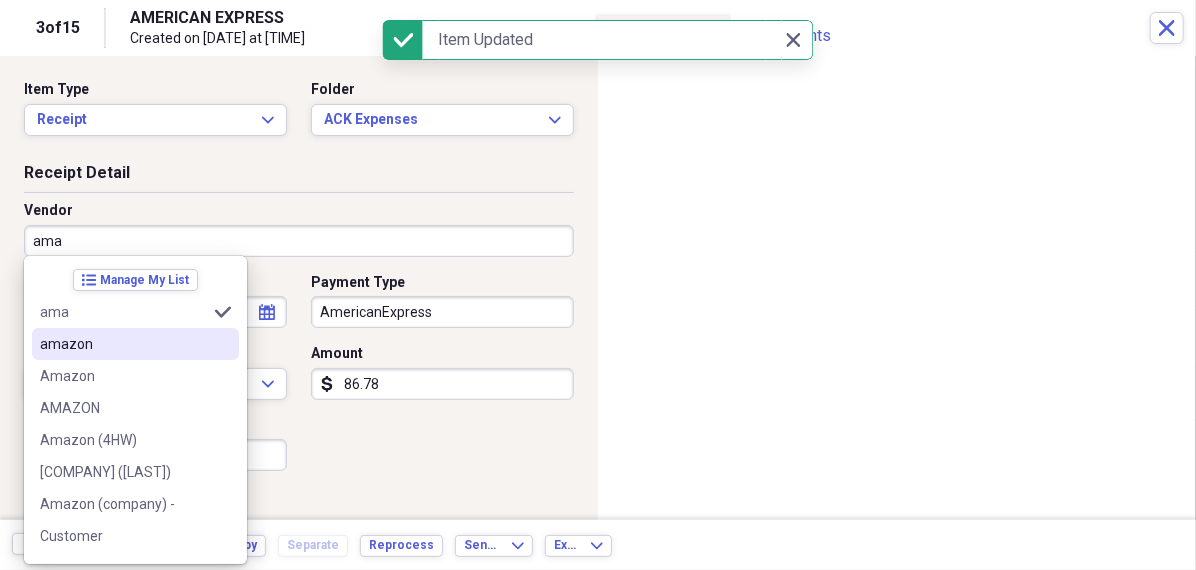 click on "amazon" at bounding box center (123, 344) 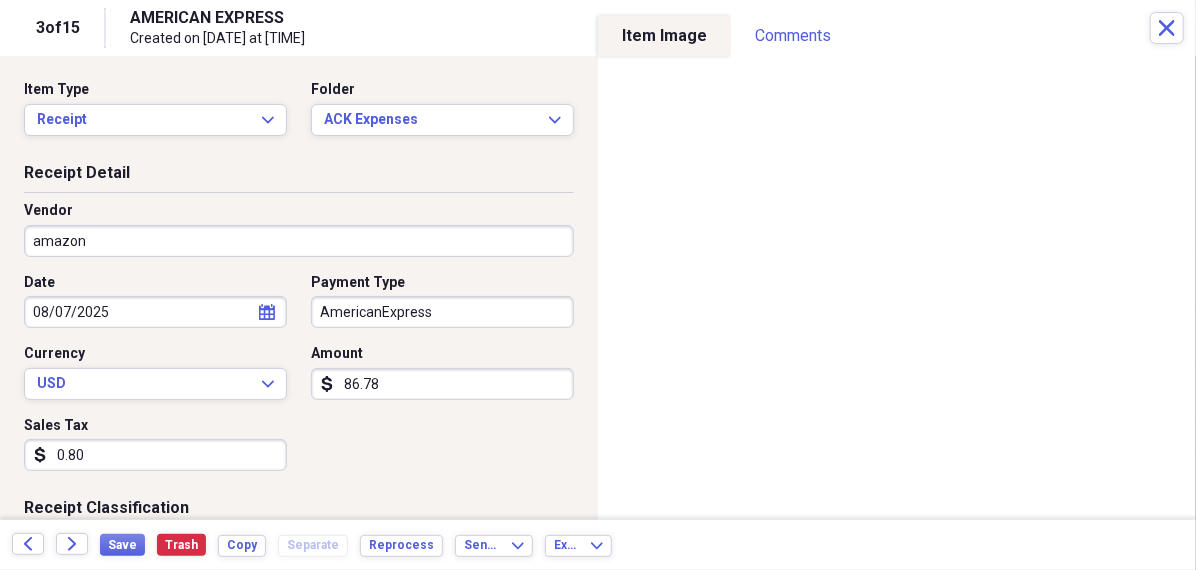 click 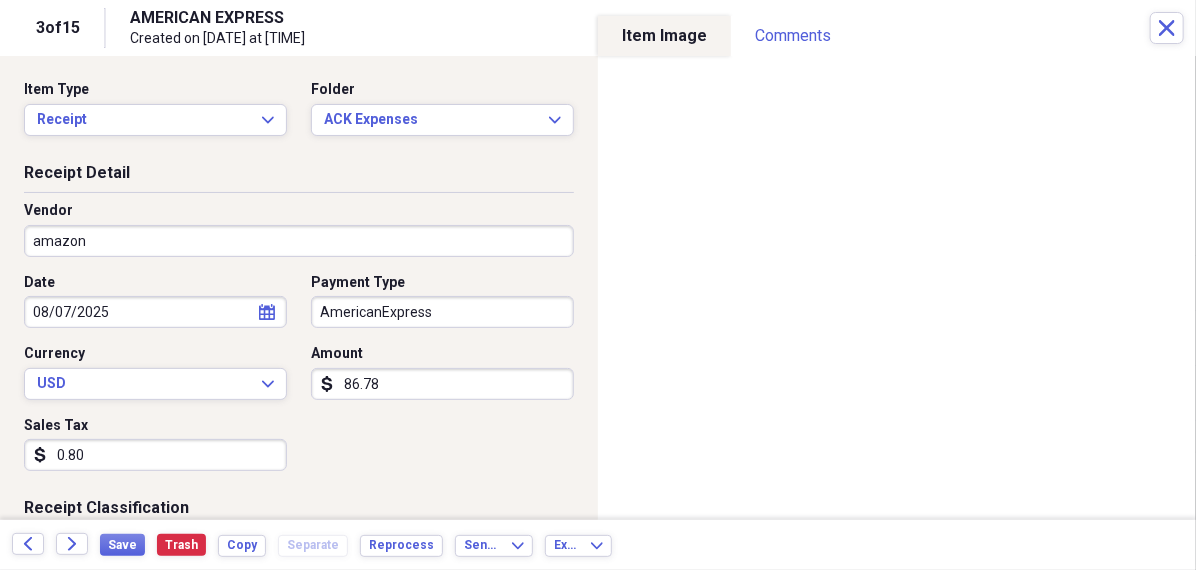 select on "7" 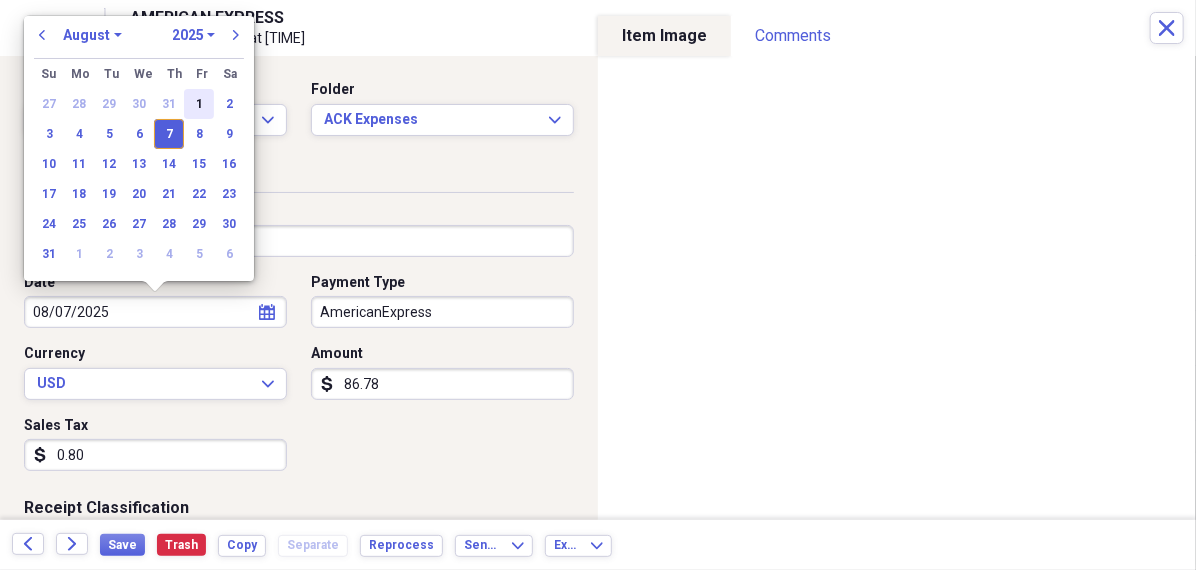 click on "1" at bounding box center [199, 104] 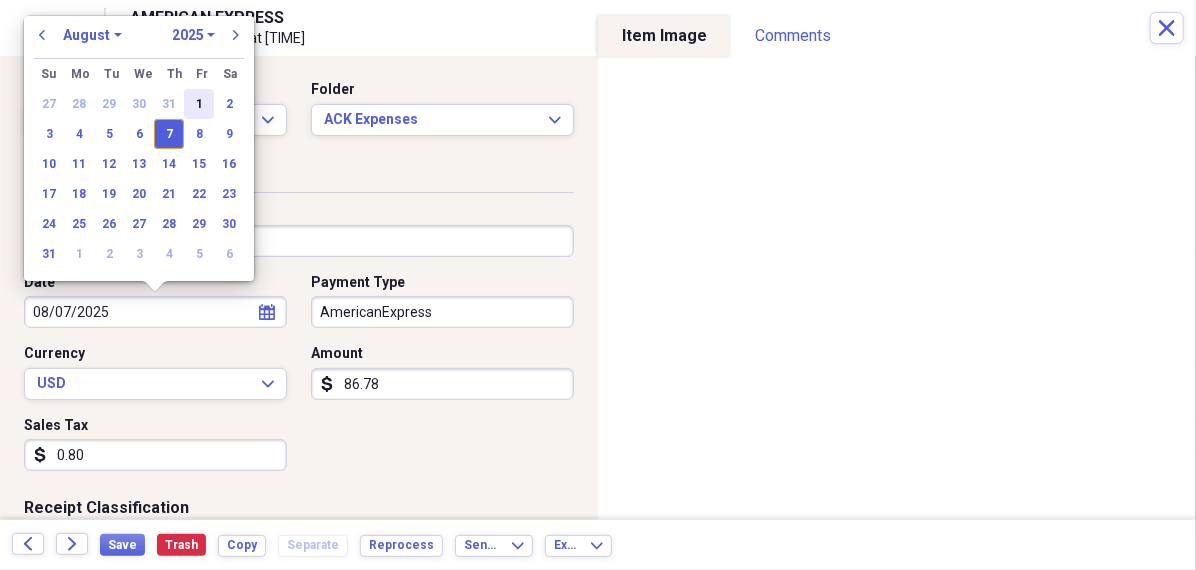 type on "08/01/2025" 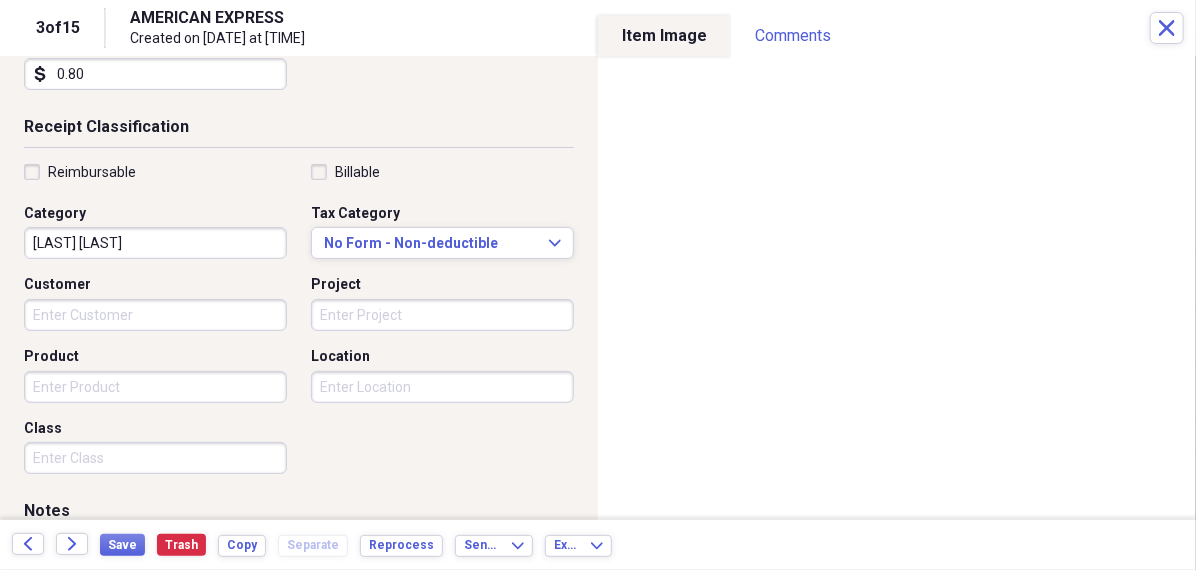 scroll, scrollTop: 382, scrollLeft: 0, axis: vertical 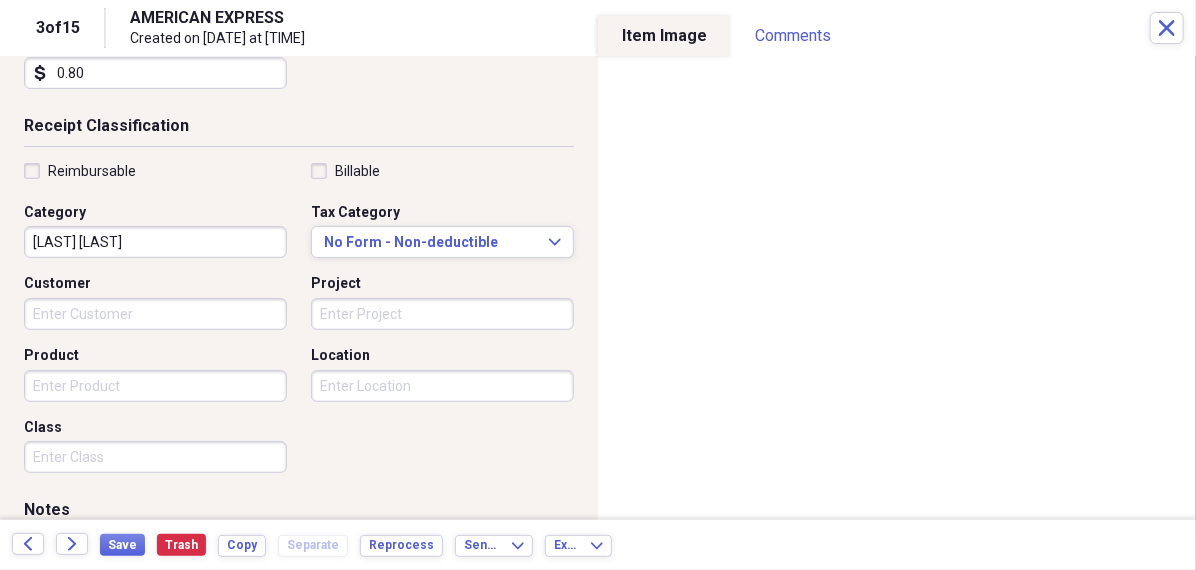 click on "Household misc" at bounding box center [155, 242] 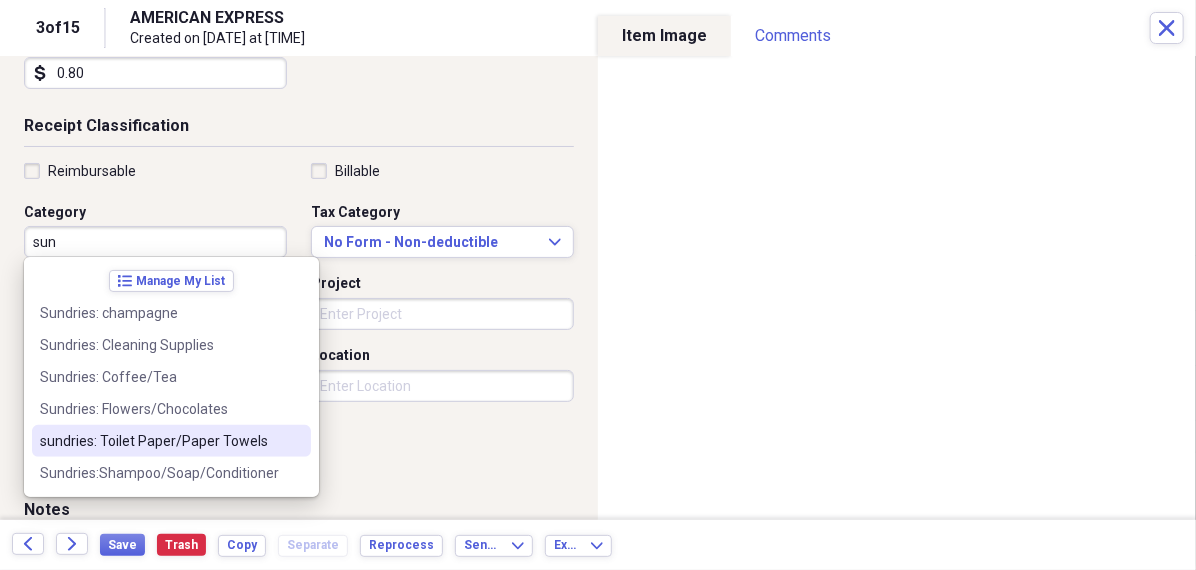 click on "sundries: Toilet Paper/Paper Towels" at bounding box center [159, 441] 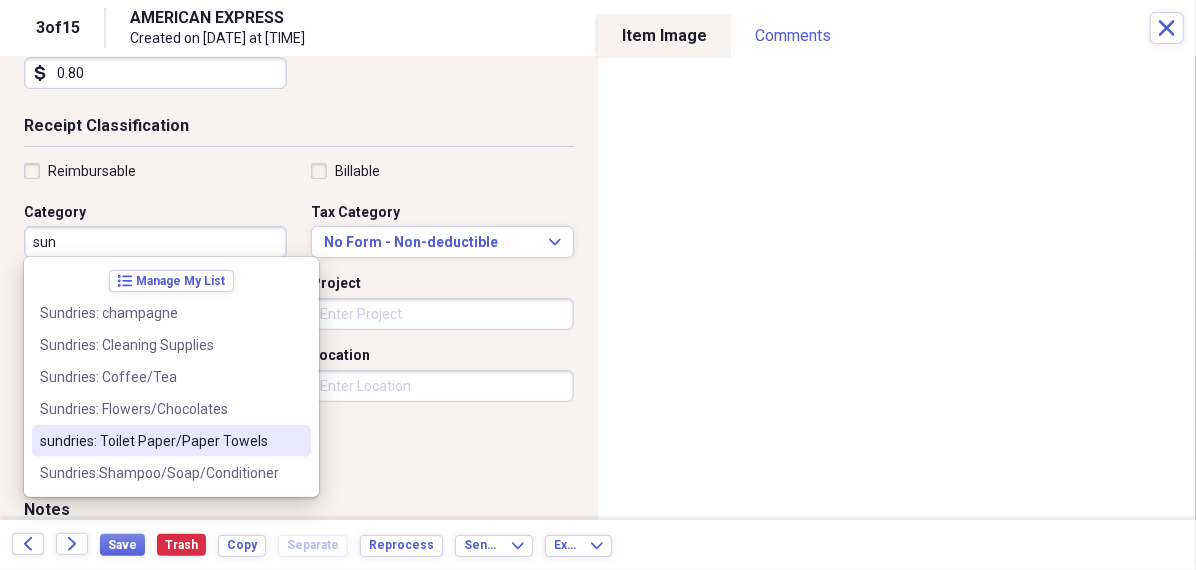 type on "sundries: Toilet Paper/Paper Towels" 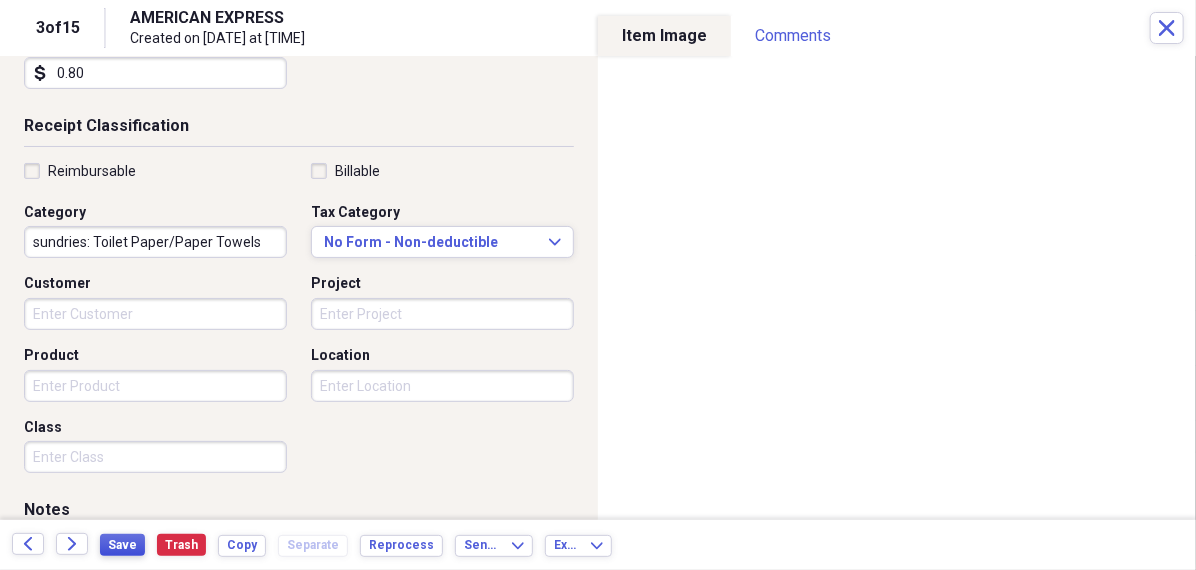click on "Save" at bounding box center [122, 545] 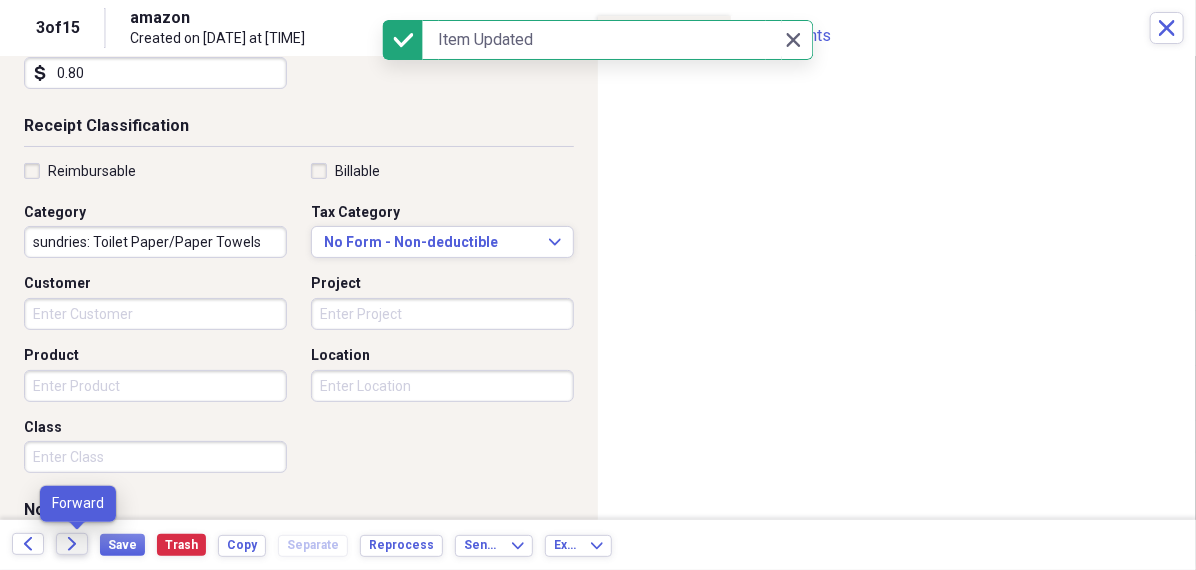 click on "Forward" 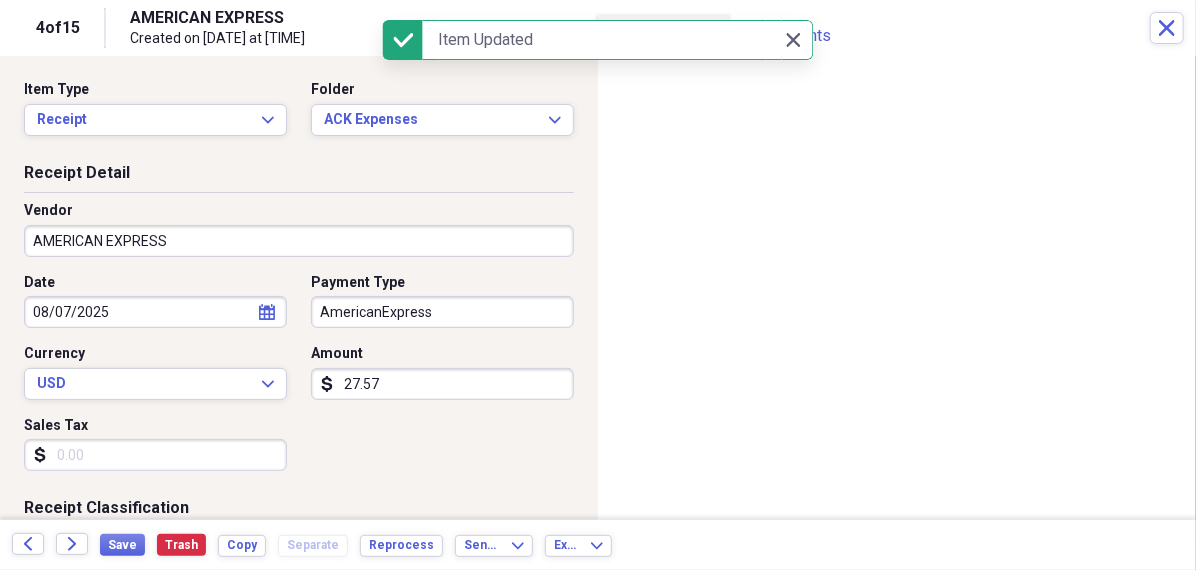 click on "AMERICAN EXPRESS" at bounding box center [299, 241] 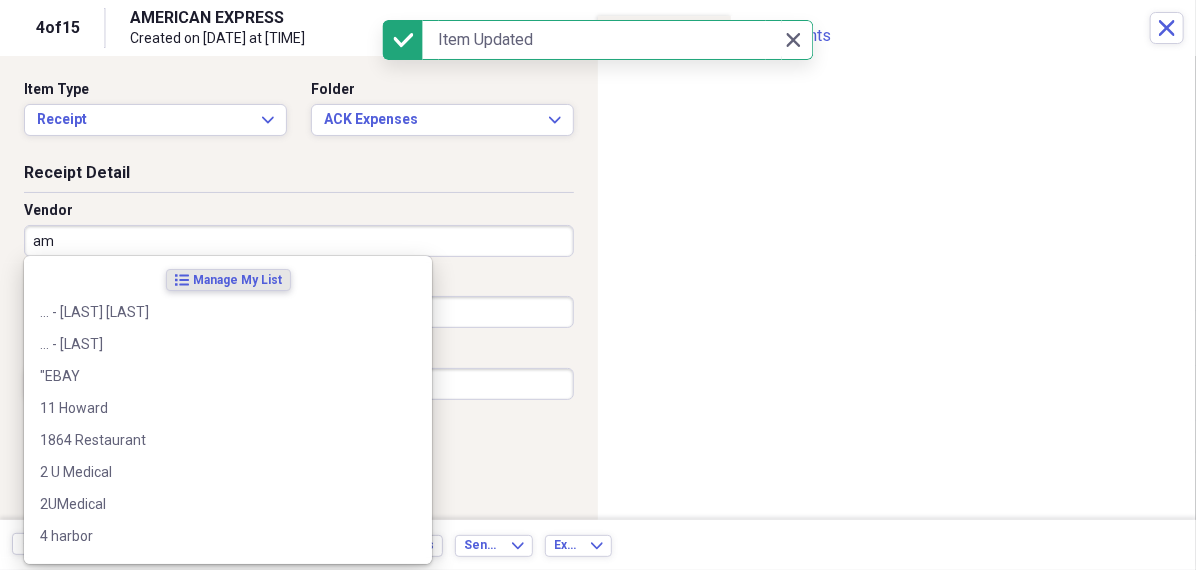 type on "ama" 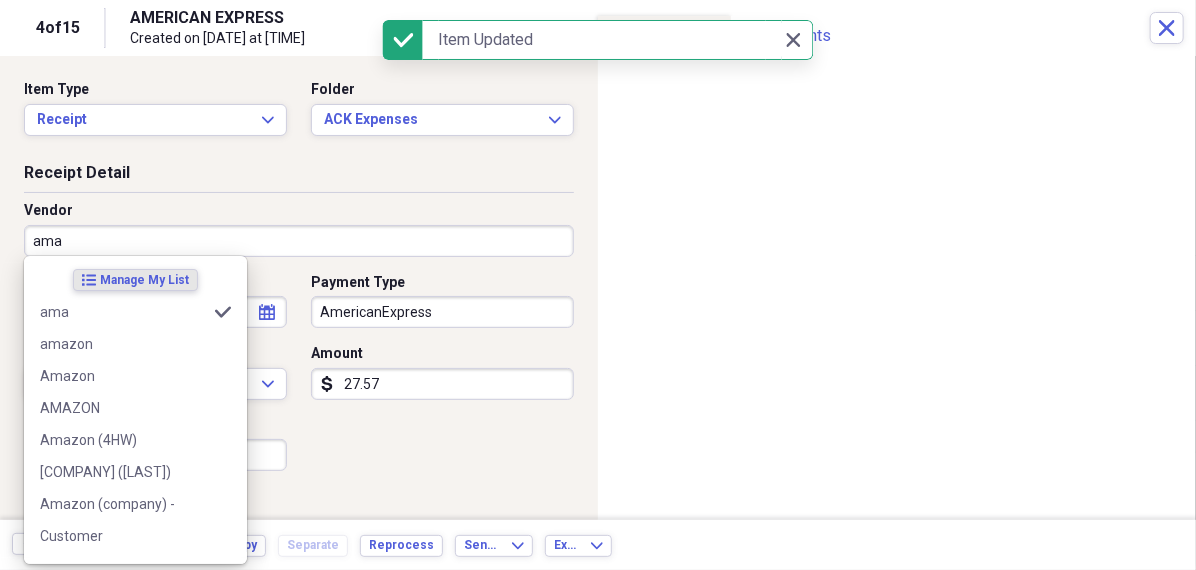type on "Household misc" 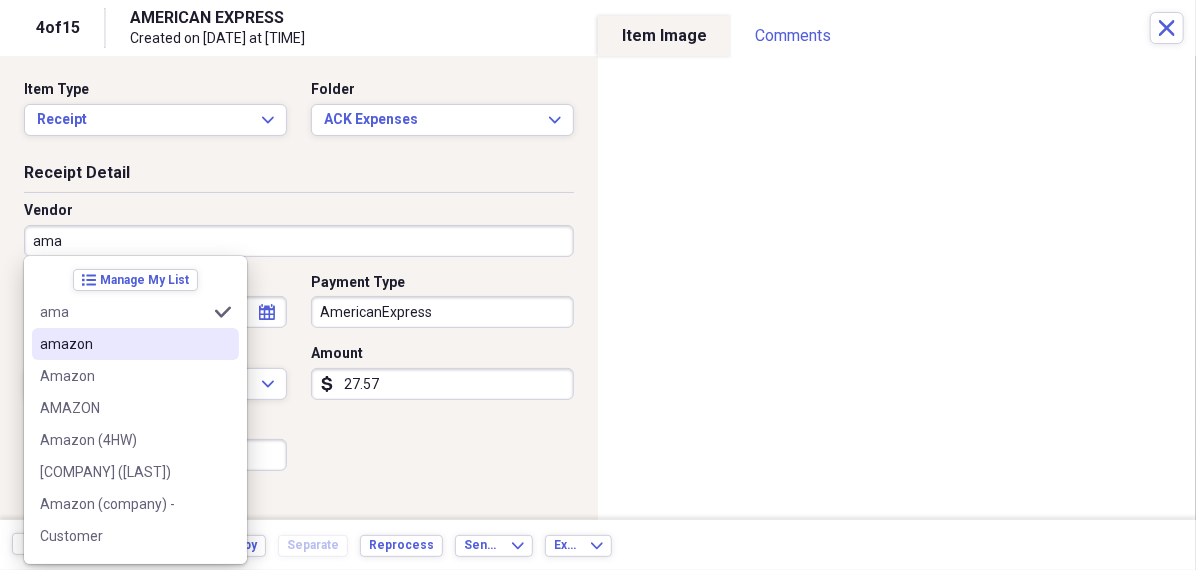 click on "amazon" at bounding box center (123, 344) 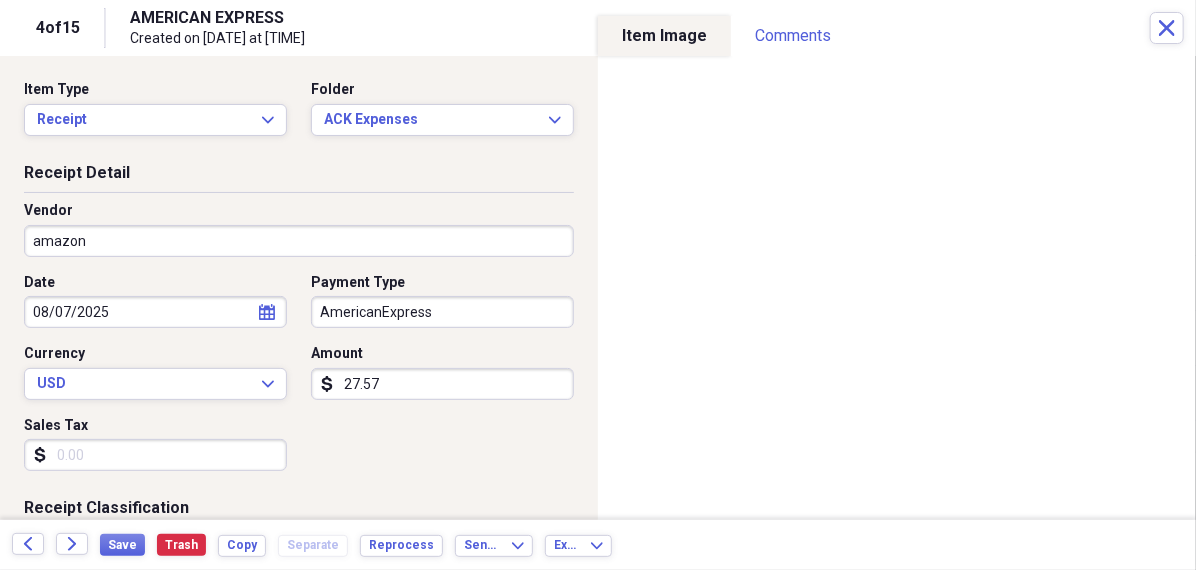 click on "calendar" 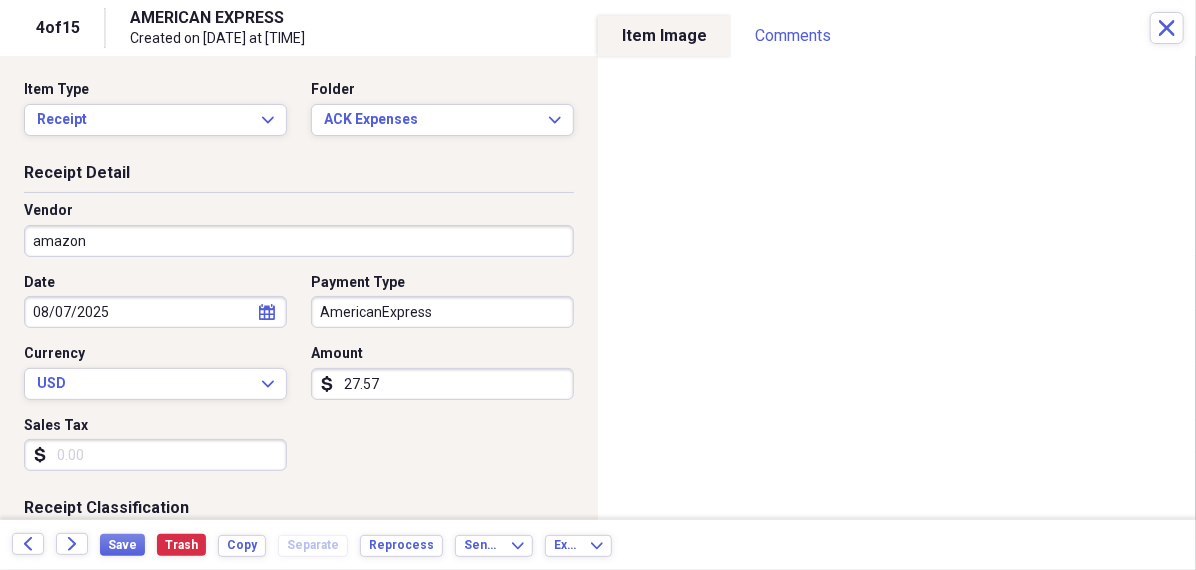 select on "7" 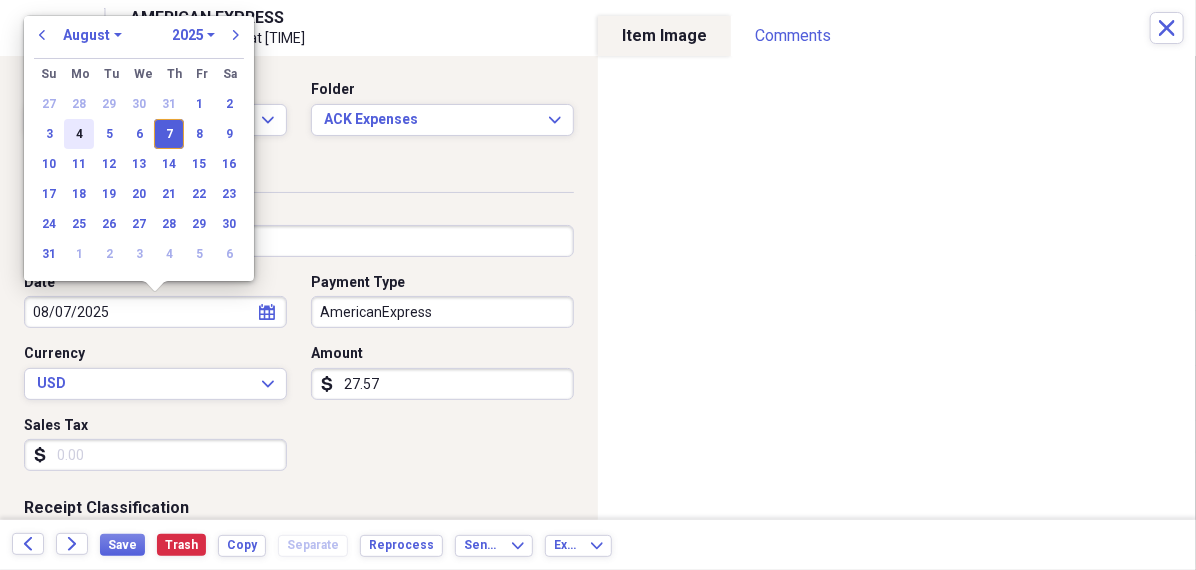 click on "4" at bounding box center [79, 134] 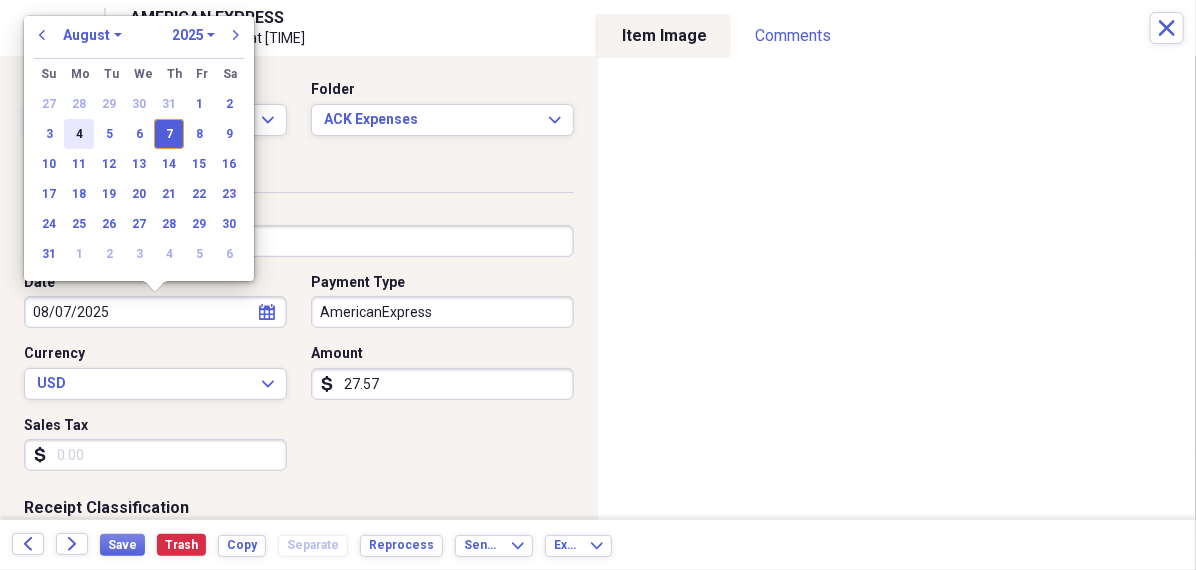 type on "08/04/2025" 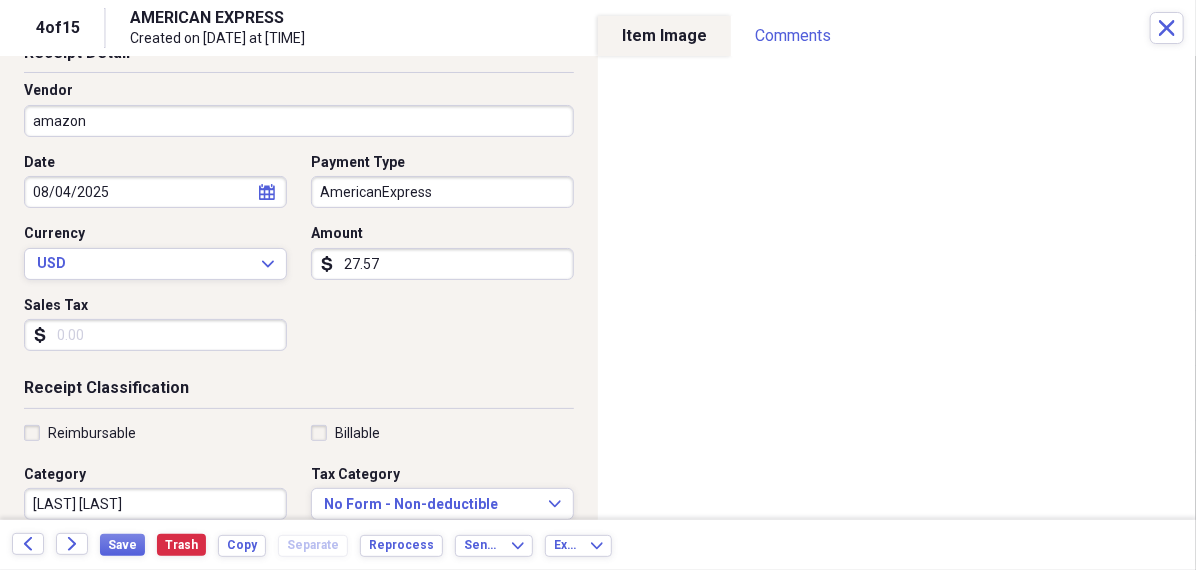 scroll, scrollTop: 152, scrollLeft: 0, axis: vertical 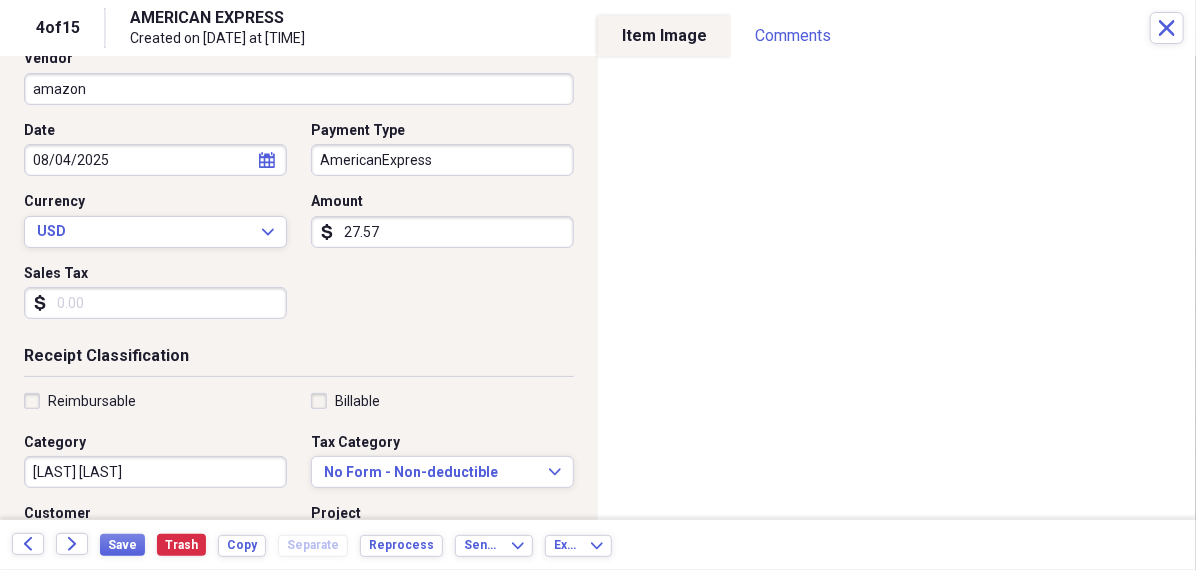 click on "Household misc" at bounding box center [155, 472] 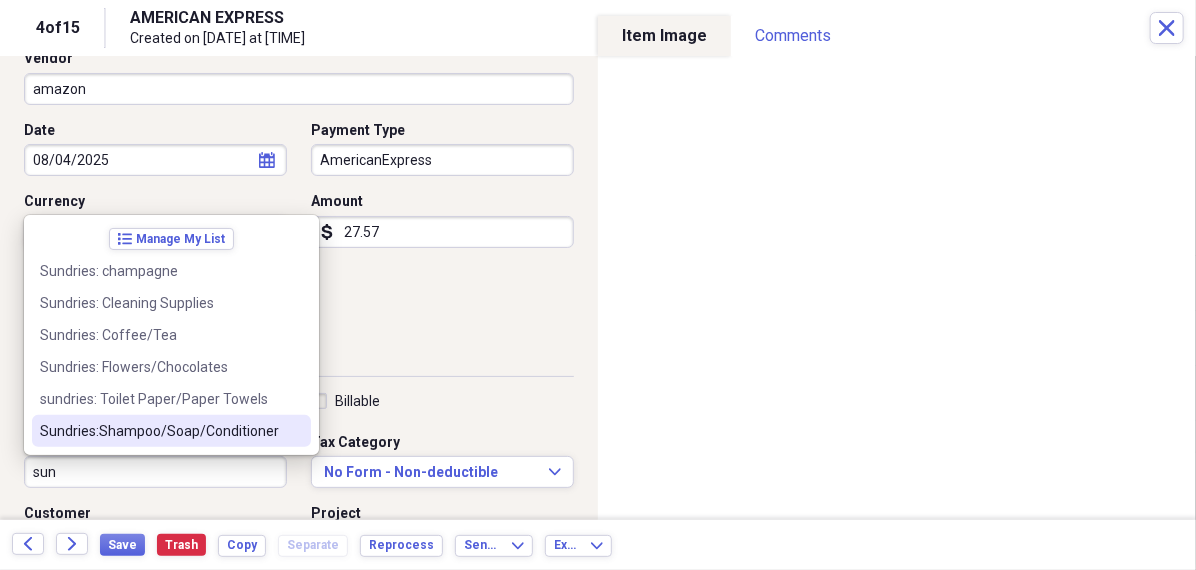 click on "Sundries:Shampoo/Soap/Conditioner" at bounding box center [159, 431] 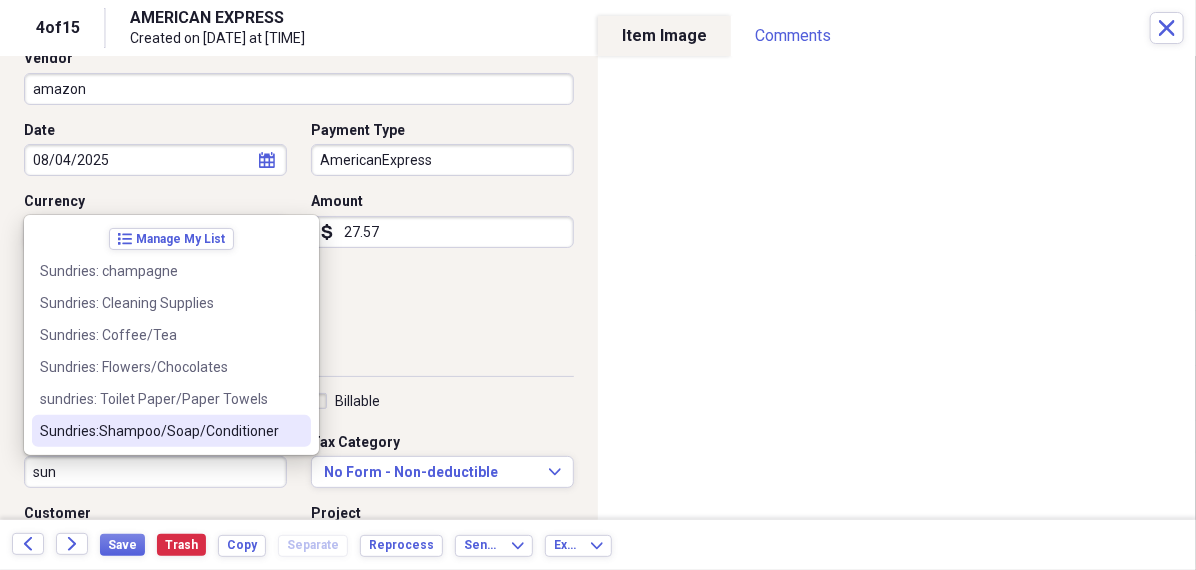 type on "Sundries:Shampoo/Soap/Conditioner" 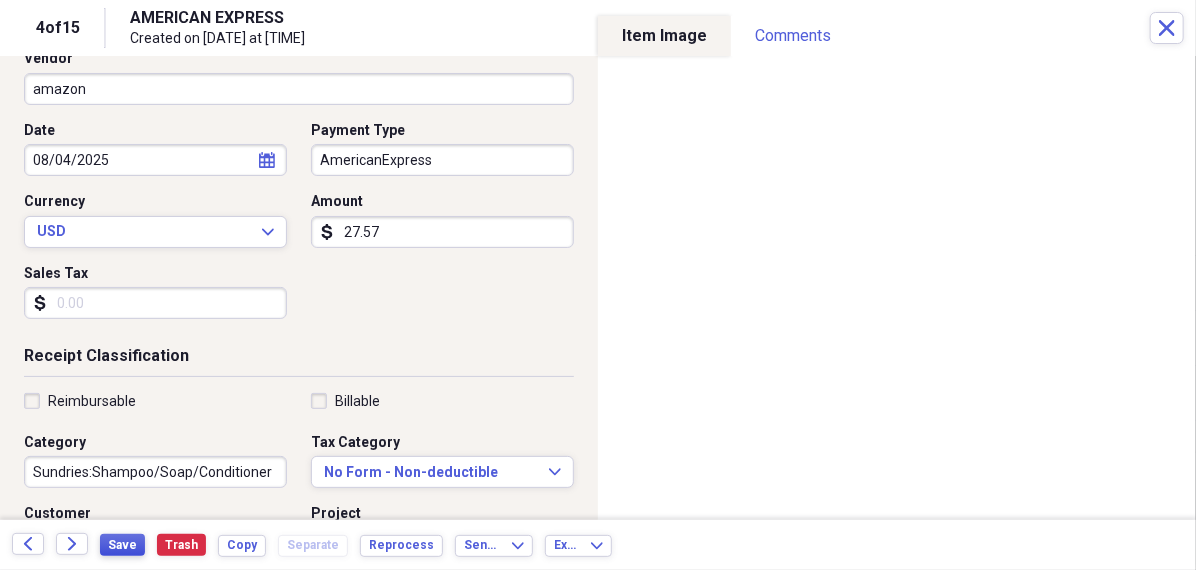 click on "Save" at bounding box center [122, 545] 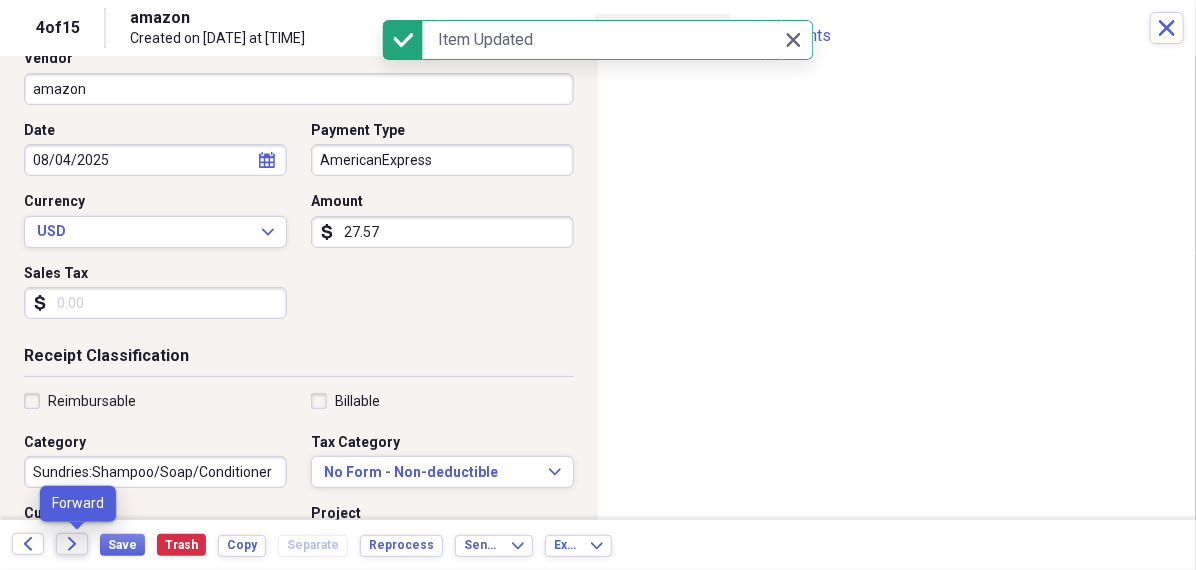 click on "Forward" 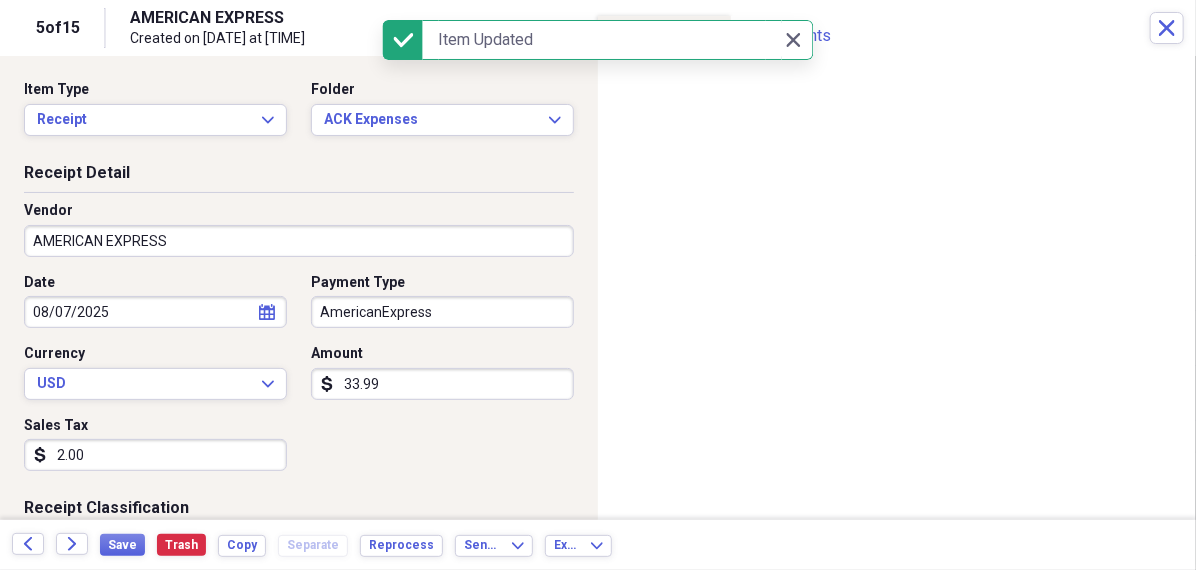 click on "AMERICAN EXPRESS" at bounding box center (299, 241) 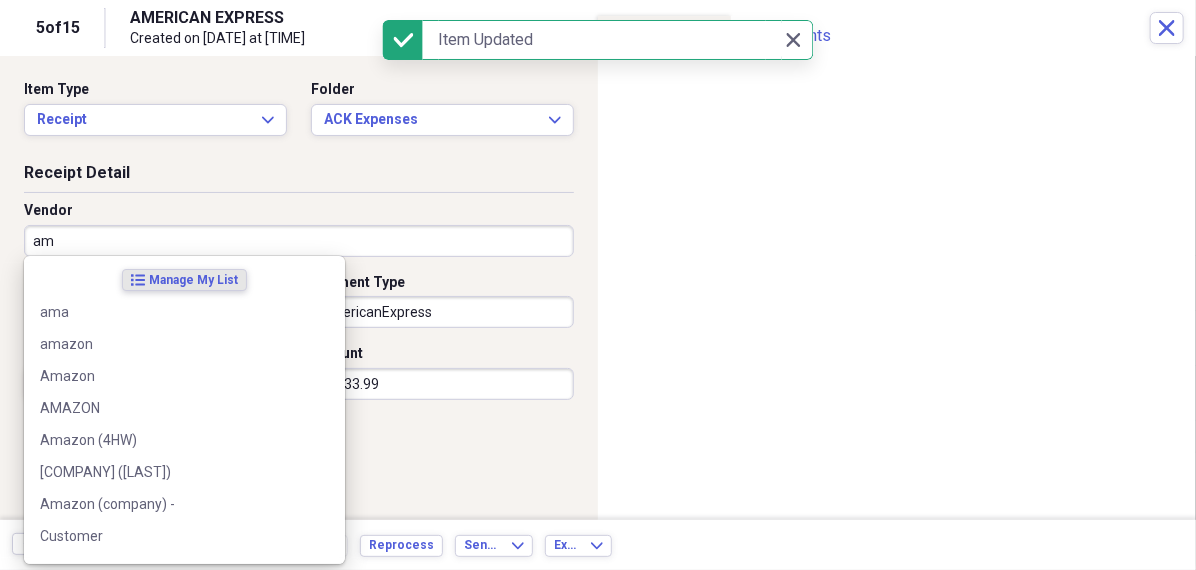 type on "ama" 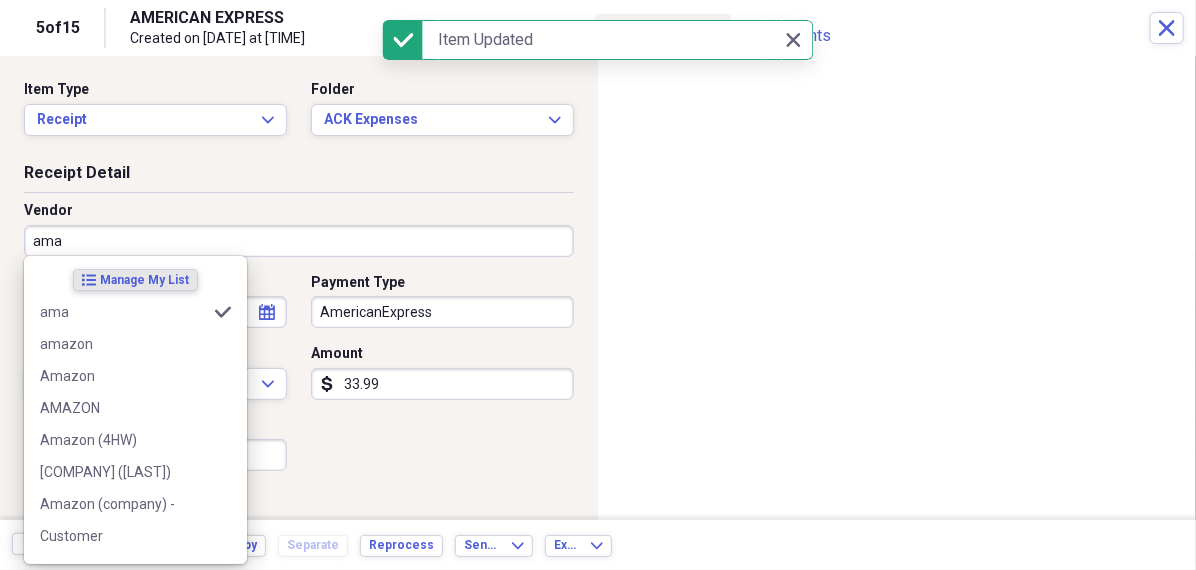 type on "Household misc" 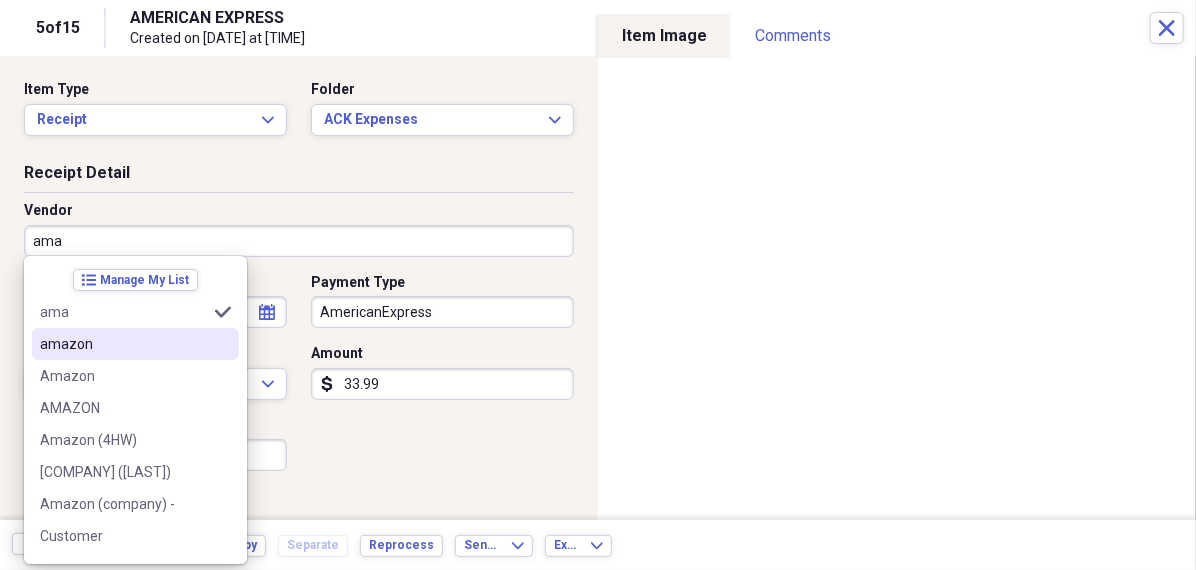 click on "amazon" at bounding box center (123, 344) 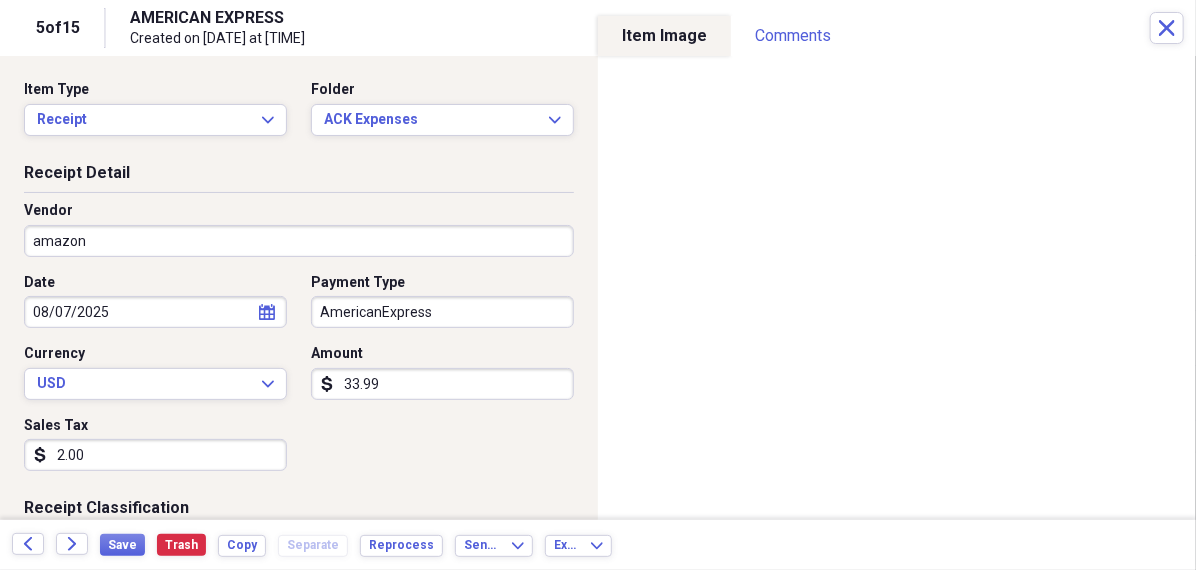 click 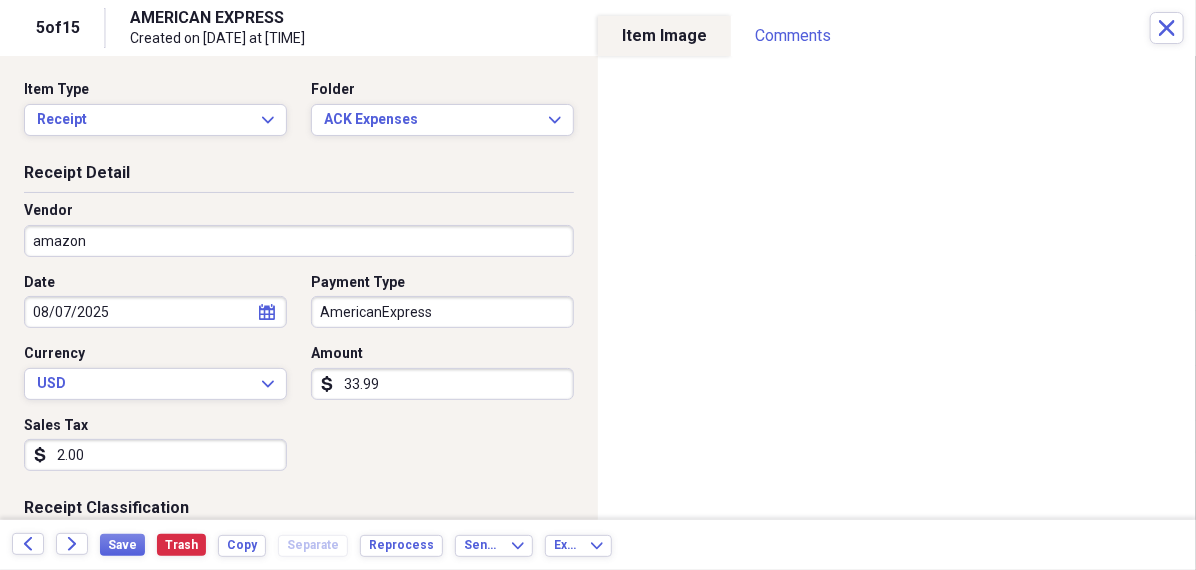 select on "7" 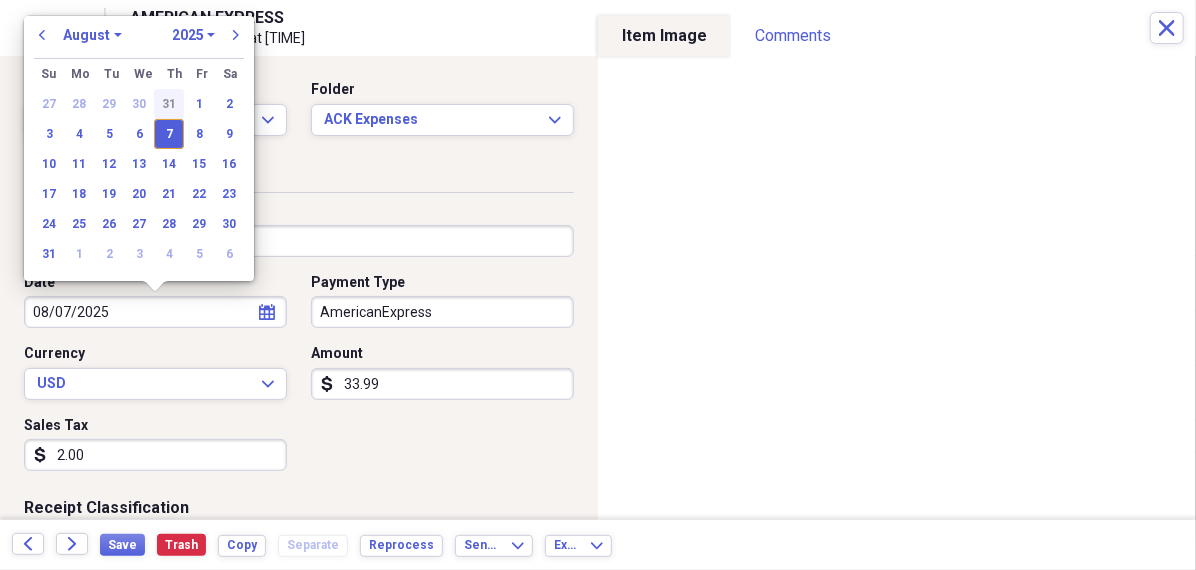 click on "31" at bounding box center (169, 104) 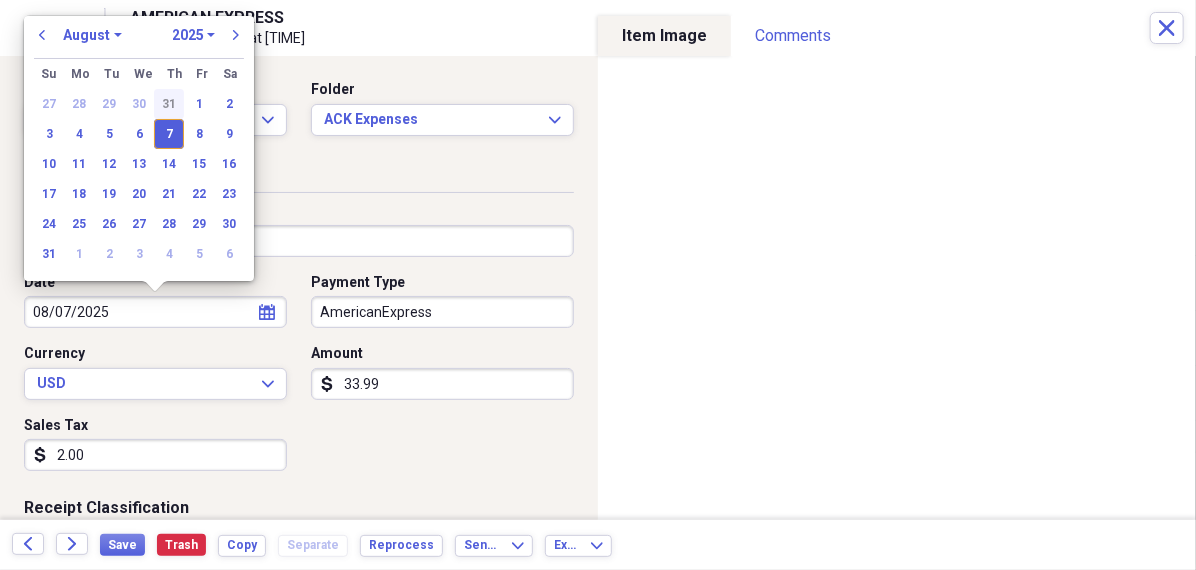 type on "07/31/2025" 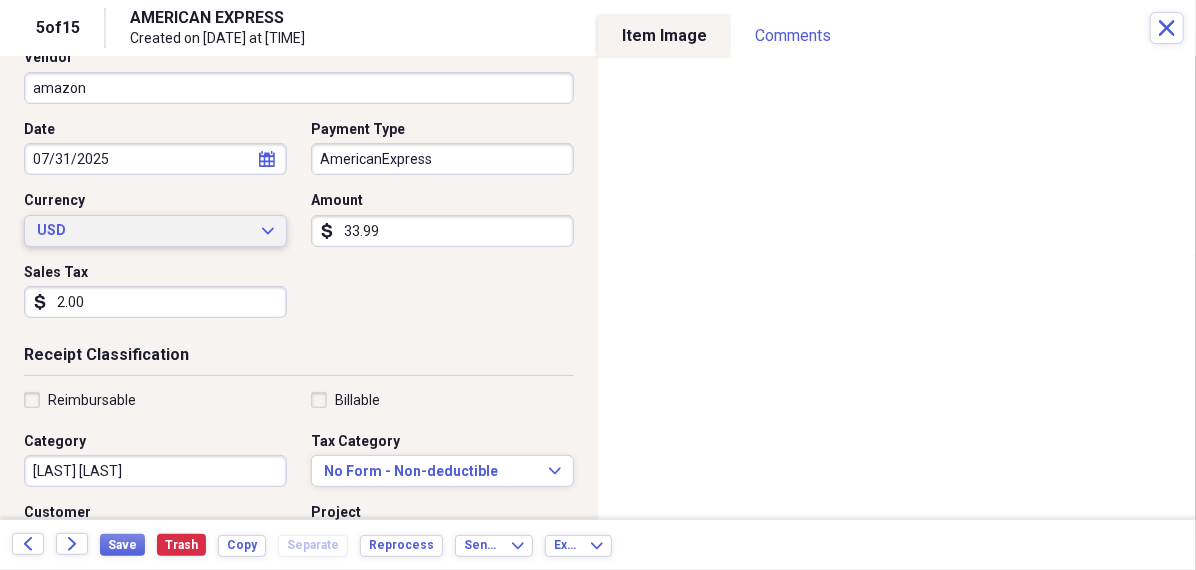 scroll, scrollTop: 175, scrollLeft: 0, axis: vertical 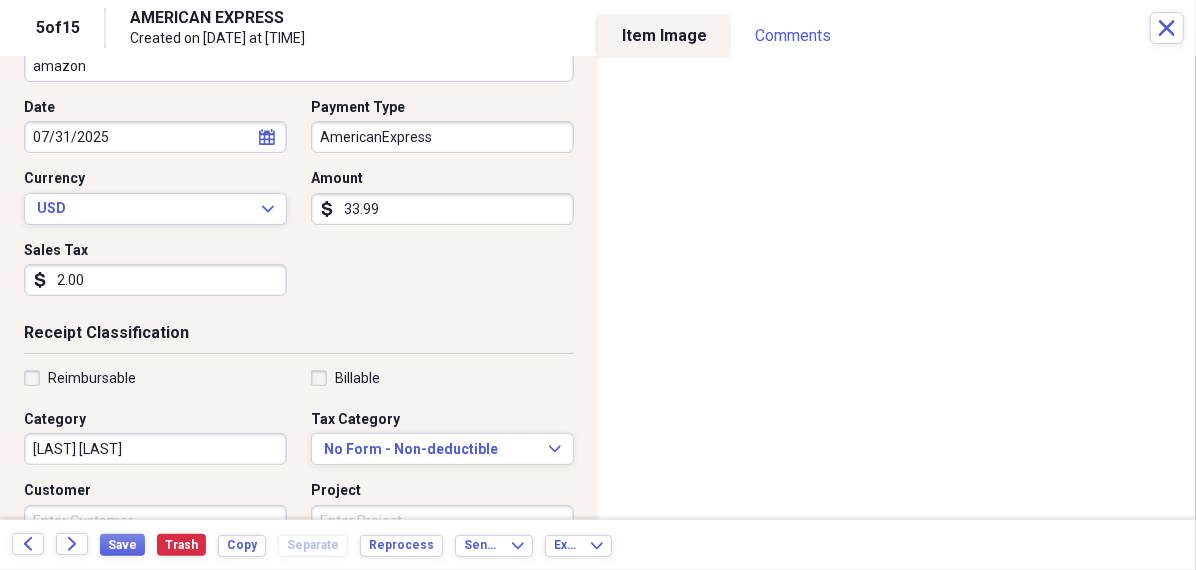 click on "Household misc" at bounding box center [155, 449] 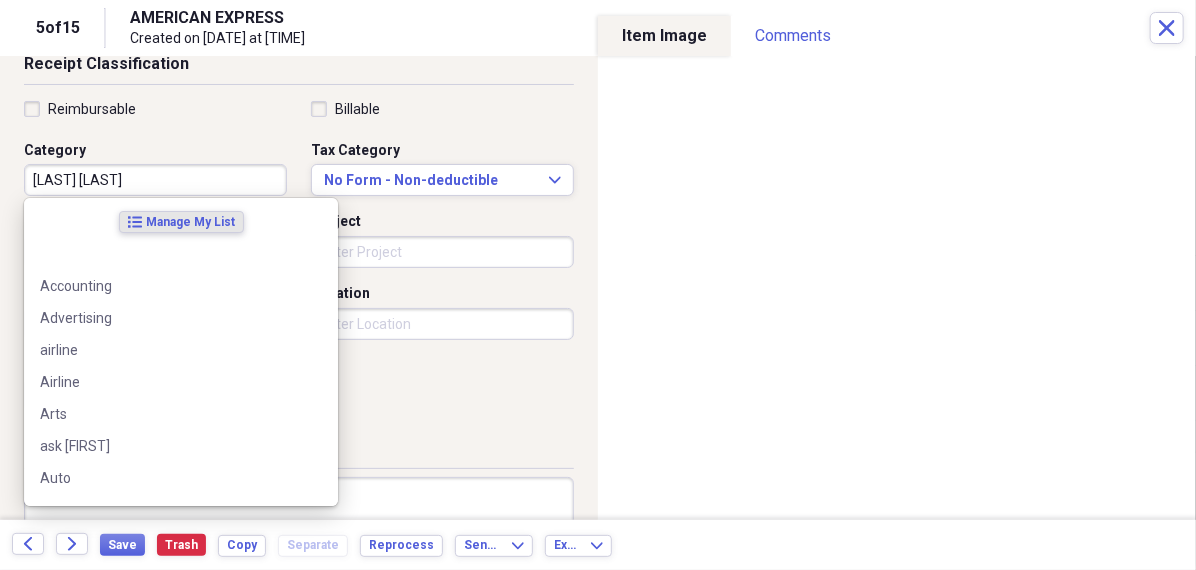 scroll, scrollTop: 447, scrollLeft: 0, axis: vertical 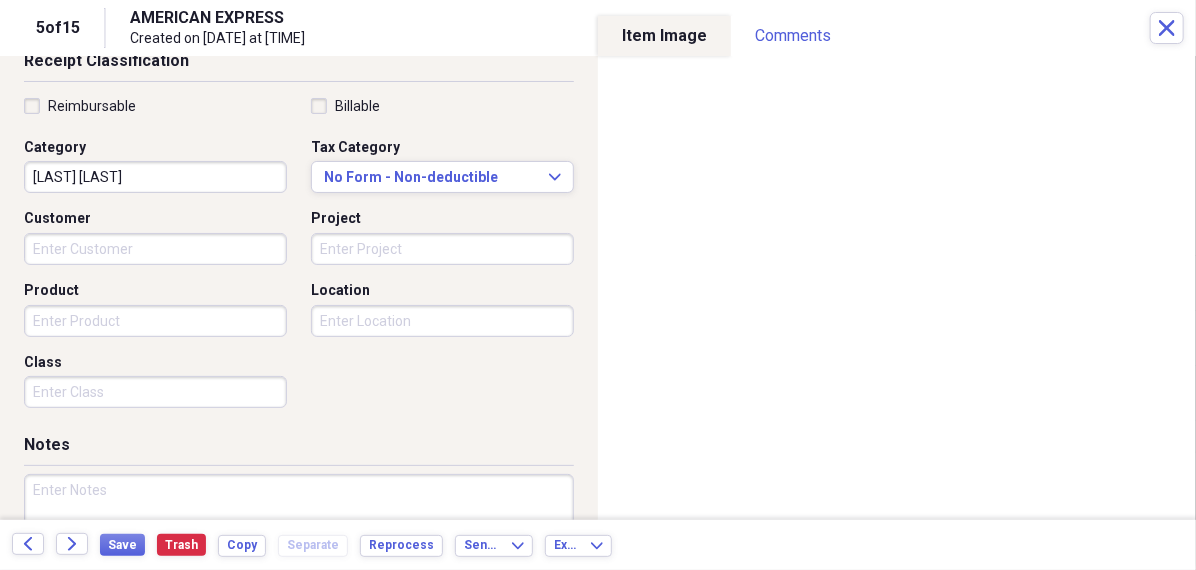 click at bounding box center [299, 539] 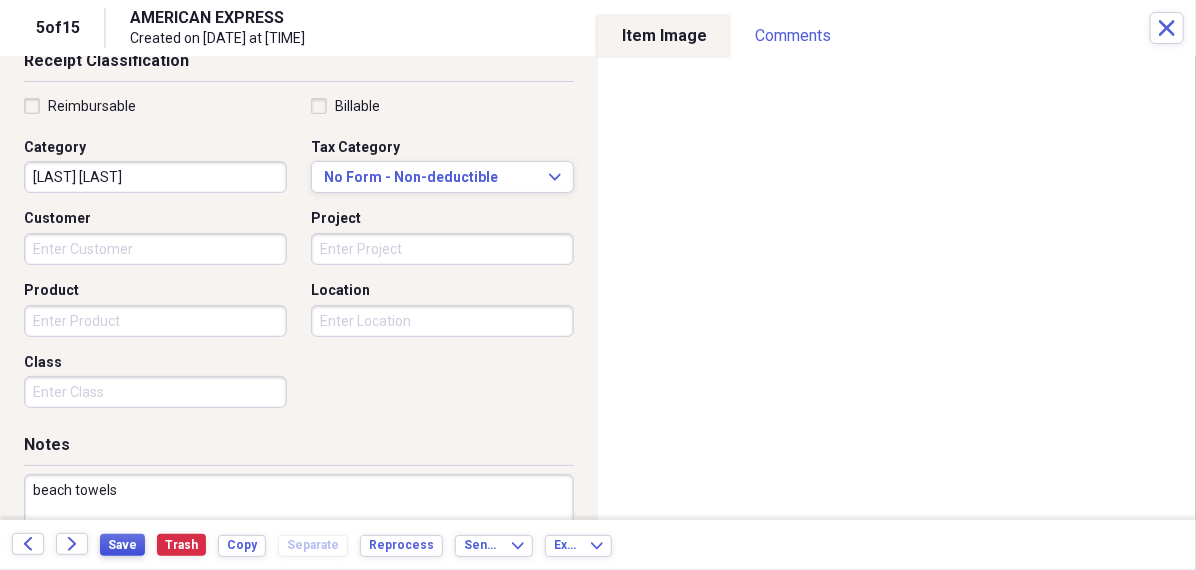 click on "Save" at bounding box center [122, 545] 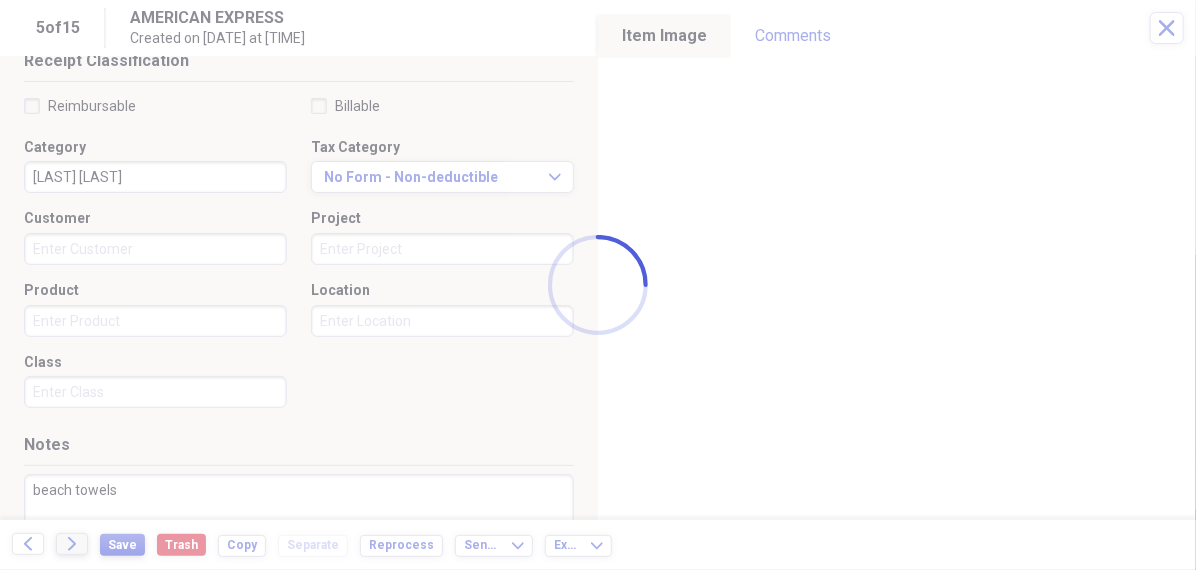 type on "beach towels" 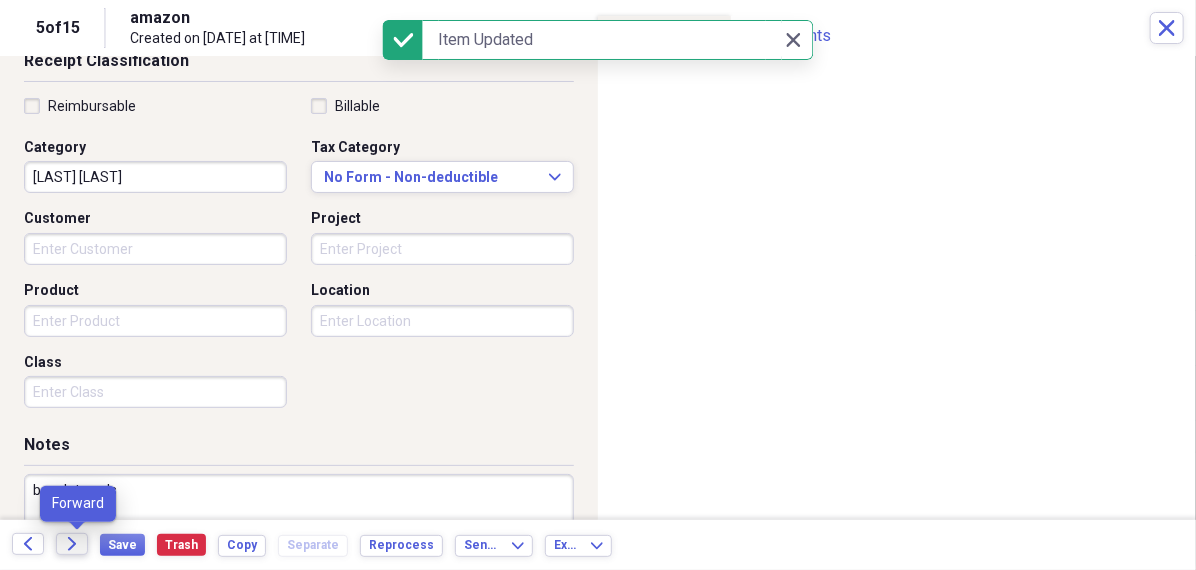 click on "Forward" at bounding box center (72, 544) 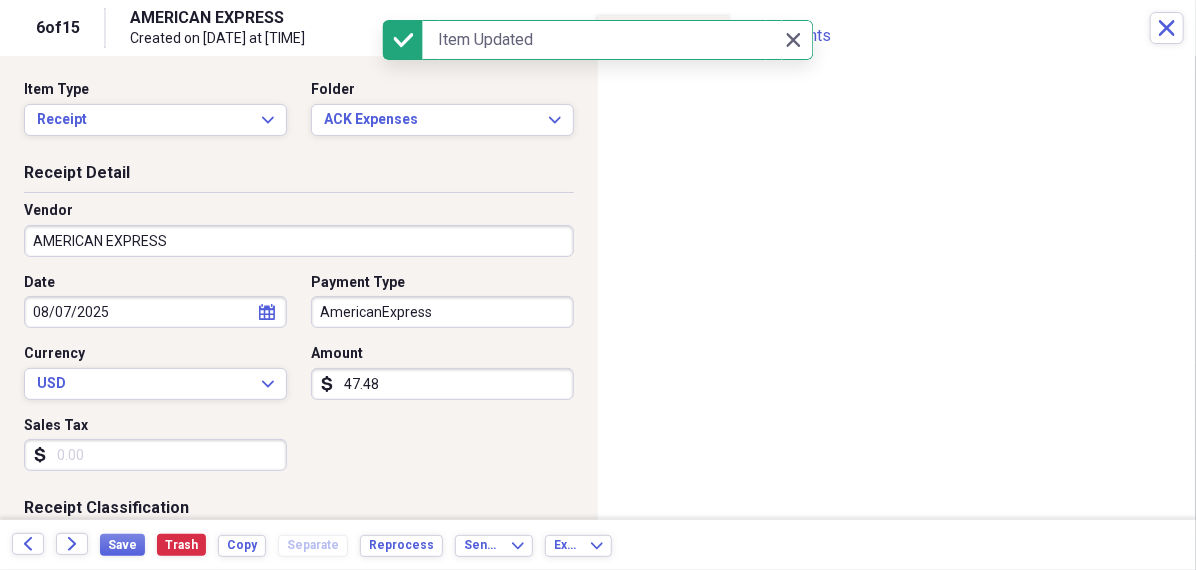 click on "AMERICAN EXPRESS" at bounding box center (299, 241) 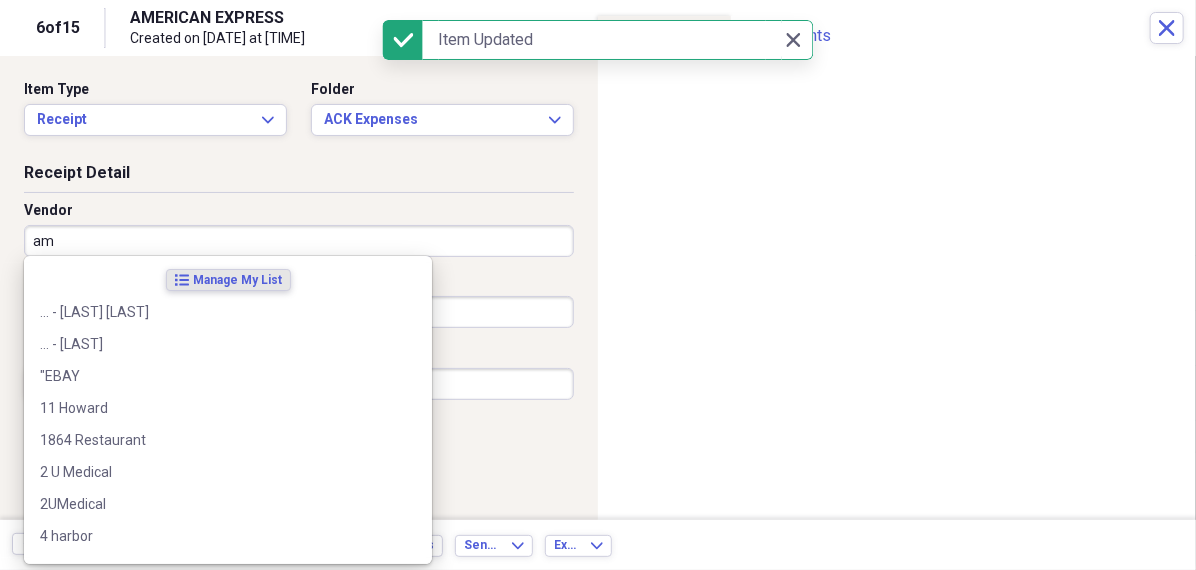 type on "ama" 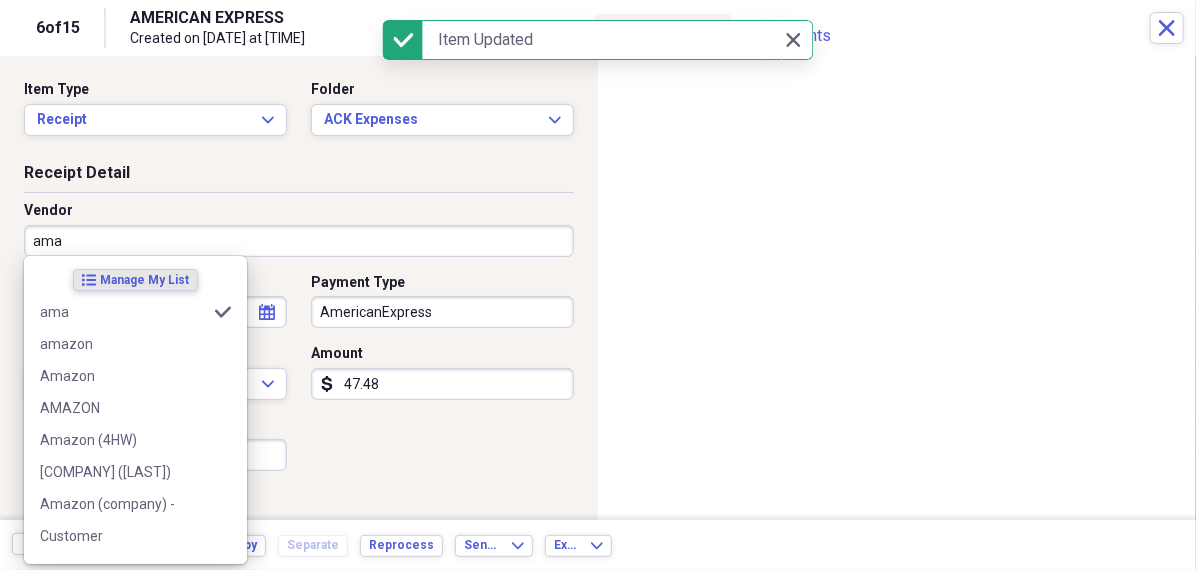 type on "Household misc" 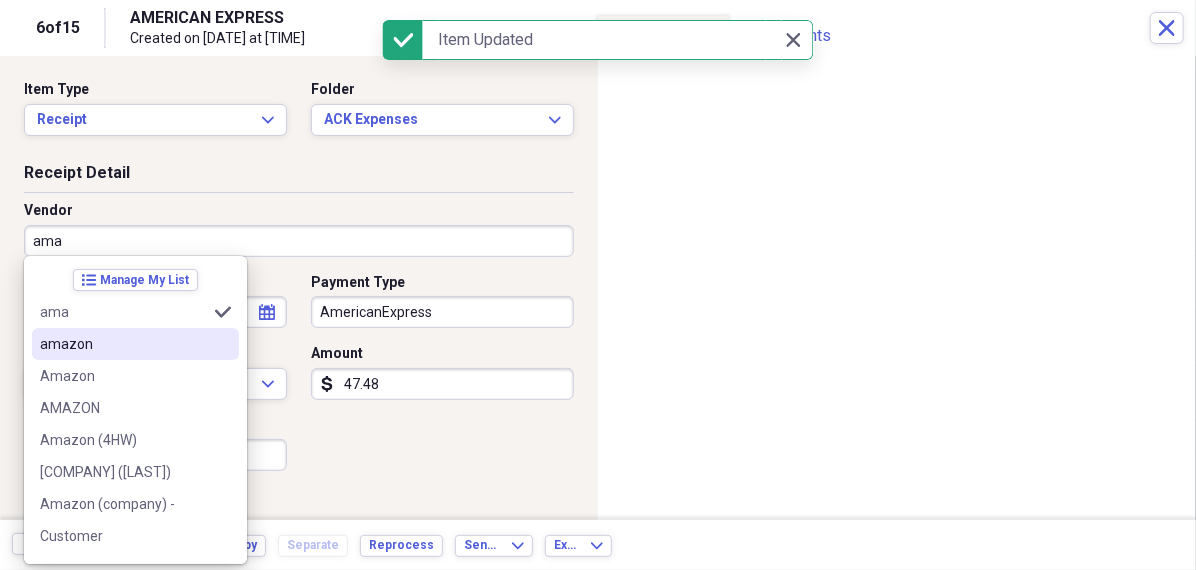 click on "amazon" at bounding box center [123, 344] 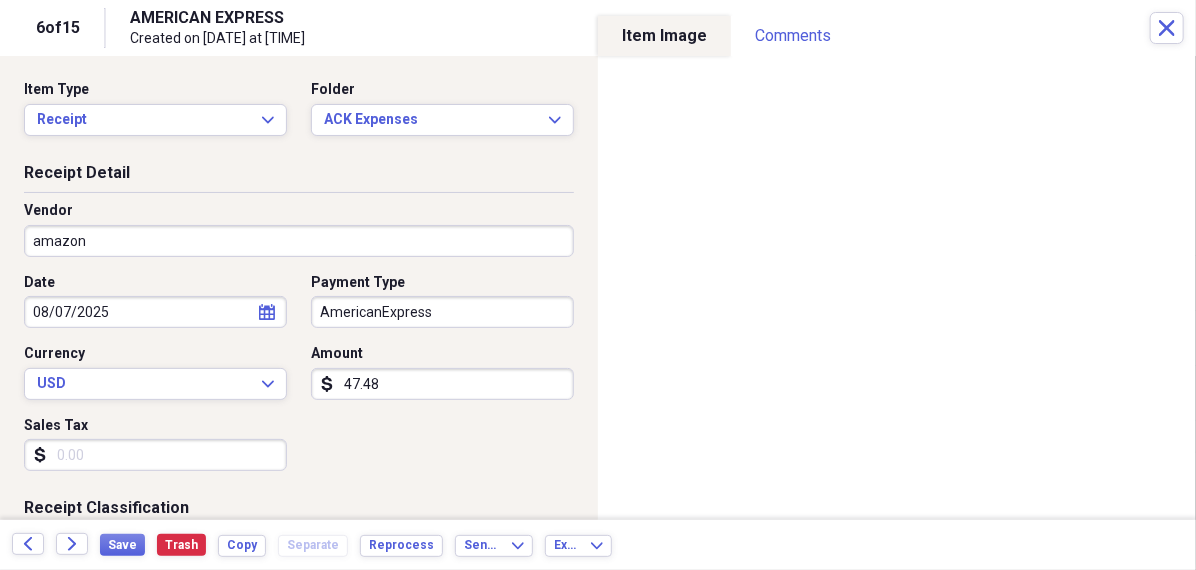 select on "7" 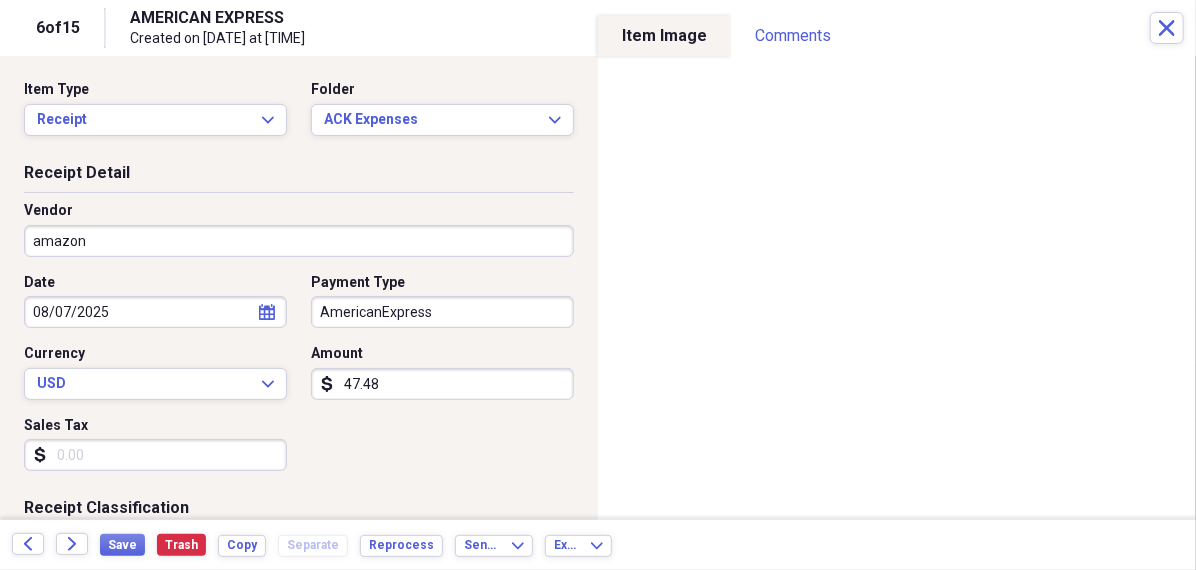 select on "2025" 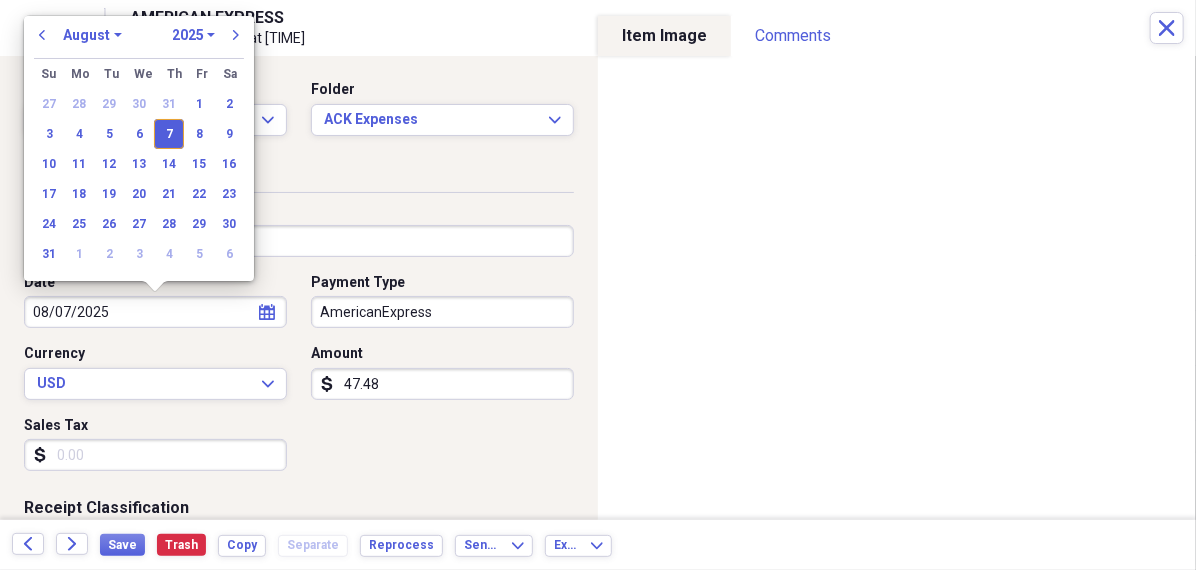 click on "08/07/2025" at bounding box center [155, 312] 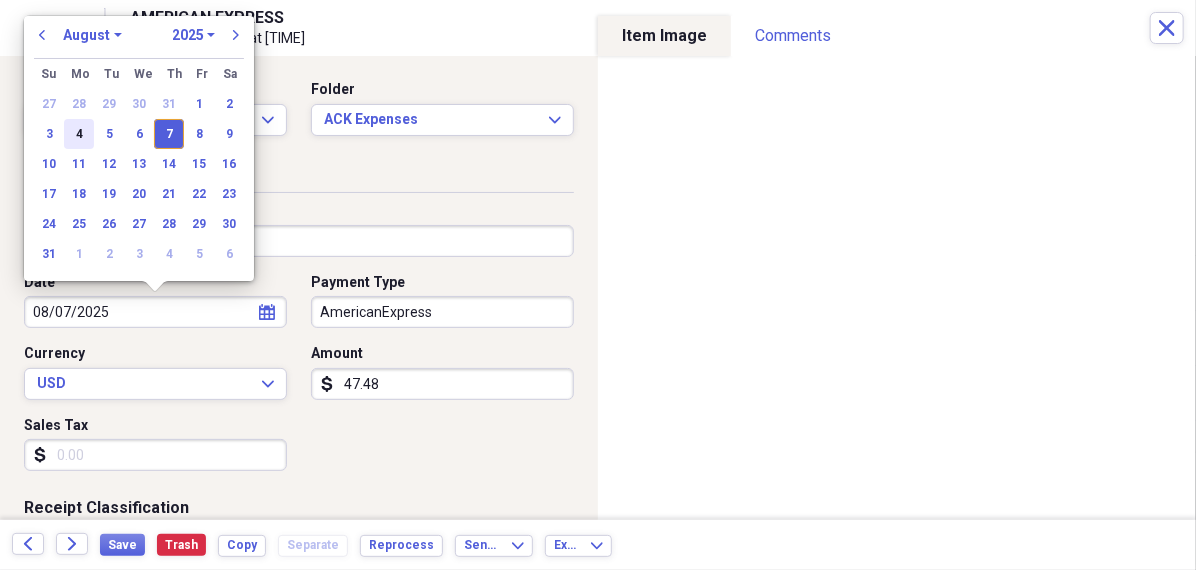 click on "4" at bounding box center [79, 134] 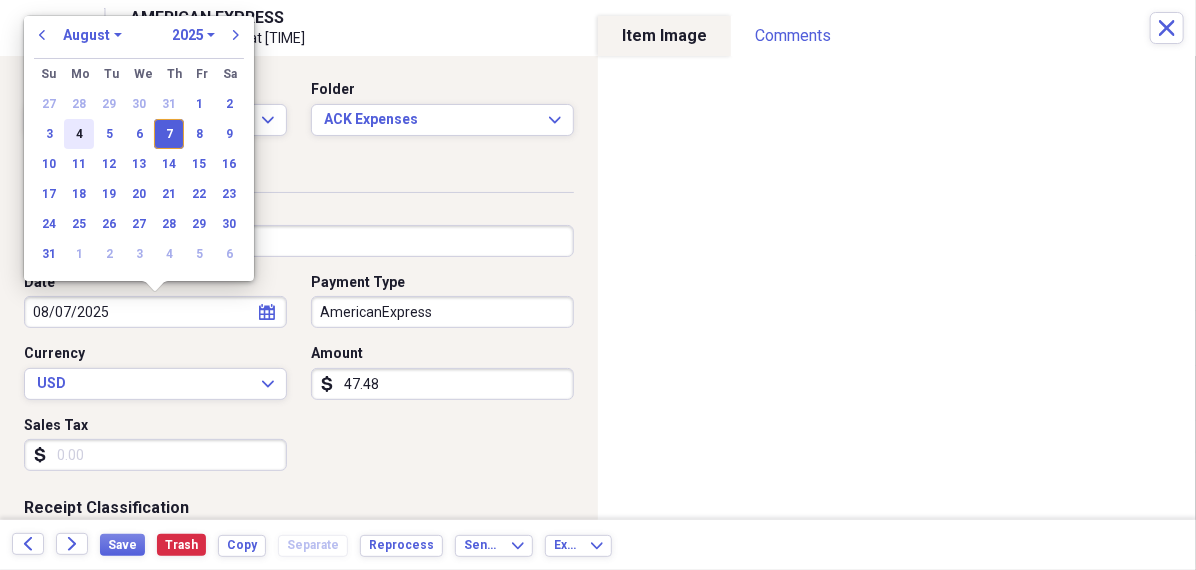 type on "08/04/2025" 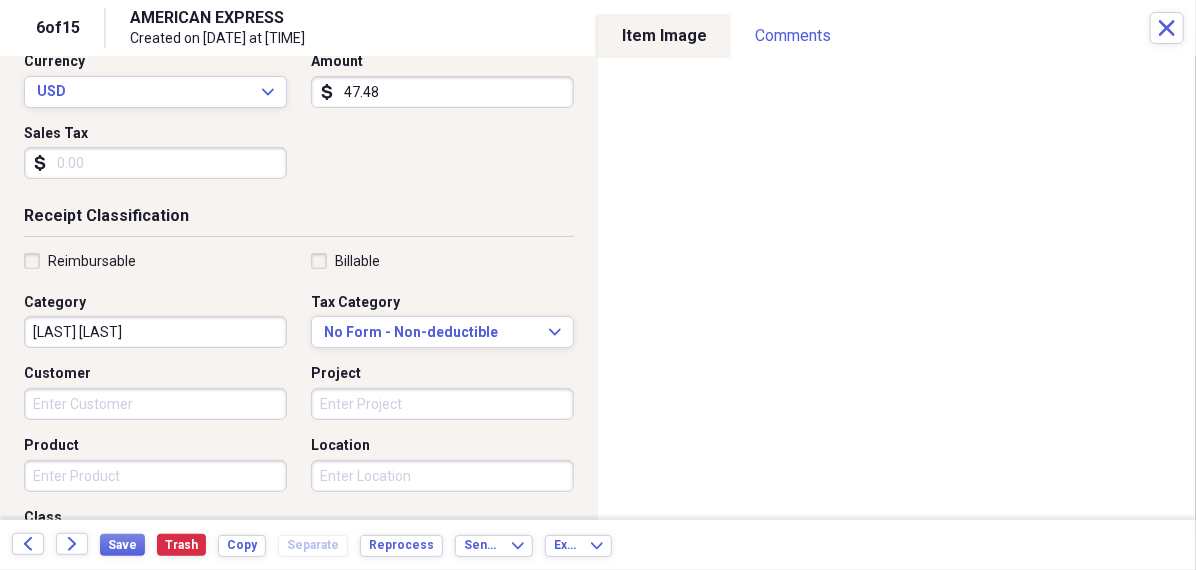 scroll, scrollTop: 329, scrollLeft: 0, axis: vertical 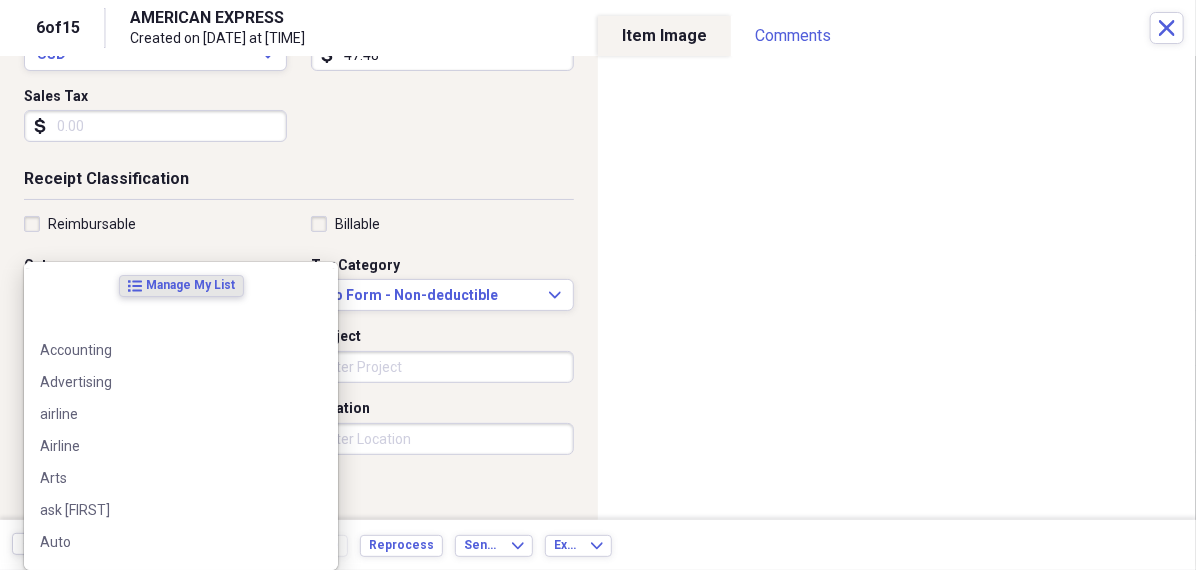 click on "Organize My Files 99+ Collapse Unfiled Needs Review 99+ Unfiled All Files Unfiled Unfiled Unfiled Saved Reports Collapse My Cabinet Theresa's Cabinet Add Folder Folder 456 Add Folder Collapse Open Folder Expense Reports Add Folder Expand Folder 11 Fayette Add Folder Expand Folder 13 Fayette Add Folder Expand Folder 15 Meader A Add Folder Expand Folder 15 Meader C Add Folder Expand Folder 15 Meader D Add Folder Expand Folder 4 Howard Court Add Folder Expand Folder 6 HW Add Folder Expand Folder ACK Expenses Add Folder Expand Folder Files Add Folder Expand Folder Helsingborg Add Folder Expand Folder Kristienstad Add Folder Expand Folder Midtown Ventures Add Folder Expand Folder Peach Row Add Folder Expand Folder RRL Add Folder Expand Folder Vasteros - Boat Add Folder Expand Folder ZEN Add Folder Collapse Trash Trash Folder 21.7.16 Folder jeffrey Folder Kristienstad Help & Support Submit Import Import Add Create Expand Reports Reports Settings Theresa Expand ACK Expenses Showing 15 items , totaling $1,320.43 sort" at bounding box center [598, 285] 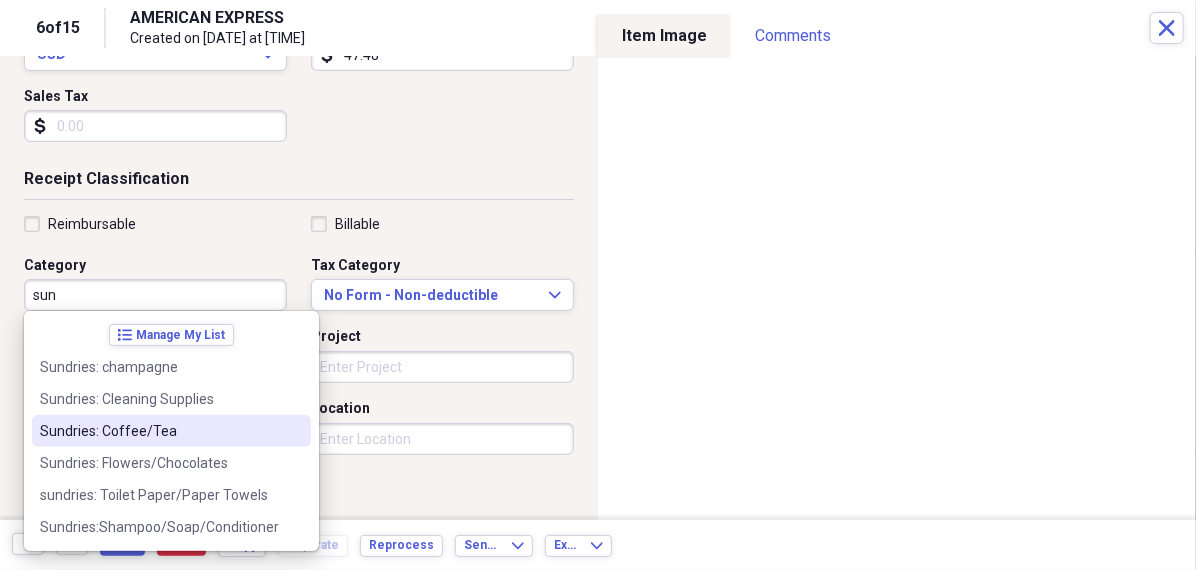 click on "Sundries: Coffee/Tea" at bounding box center (159, 431) 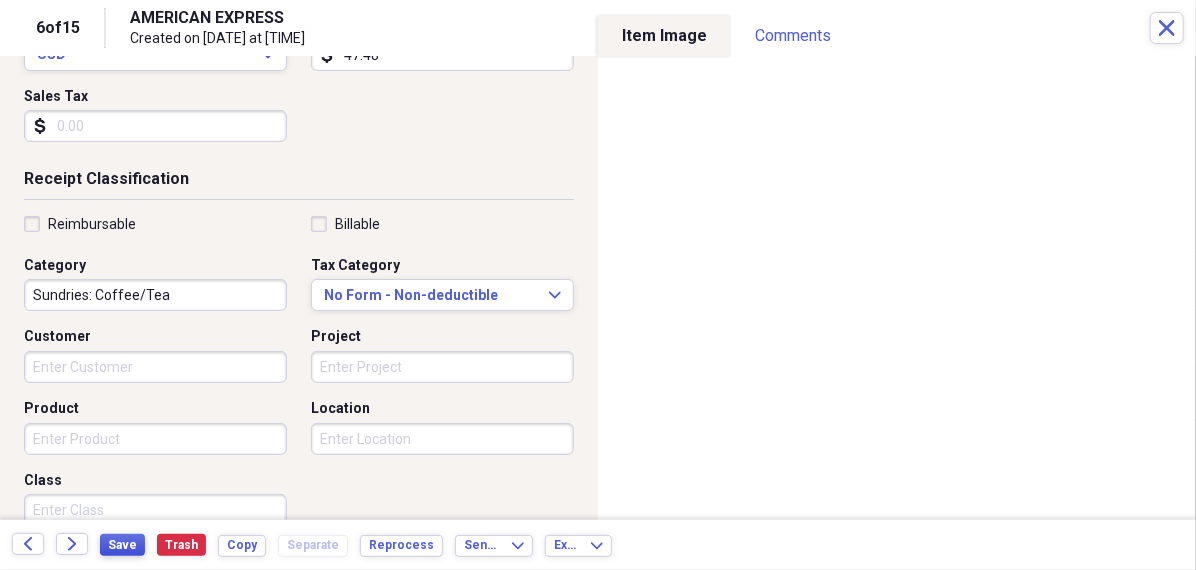 click on "Save" at bounding box center [122, 545] 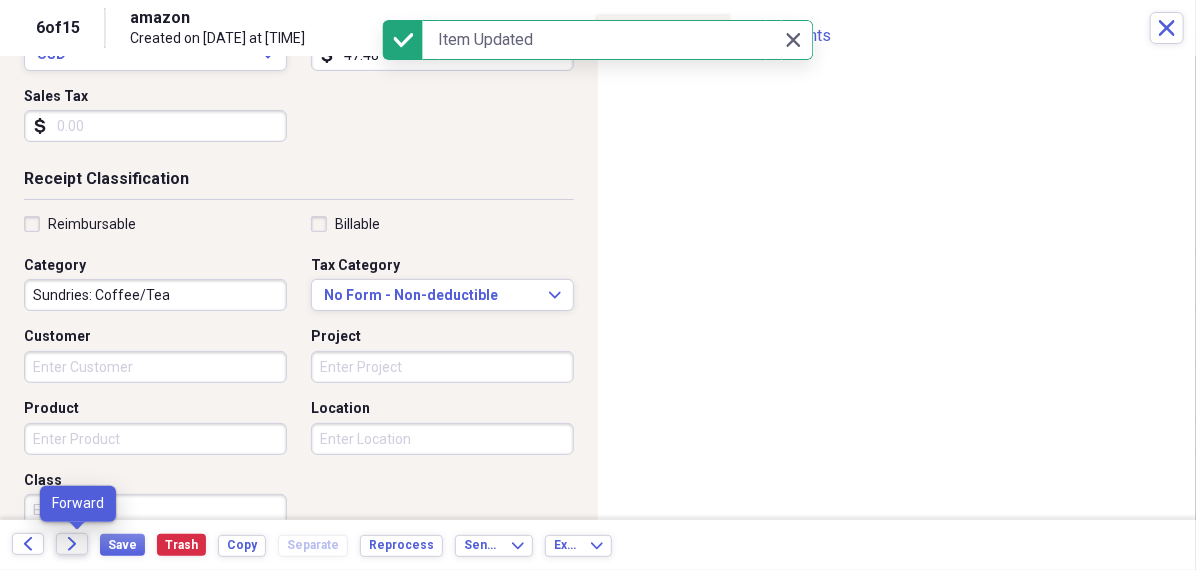 click on "Forward" at bounding box center (72, 544) 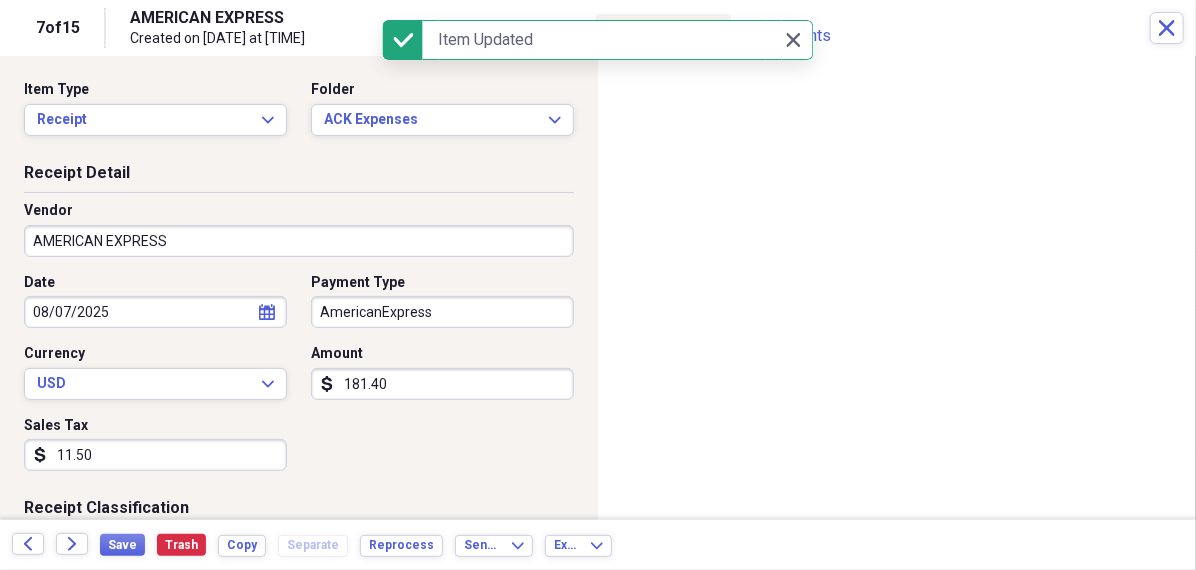 click on "AMERICAN EXPRESS" at bounding box center [299, 241] 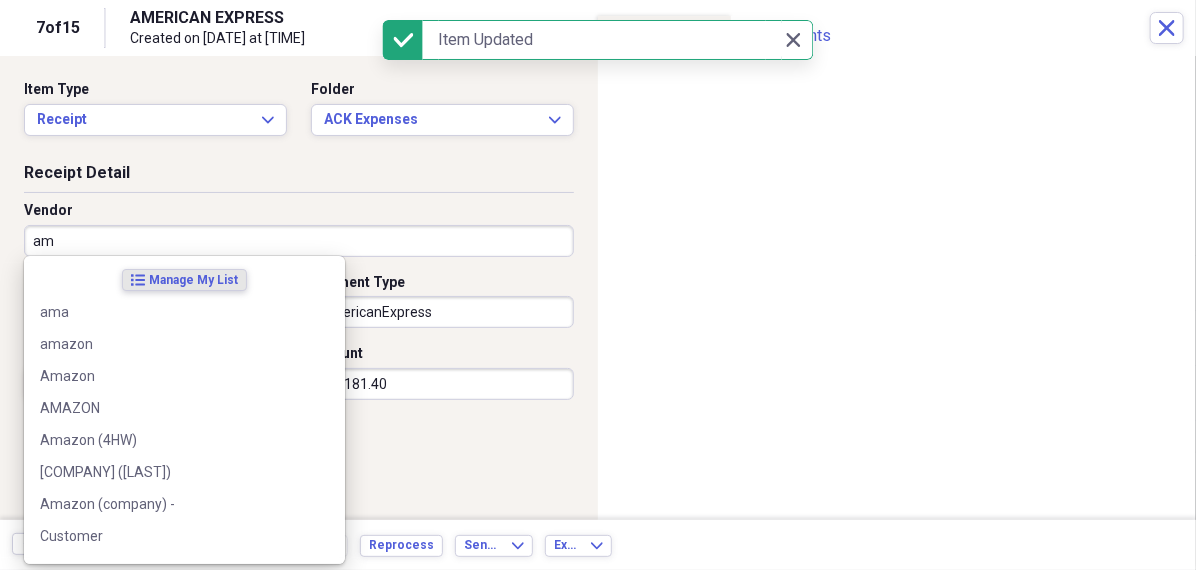 type on "ama" 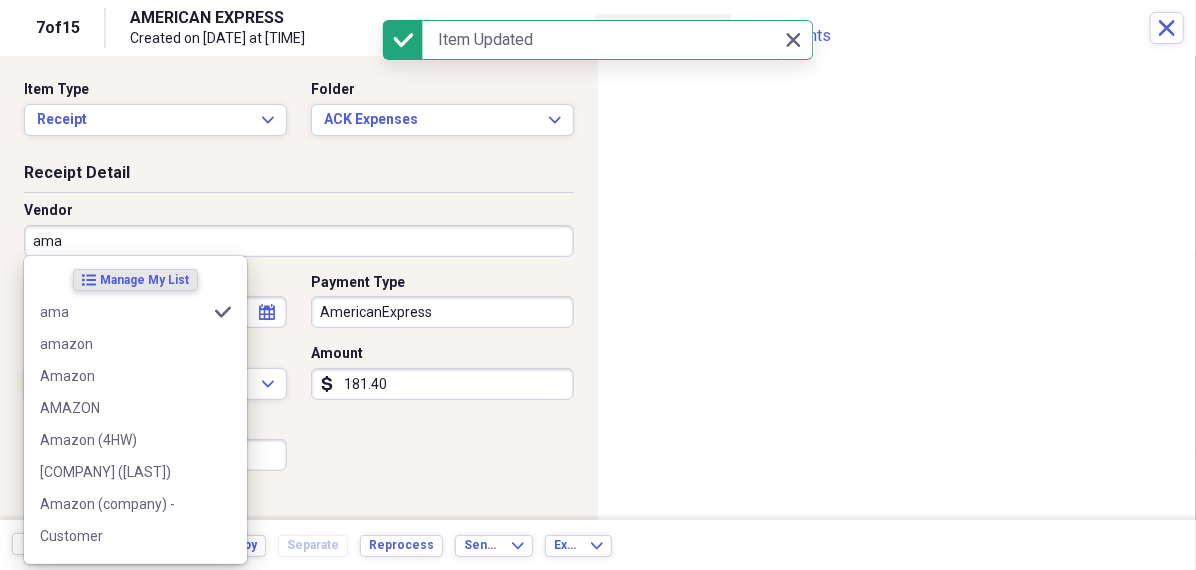 type on "Household misc" 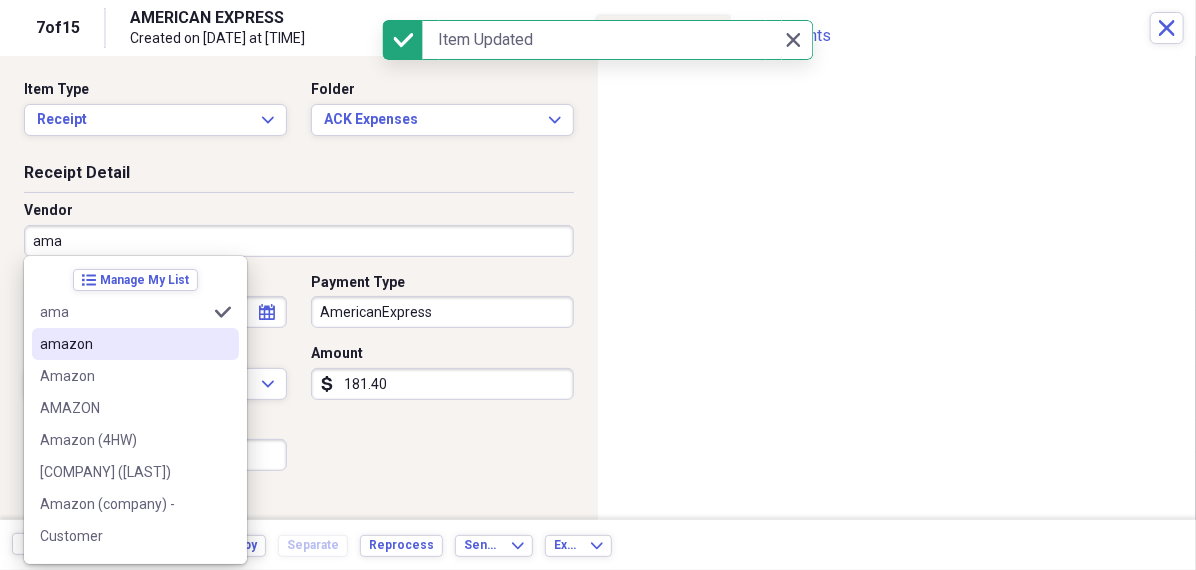 click on "amazon" at bounding box center [123, 344] 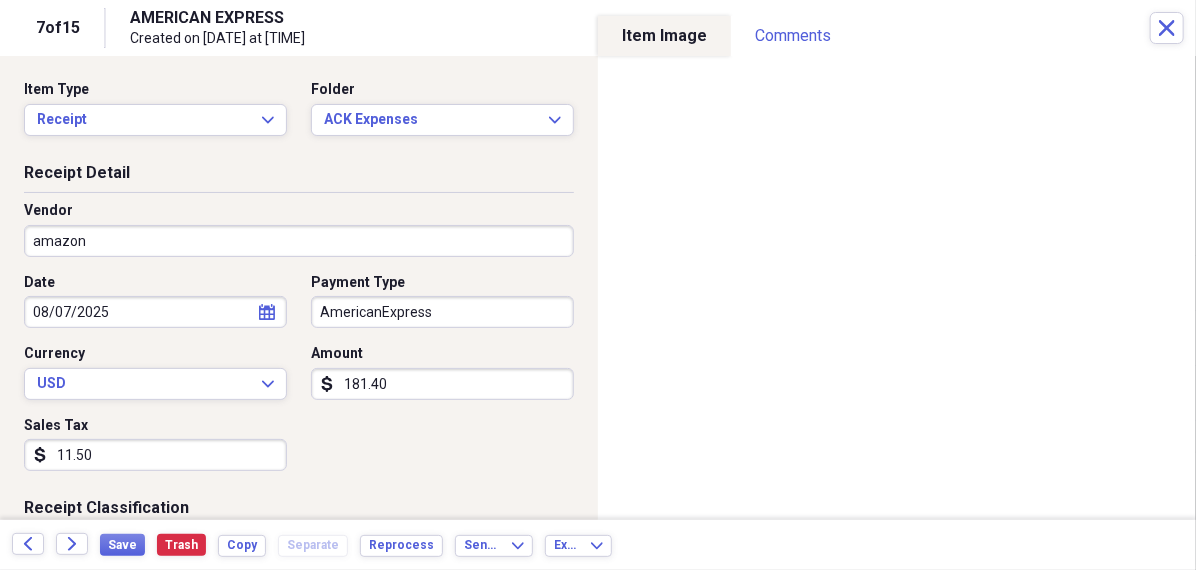 click 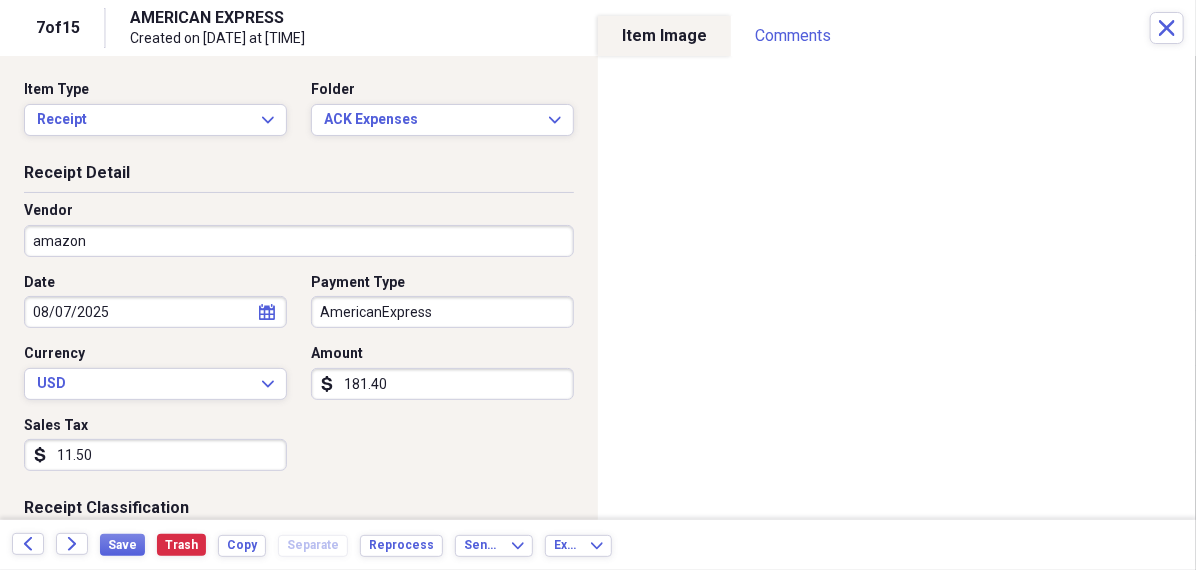 select on "7" 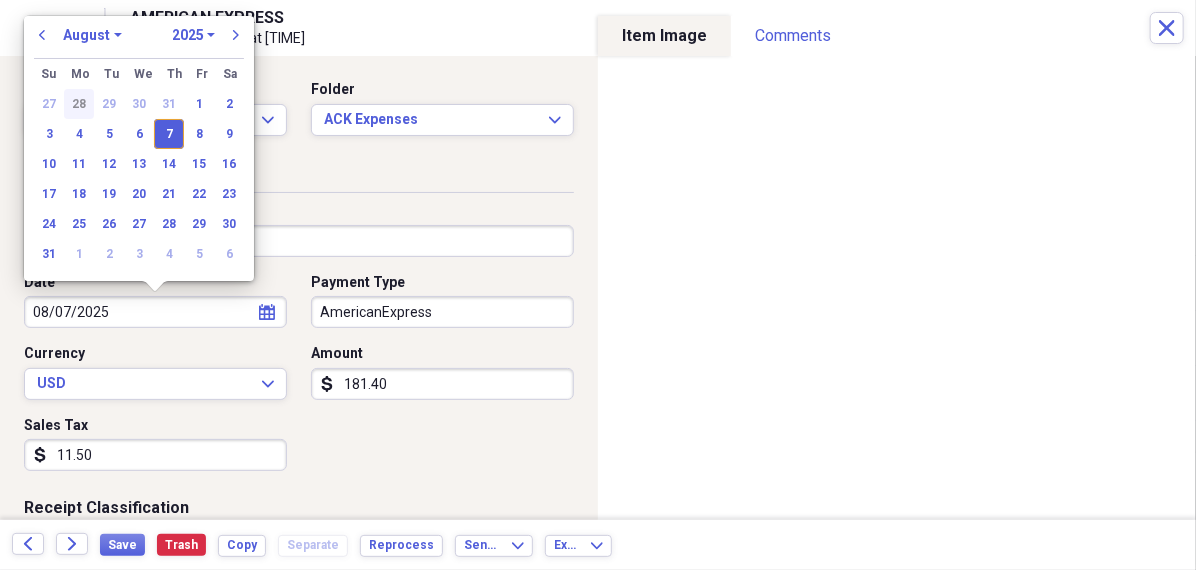 click on "28" at bounding box center [79, 104] 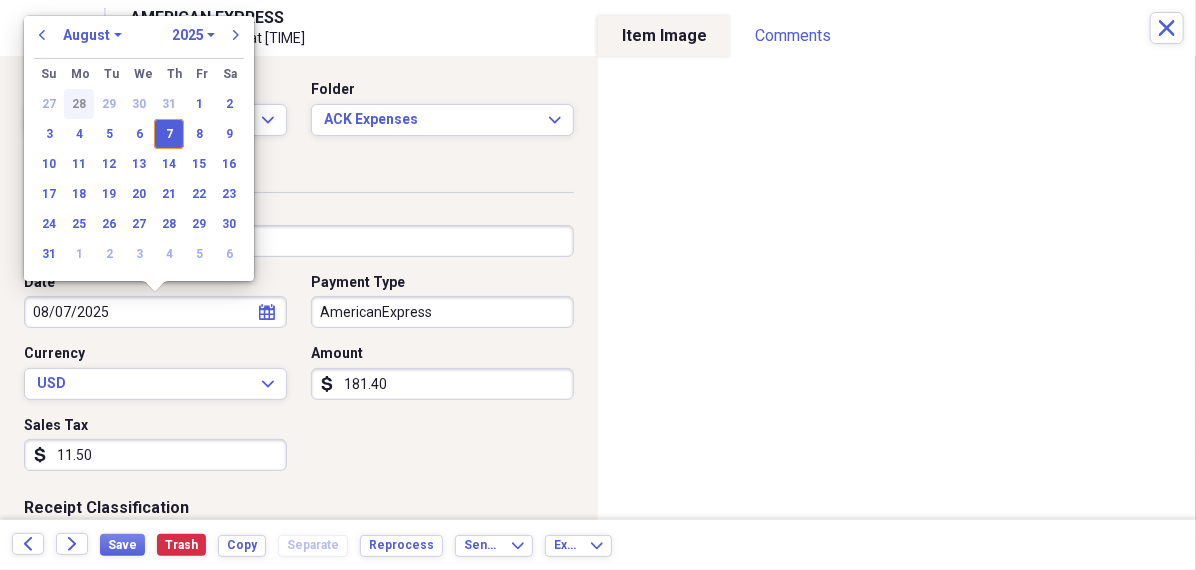 type on "07/28/2025" 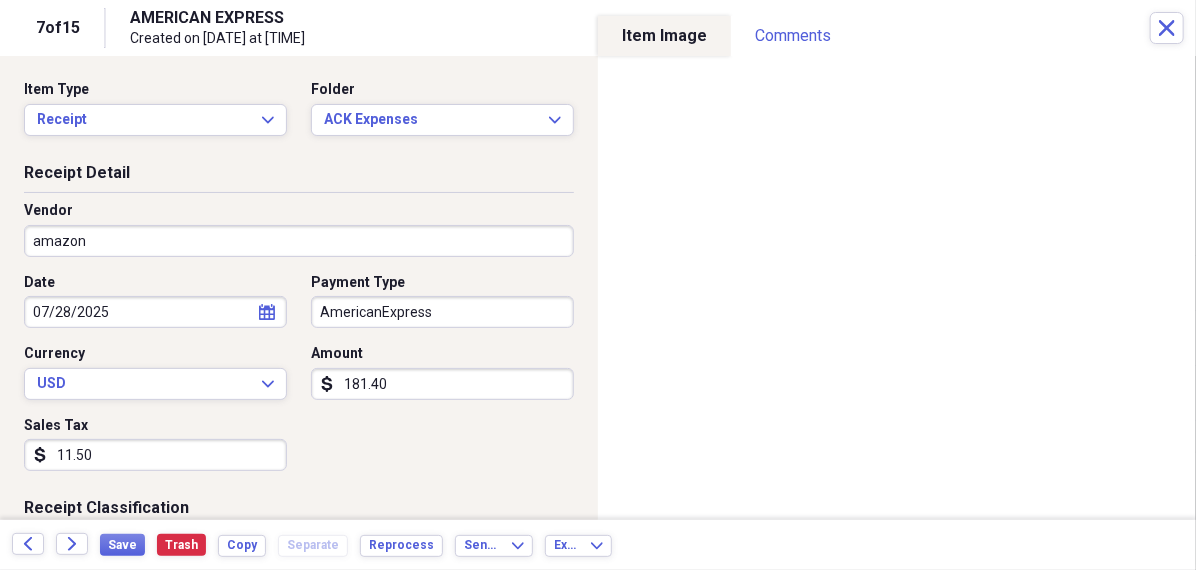click on "07/28/2025" at bounding box center [155, 312] 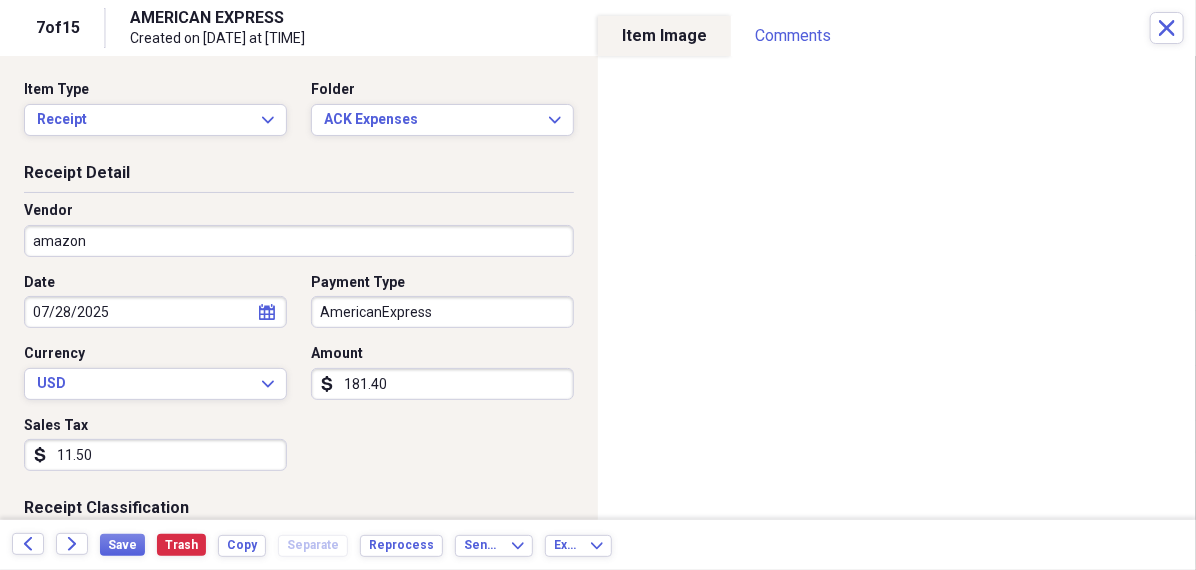 select on "6" 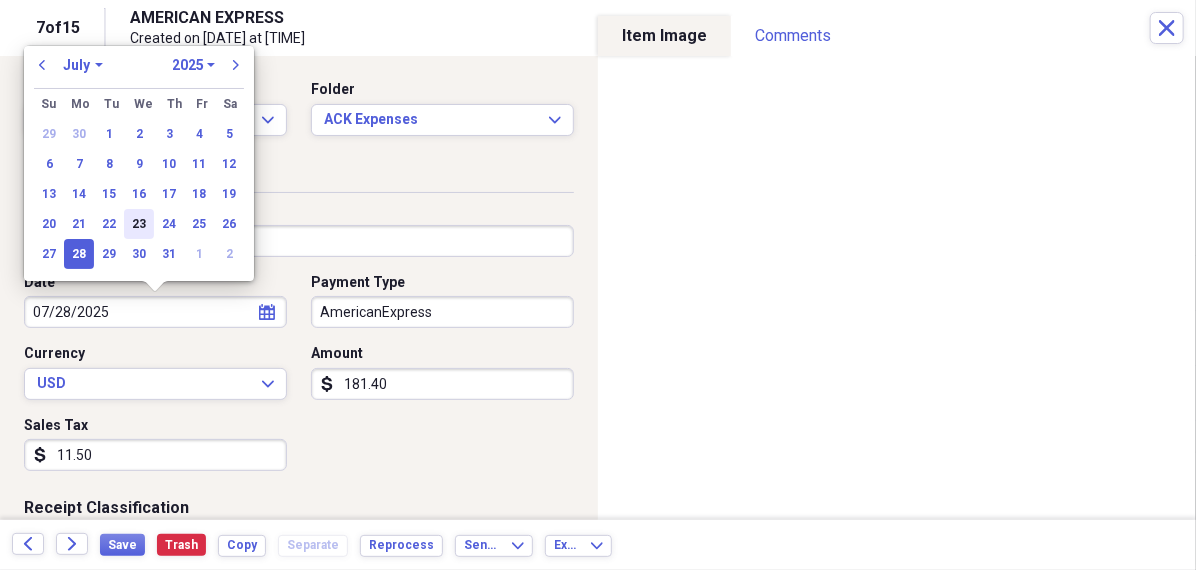 click on "23" at bounding box center (139, 224) 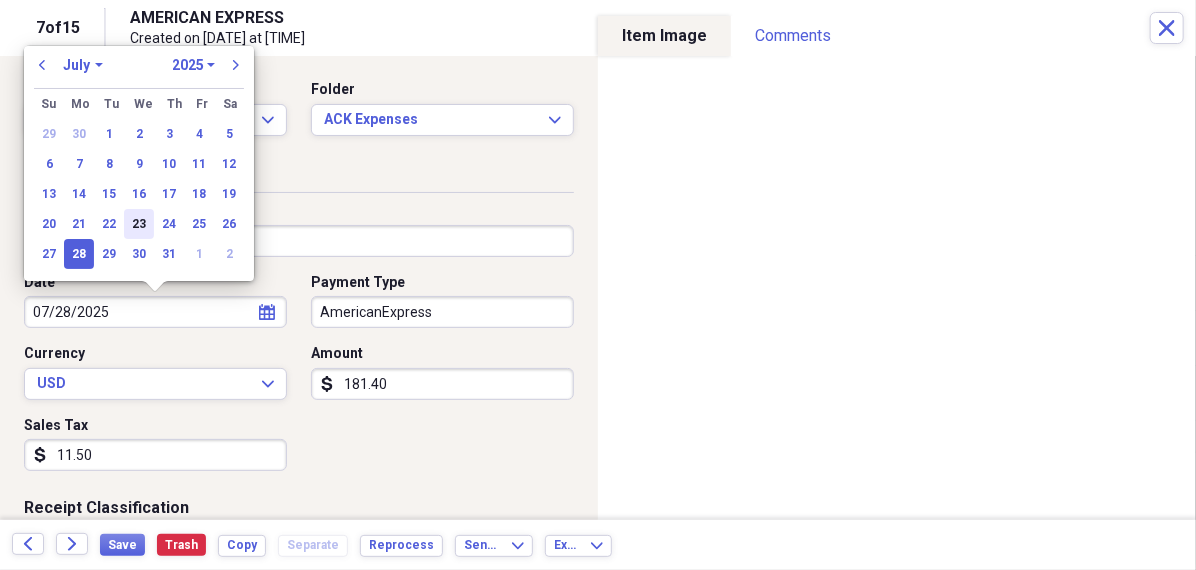 type on "07/23/2025" 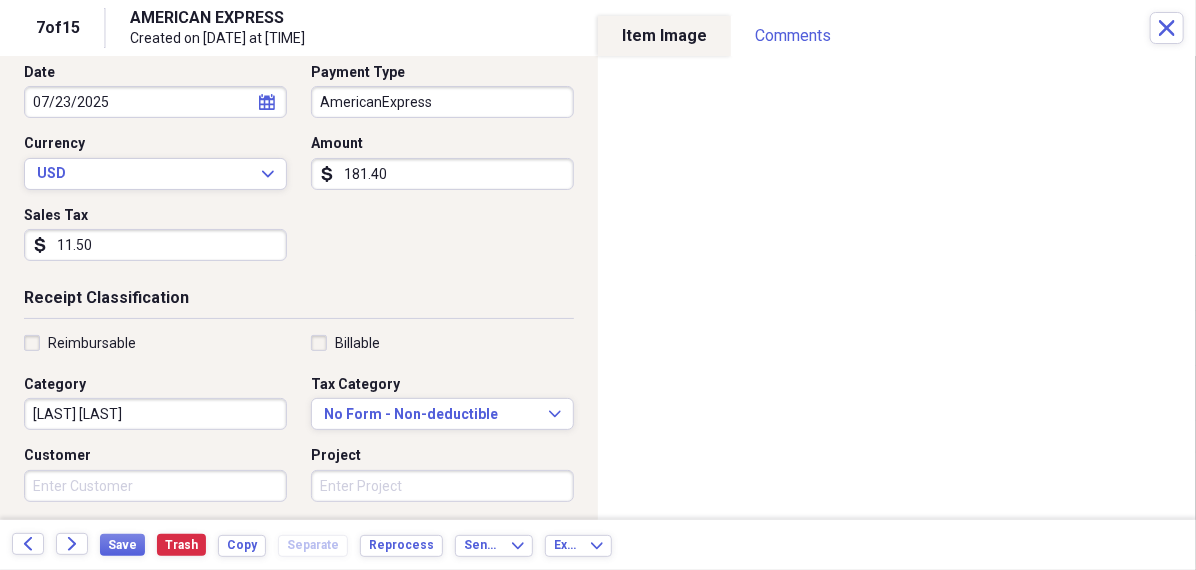 scroll, scrollTop: 225, scrollLeft: 0, axis: vertical 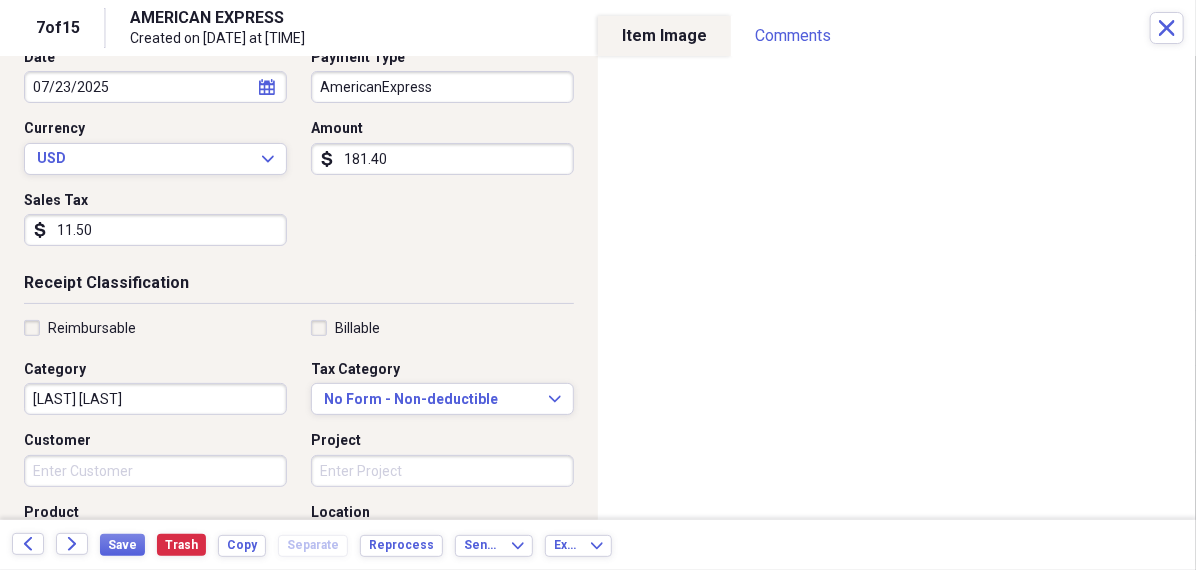click on "Household misc" at bounding box center [155, 399] 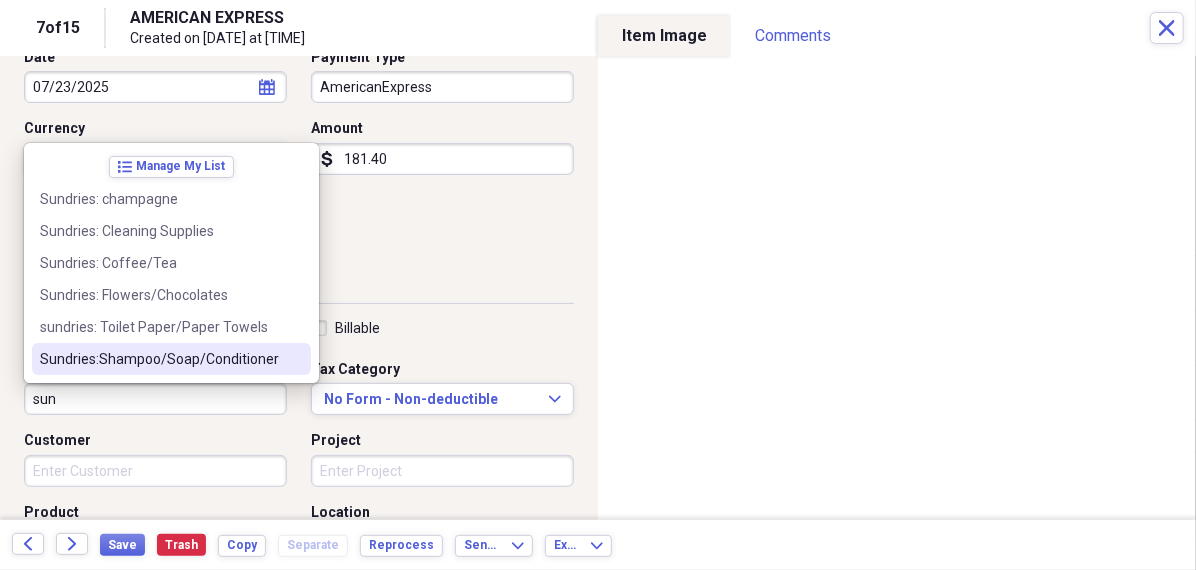 click on "Sundries:Shampoo/Soap/Conditioner" at bounding box center [159, 359] 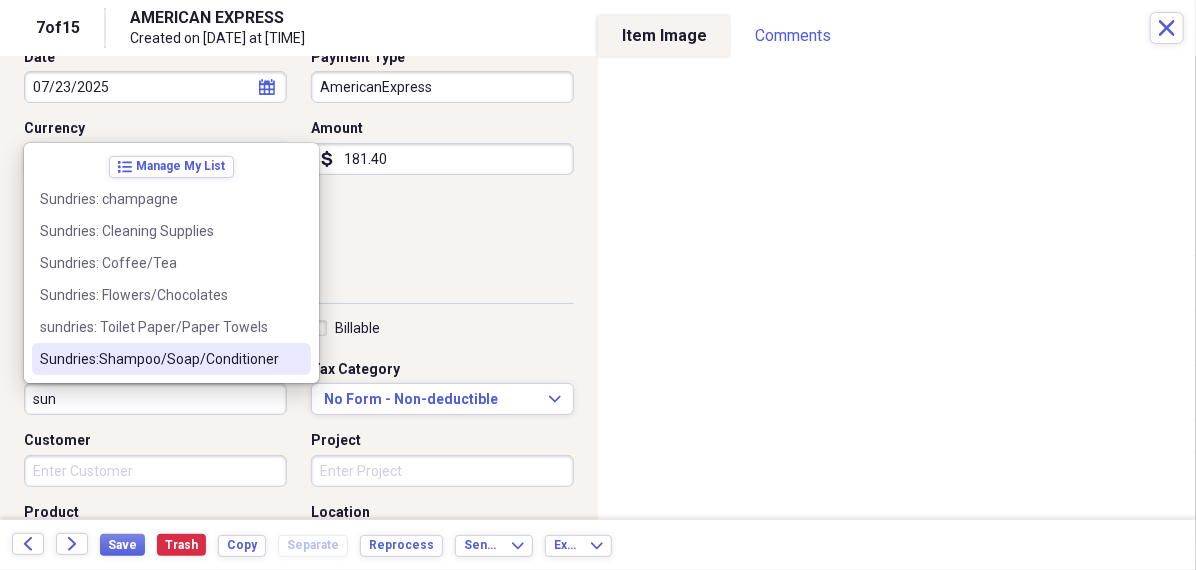 type on "Sundries:Shampoo/Soap/Conditioner" 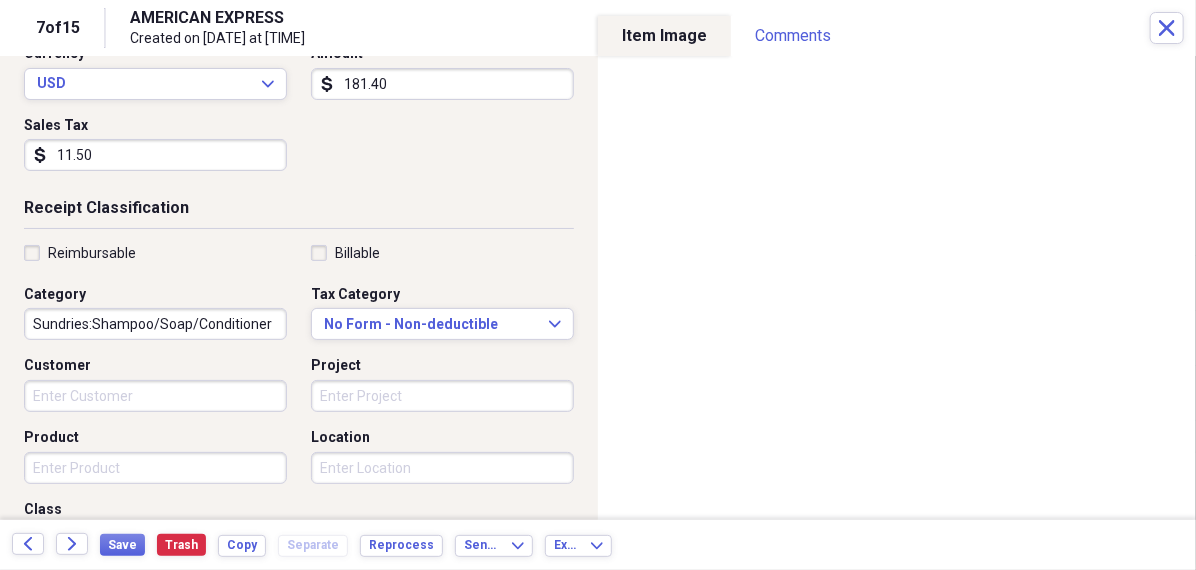 scroll, scrollTop: 313, scrollLeft: 0, axis: vertical 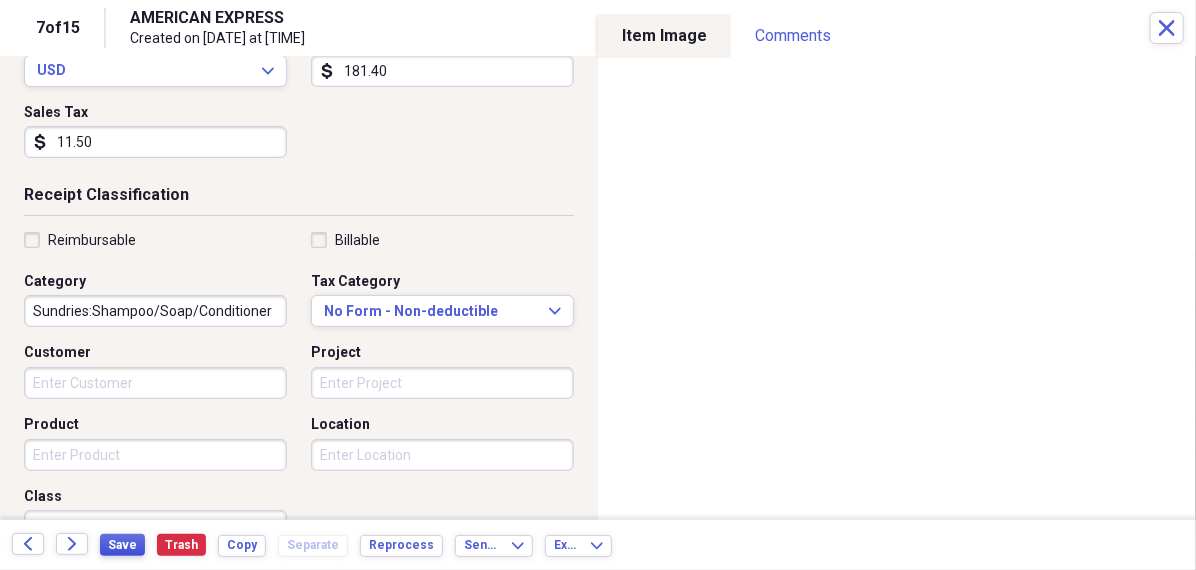 click on "Save" at bounding box center [122, 545] 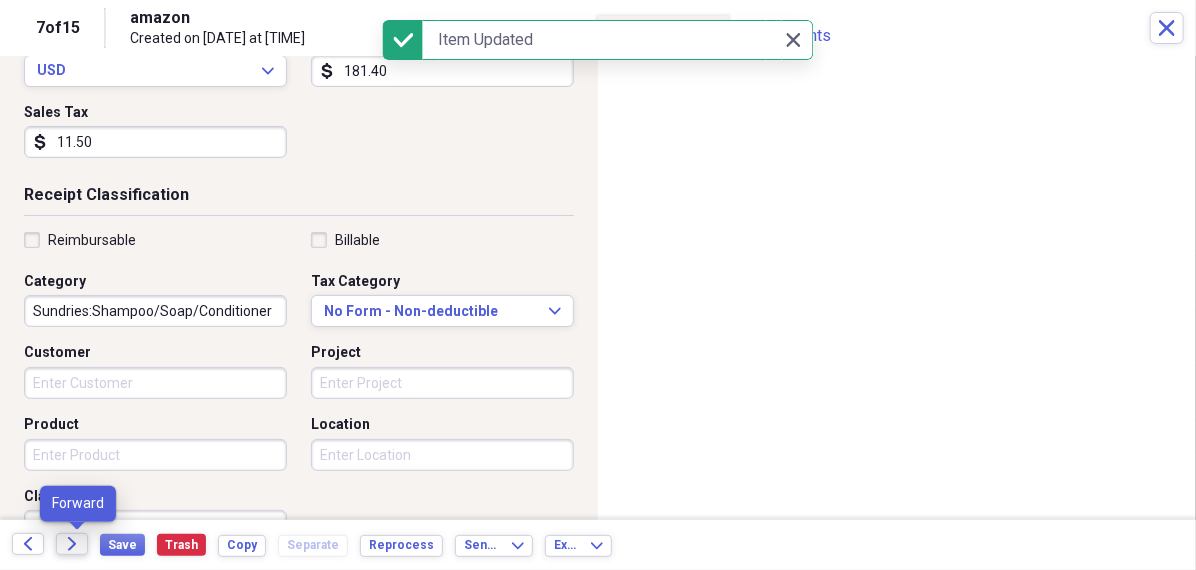 click on "Forward" 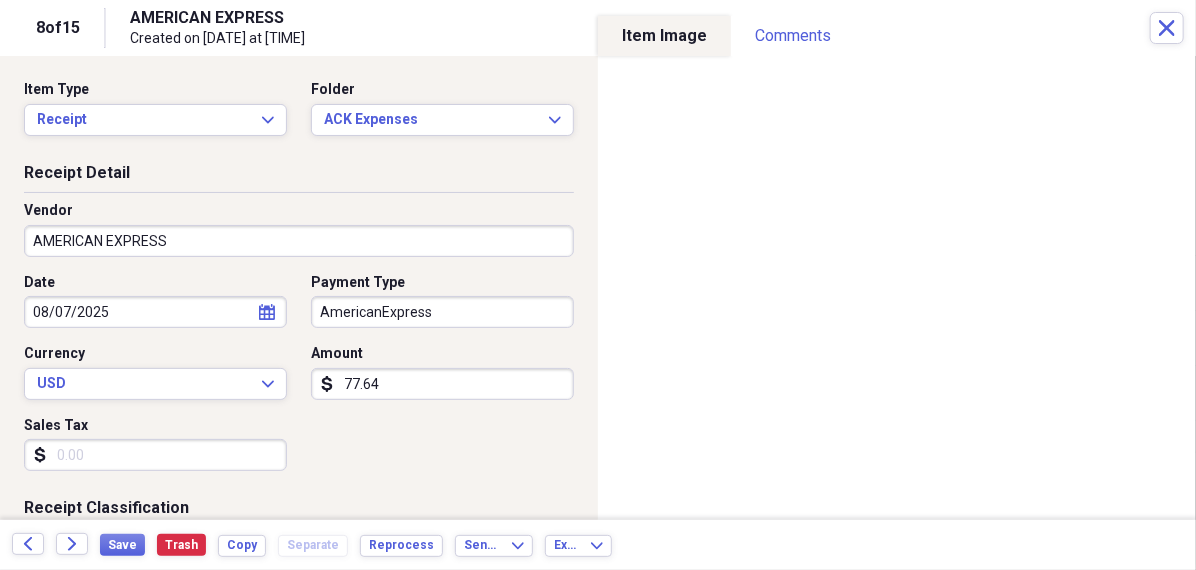 click on "AMERICAN EXPRESS" at bounding box center [299, 241] 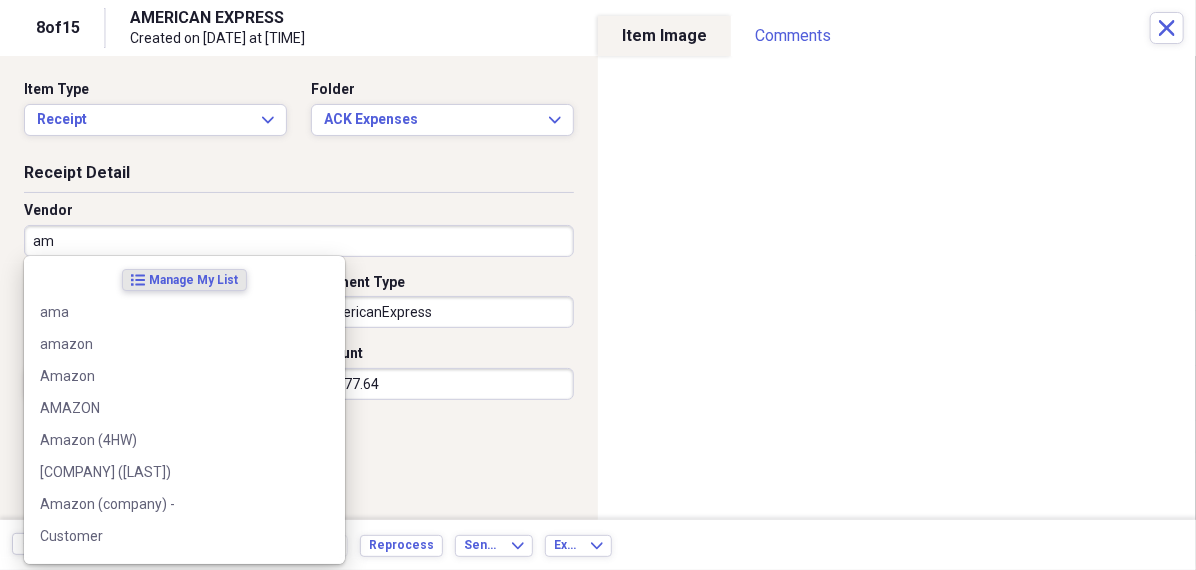 type on "ama" 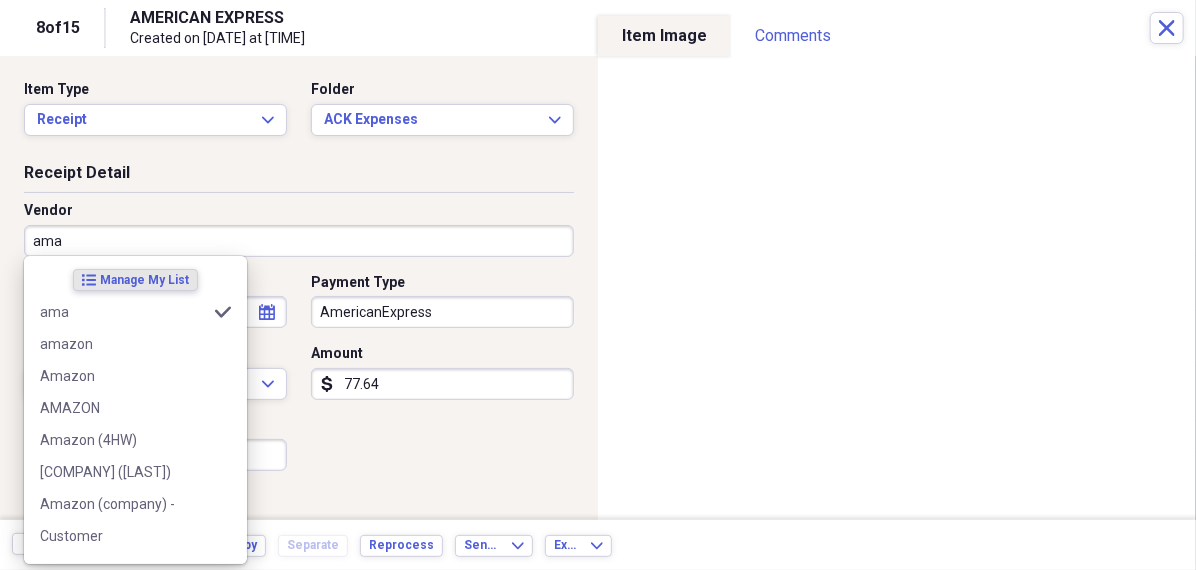 type on "Household misc" 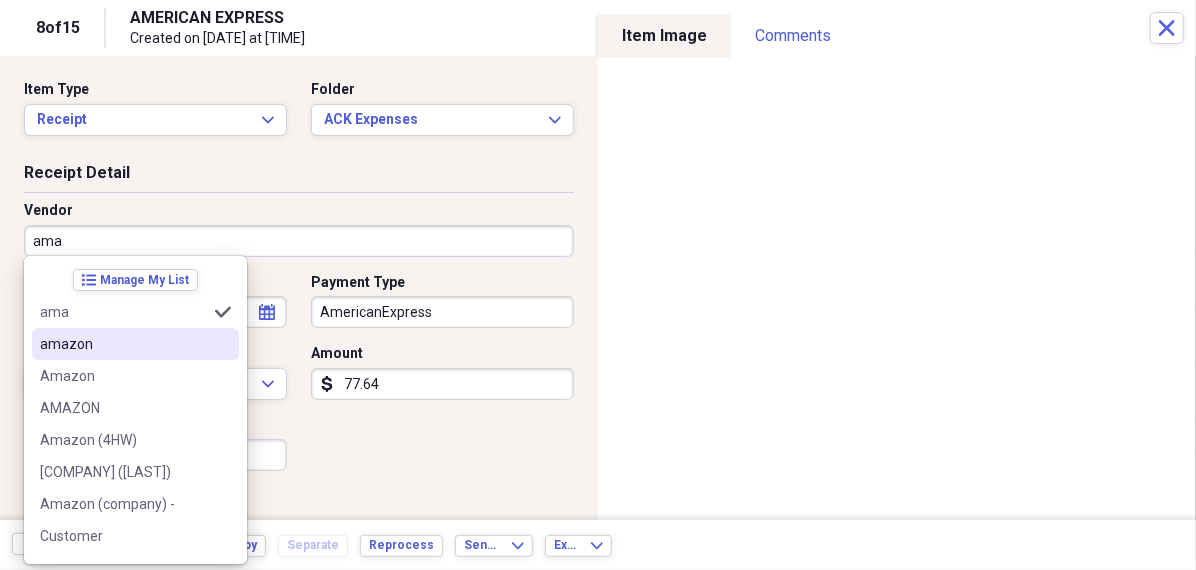 click on "amazon" at bounding box center [123, 344] 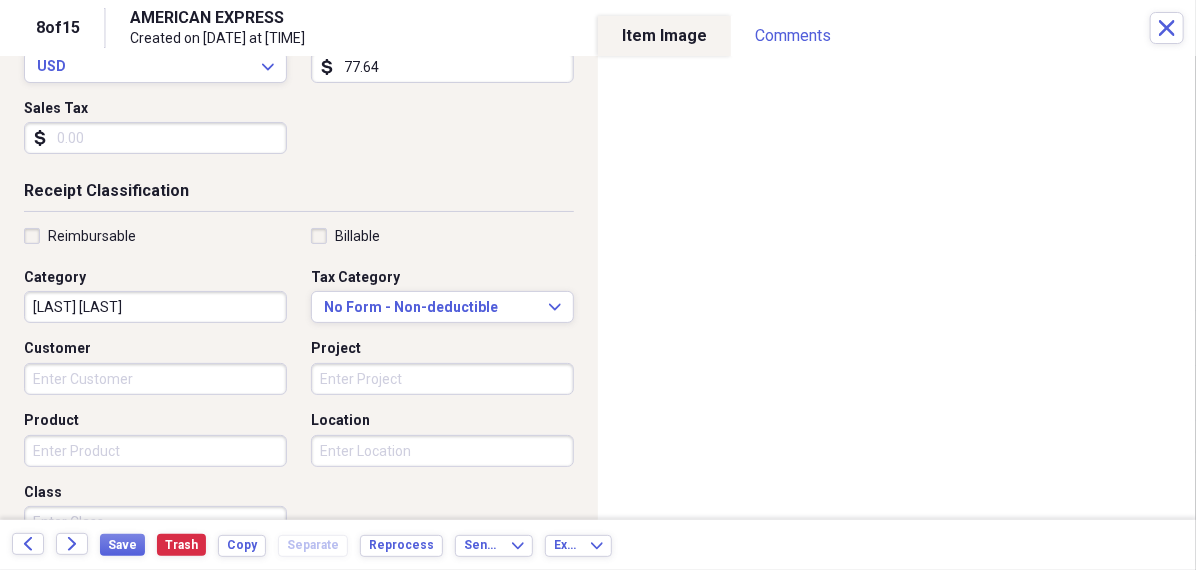 scroll, scrollTop: 320, scrollLeft: 0, axis: vertical 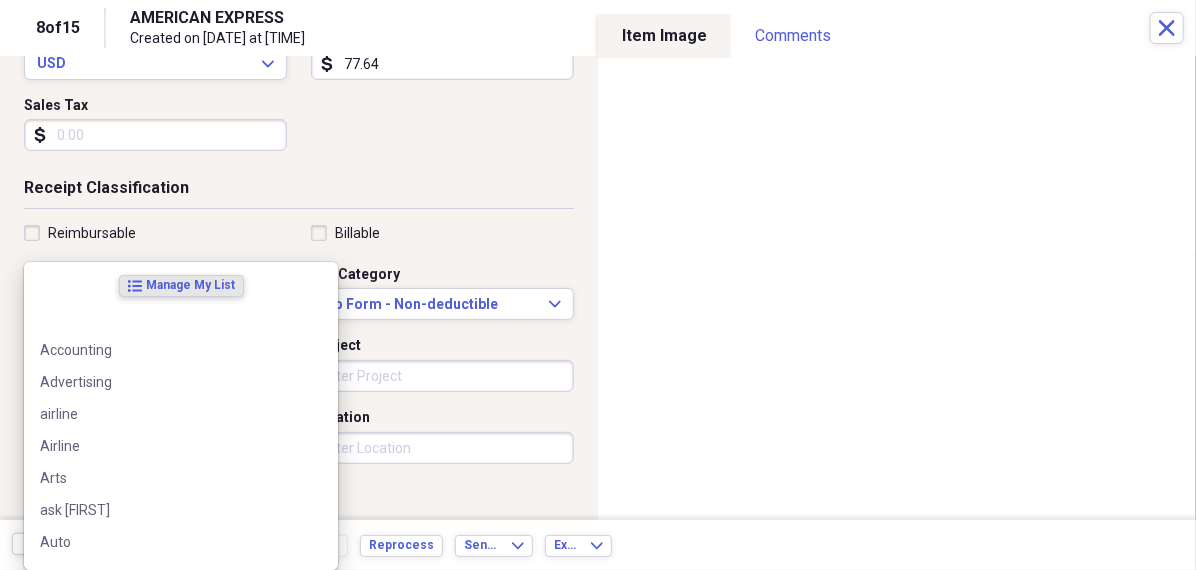 click on "Organize My Files 99+ Collapse Unfiled Needs Review 99+ Unfiled All Files Unfiled Unfiled Unfiled Saved Reports Collapse My Cabinet Theresa's Cabinet Add Folder Folder 456 Add Folder Collapse Open Folder Expense Reports Add Folder Expand Folder 11 Fayette Add Folder Expand Folder 13 Fayette Add Folder Expand Folder 15 Meader A Add Folder Expand Folder 15 Meader C Add Folder Expand Folder 15 Meader D Add Folder Expand Folder 4 Howard Court Add Folder Expand Folder 6 HW Add Folder Expand Folder ACK Expenses Add Folder Expand Folder Files Add Folder Expand Folder Helsingborg Add Folder Expand Folder Kristienstad Add Folder Expand Folder Midtown Ventures Add Folder Expand Folder Peach Row Add Folder Expand Folder RRL Add Folder Expand Folder Vasteros - Boat Add Folder Expand Folder ZEN Add Folder Collapse Trash Trash Folder 21.7.16 Folder jeffrey Folder Kristienstad Help & Support Submit Import Import Add Create Expand Reports Reports Settings Theresa Expand ACK Expenses Showing 15 items , totaling $1,320.43 sort" at bounding box center (598, 285) 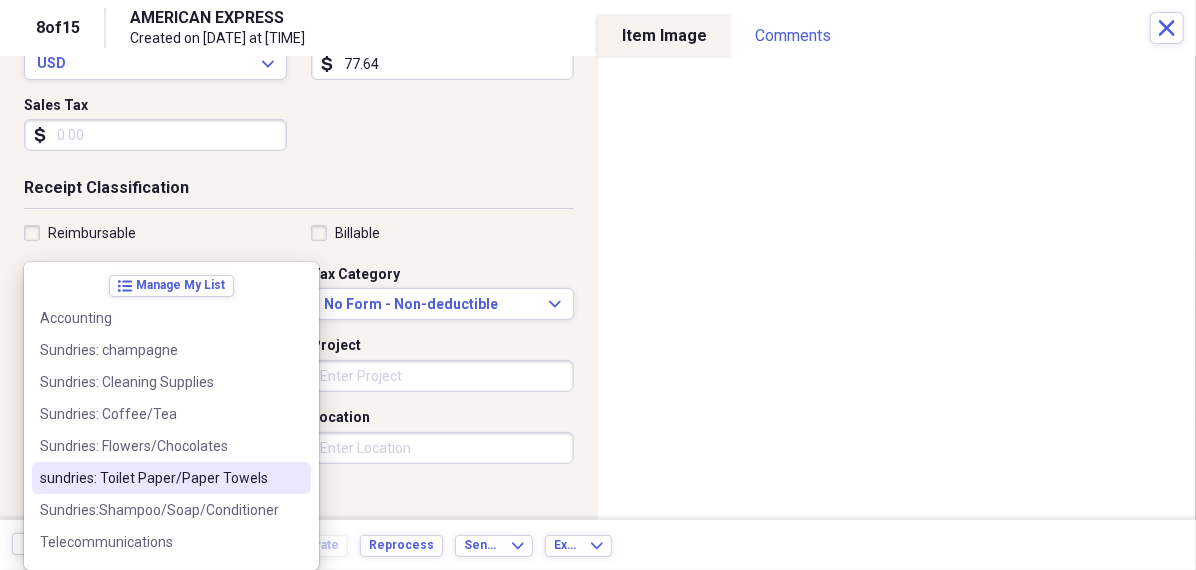 click on "sundries: Toilet Paper/Paper Towels" at bounding box center (159, 478) 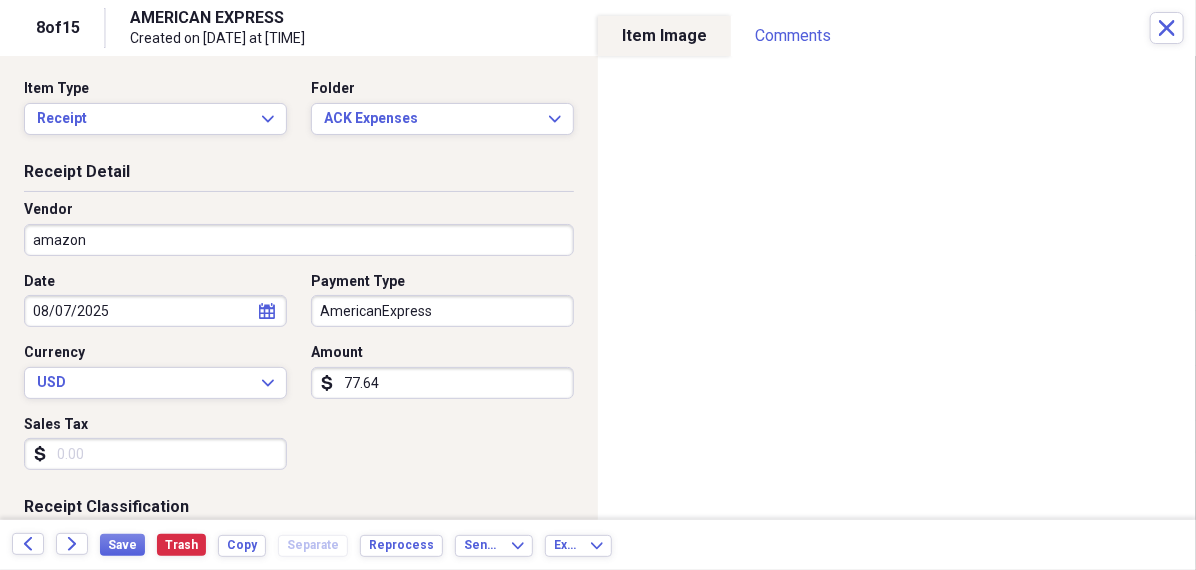 scroll, scrollTop: 0, scrollLeft: 0, axis: both 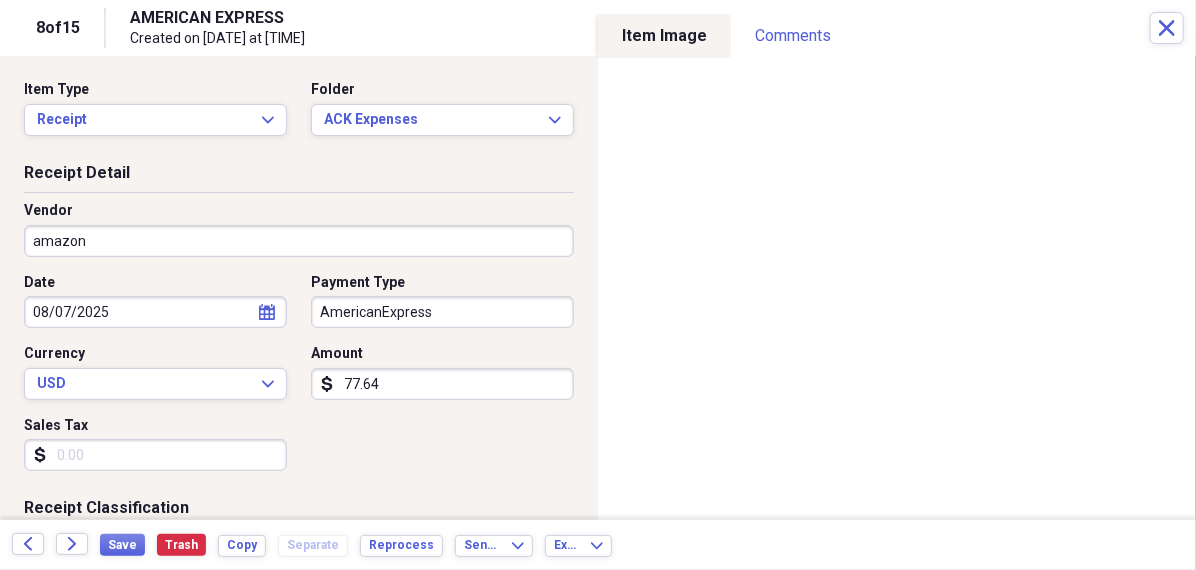 click on "08/07/2025" at bounding box center [155, 312] 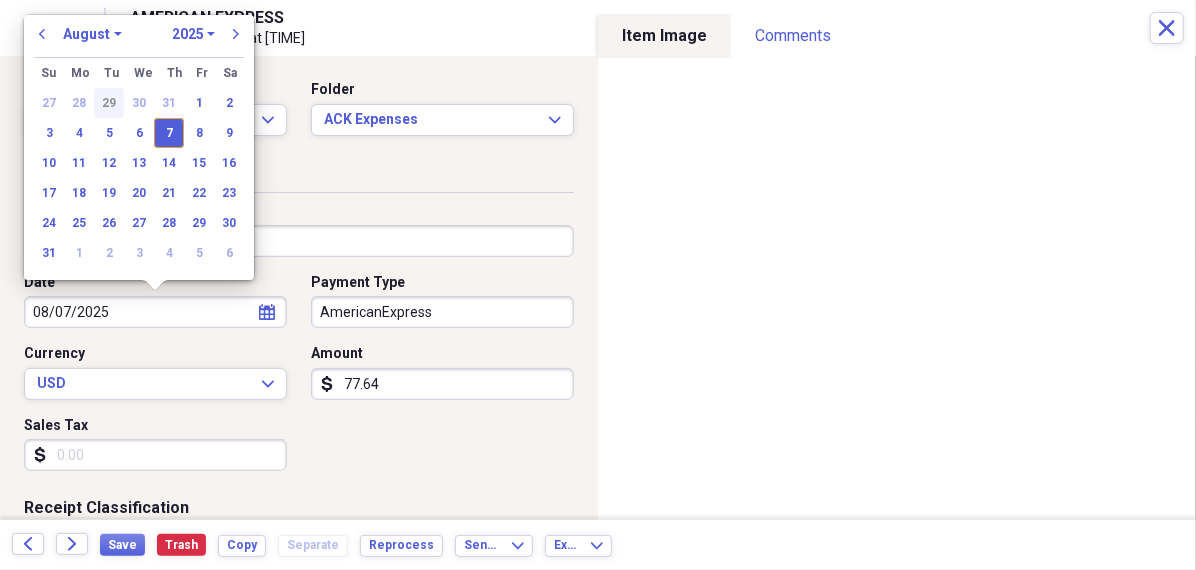click on "29" at bounding box center [109, 103] 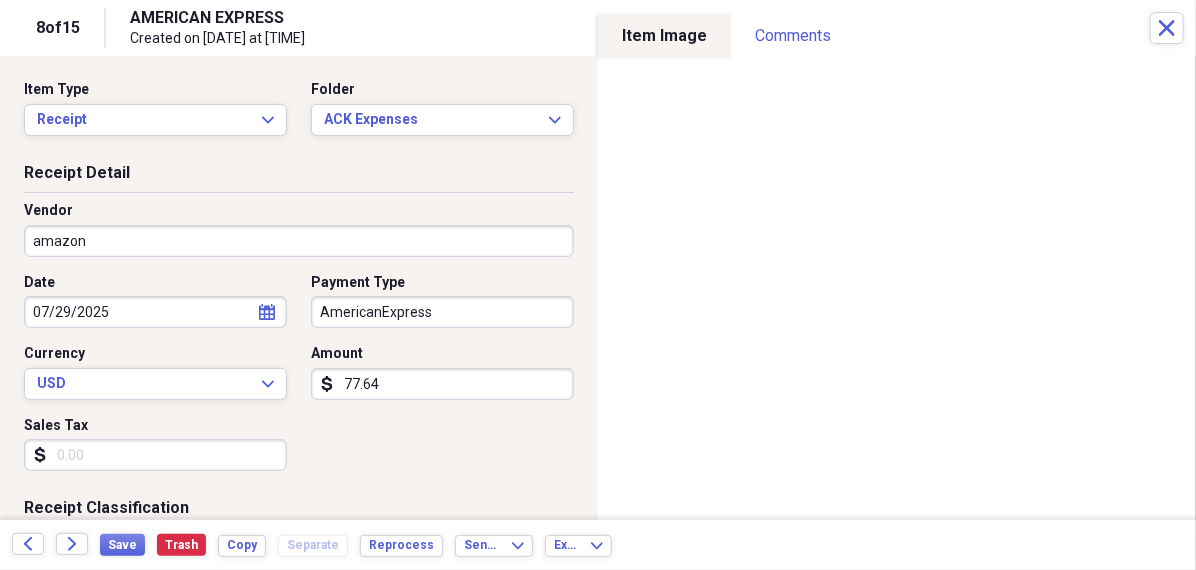 click on "07/29/2025" at bounding box center (155, 312) 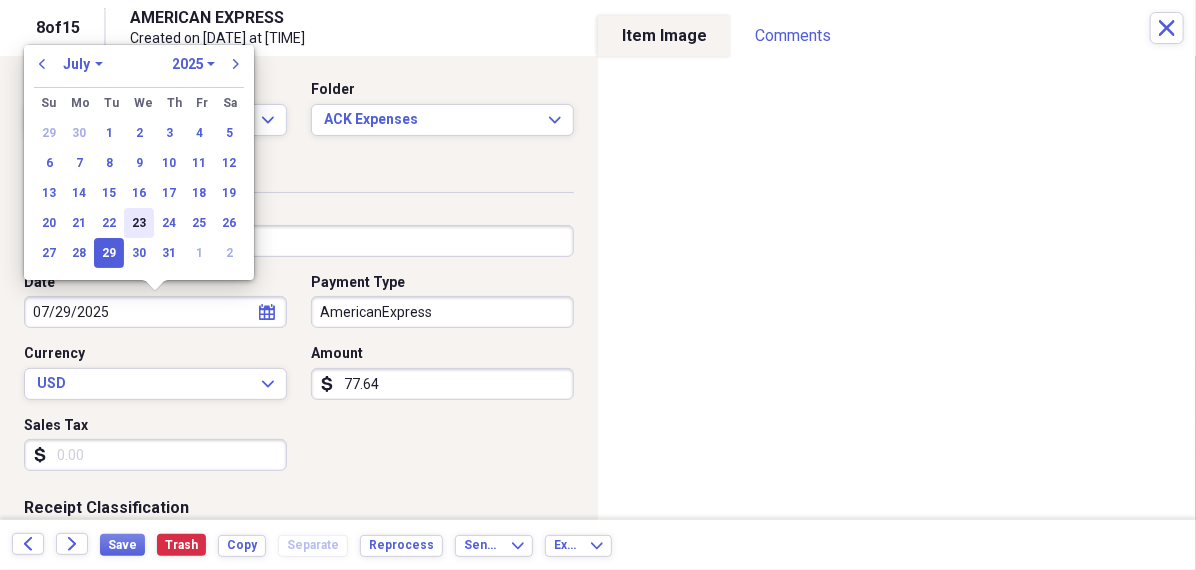 click on "23" at bounding box center (139, 223) 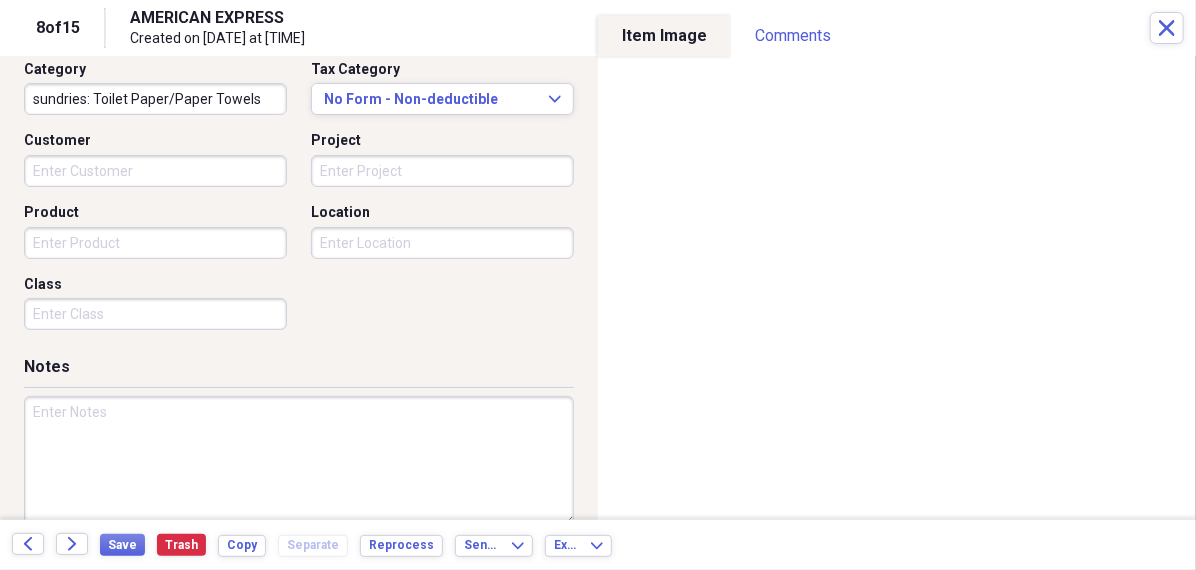 scroll, scrollTop: 536, scrollLeft: 0, axis: vertical 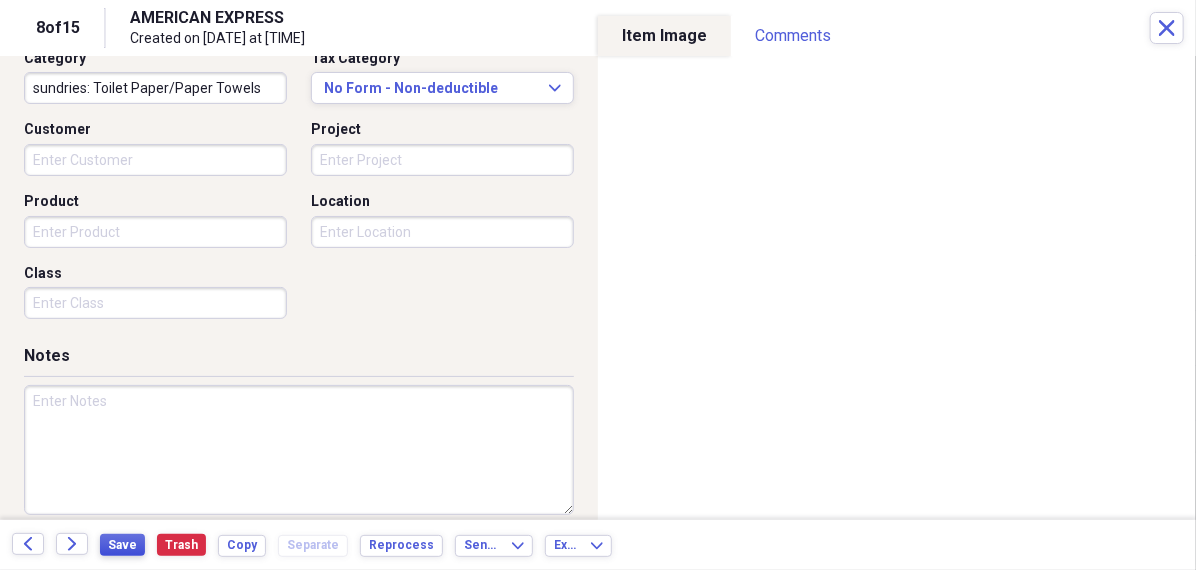 click on "Save" at bounding box center (122, 545) 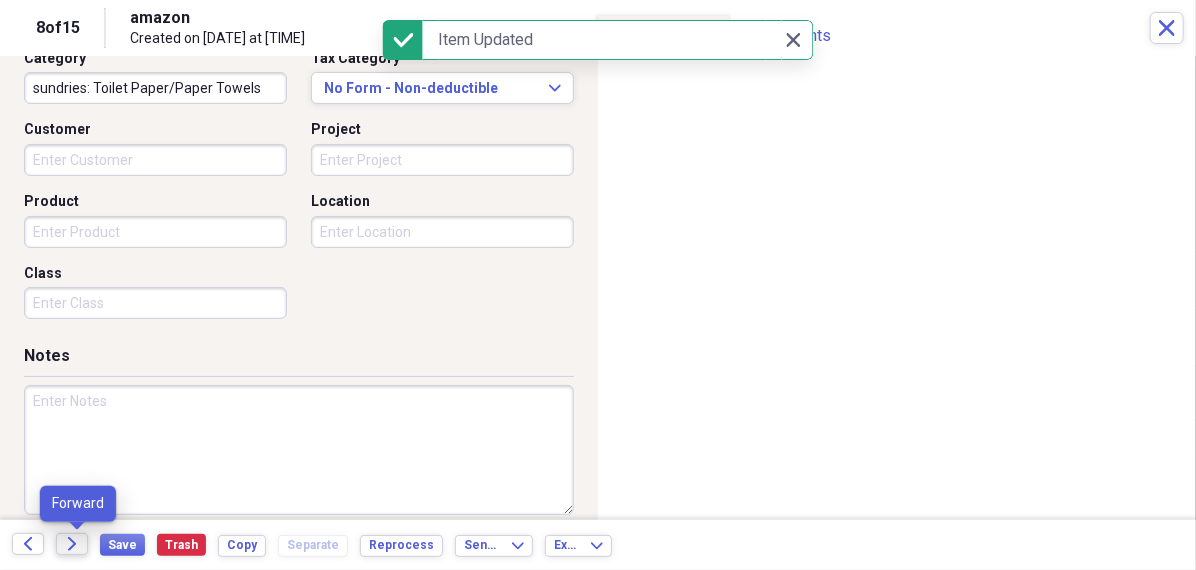 click 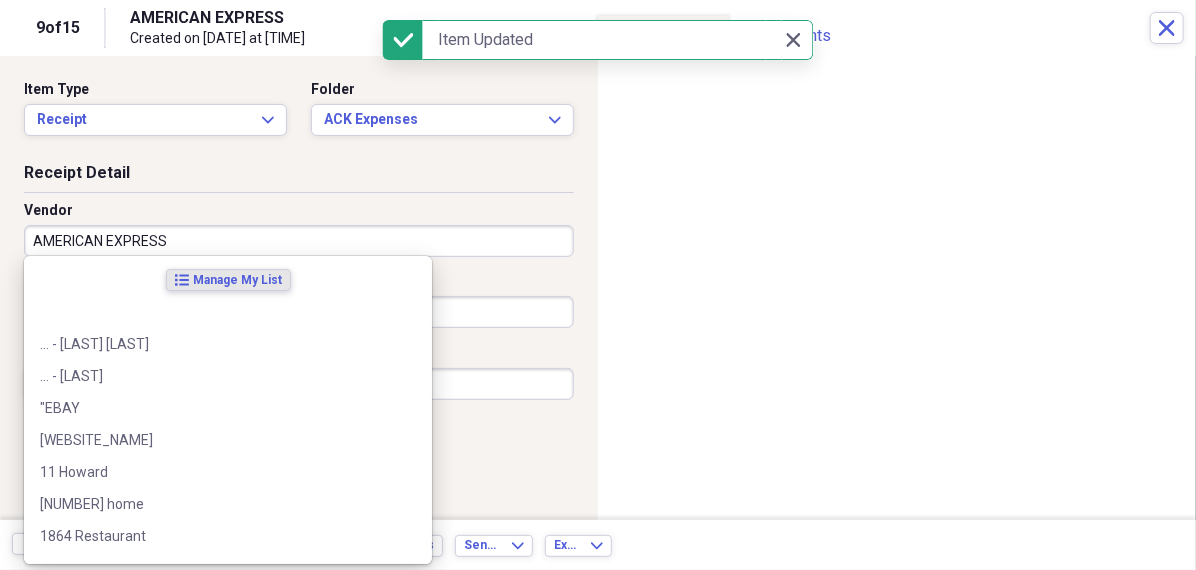 click on "AMERICAN EXPRESS" at bounding box center [299, 241] 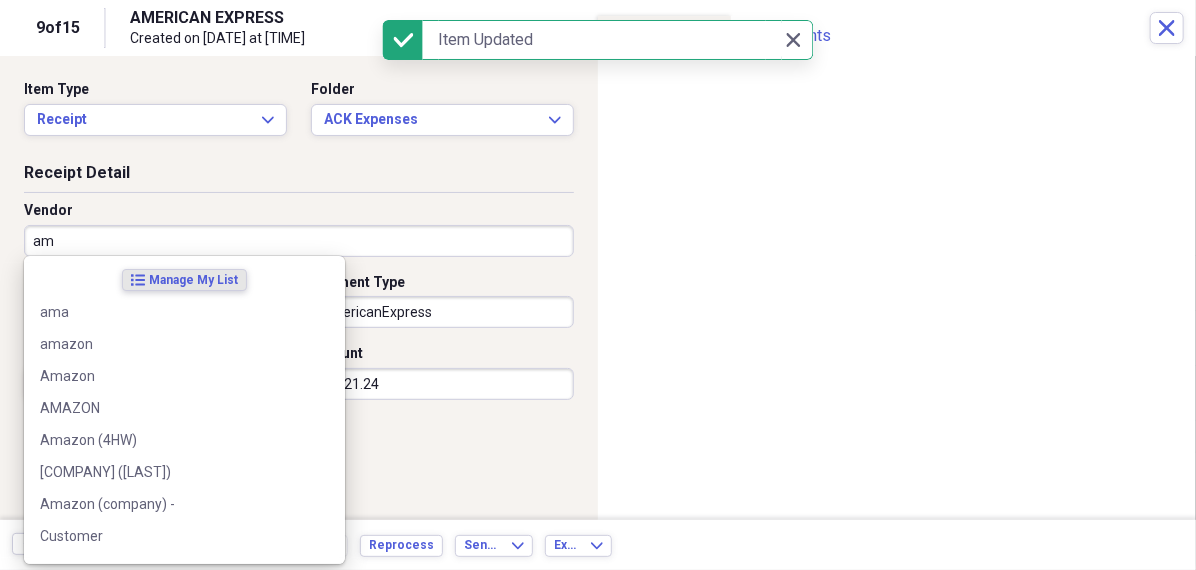type on "ama" 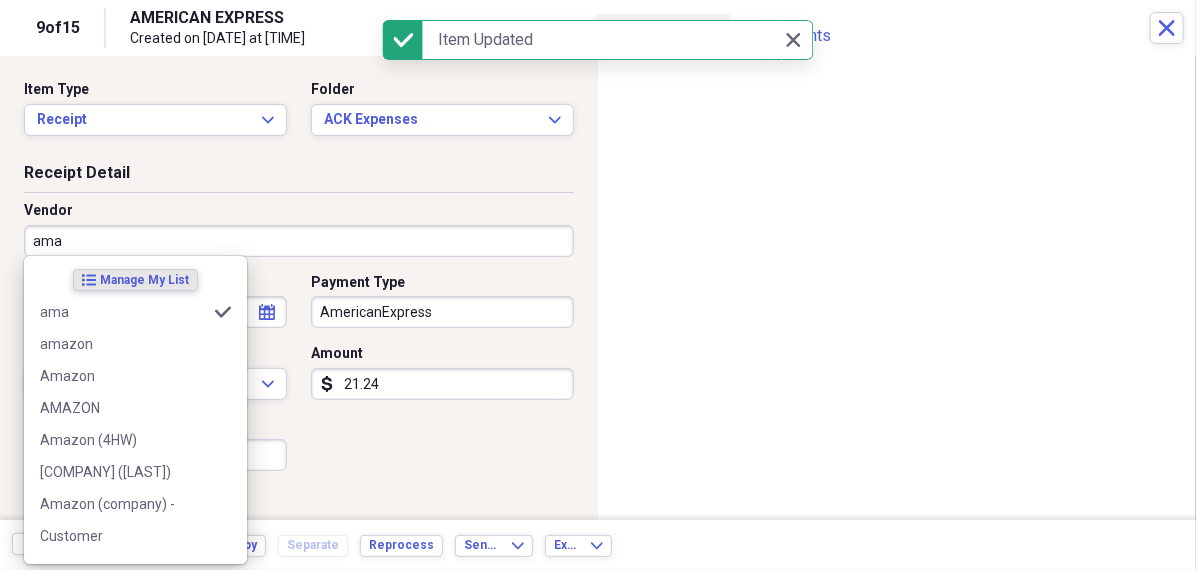 type on "Household misc" 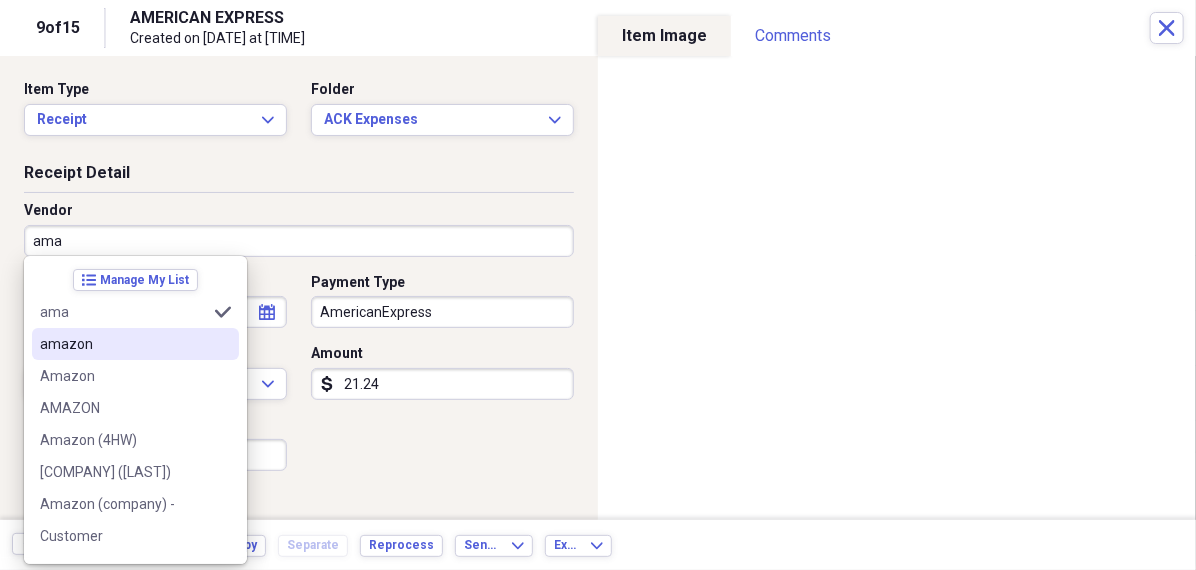 click on "amazon" at bounding box center (123, 344) 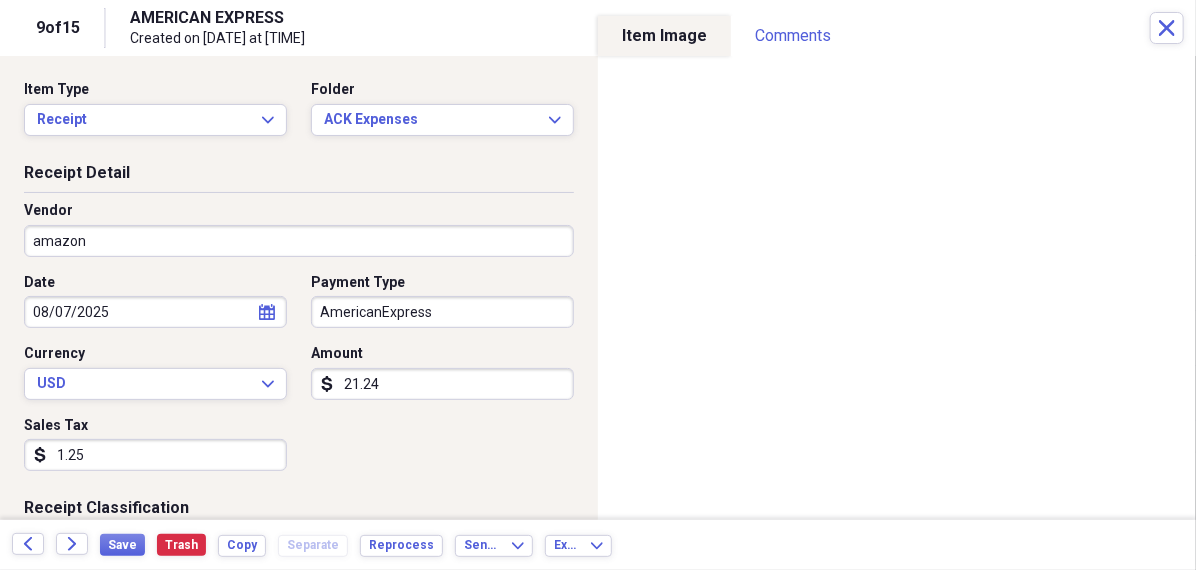click on "calendar" 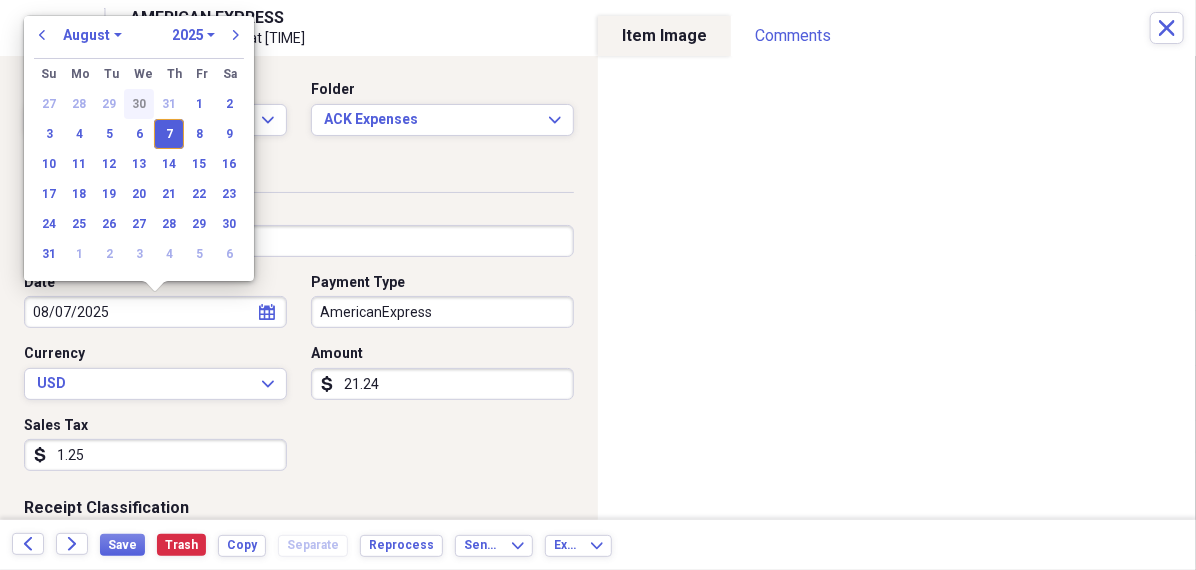 click on "30" at bounding box center (139, 104) 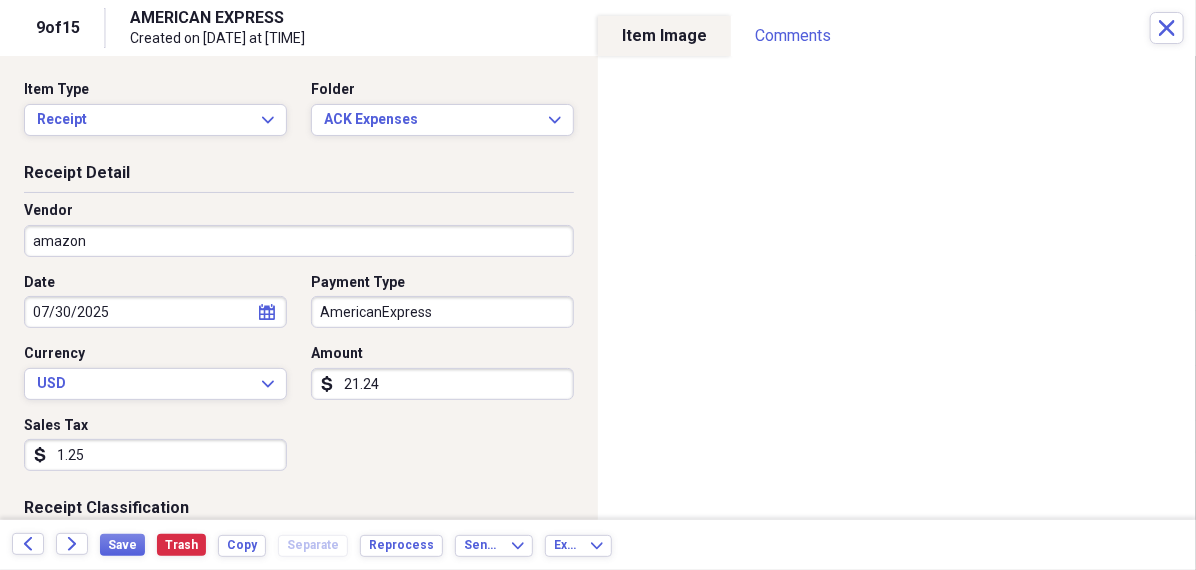 click on "07/30/2025" at bounding box center (155, 312) 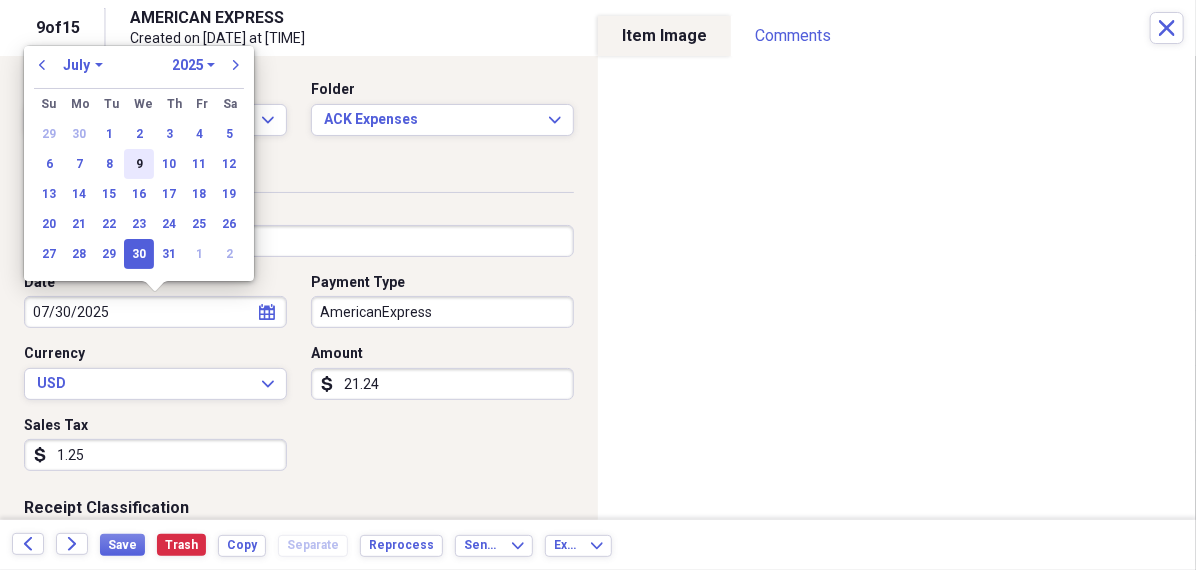 click on "9" at bounding box center (139, 164) 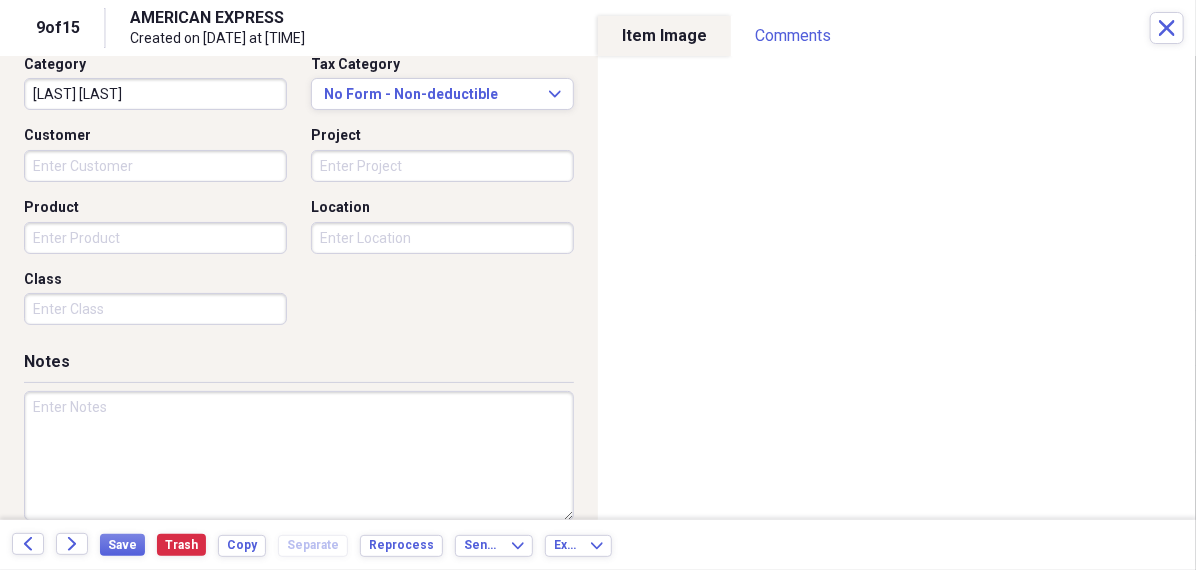 scroll, scrollTop: 531, scrollLeft: 0, axis: vertical 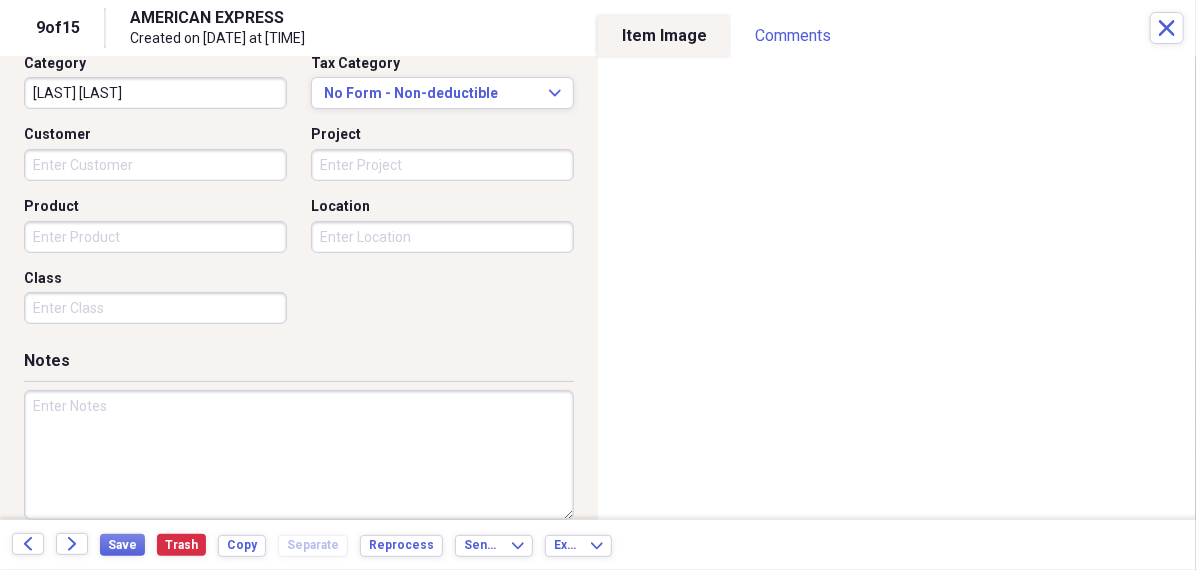 click at bounding box center (299, 455) 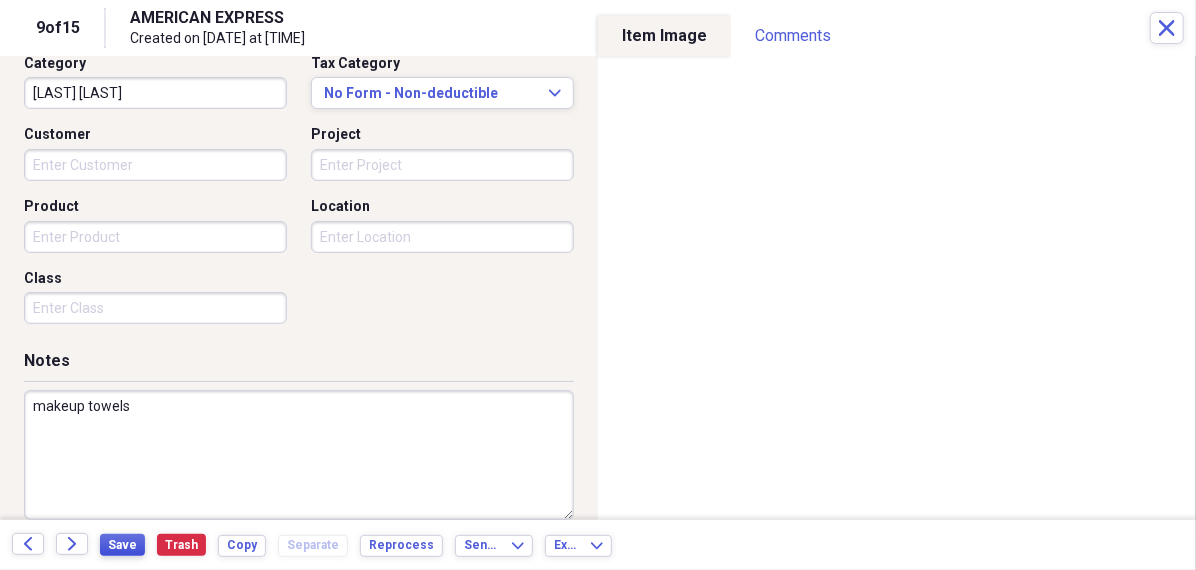 click on "Save" at bounding box center (122, 545) 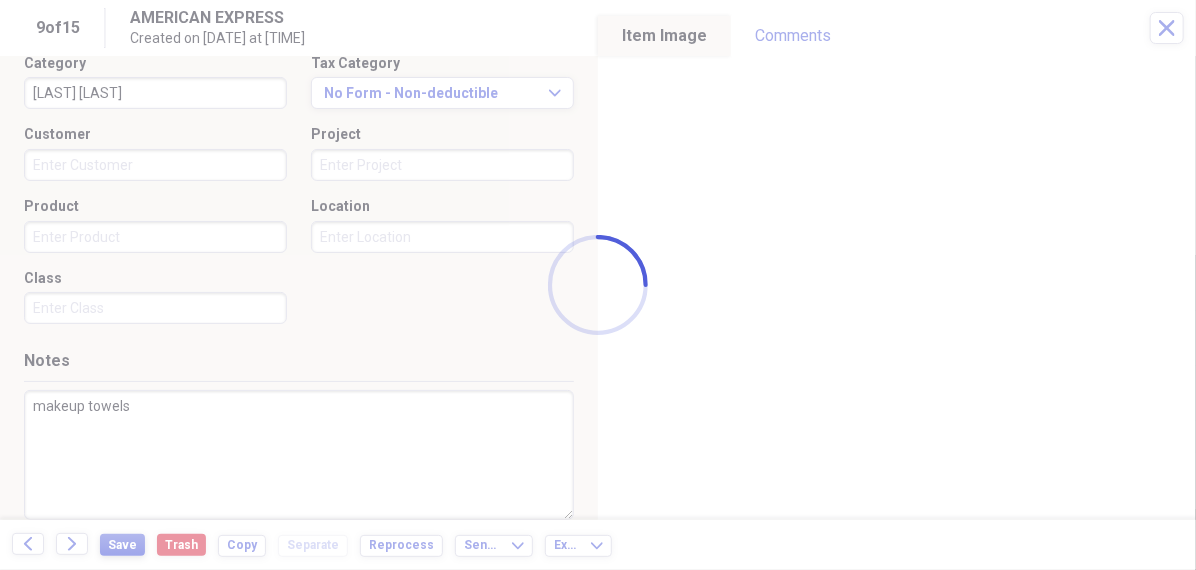 type on "makeup towels" 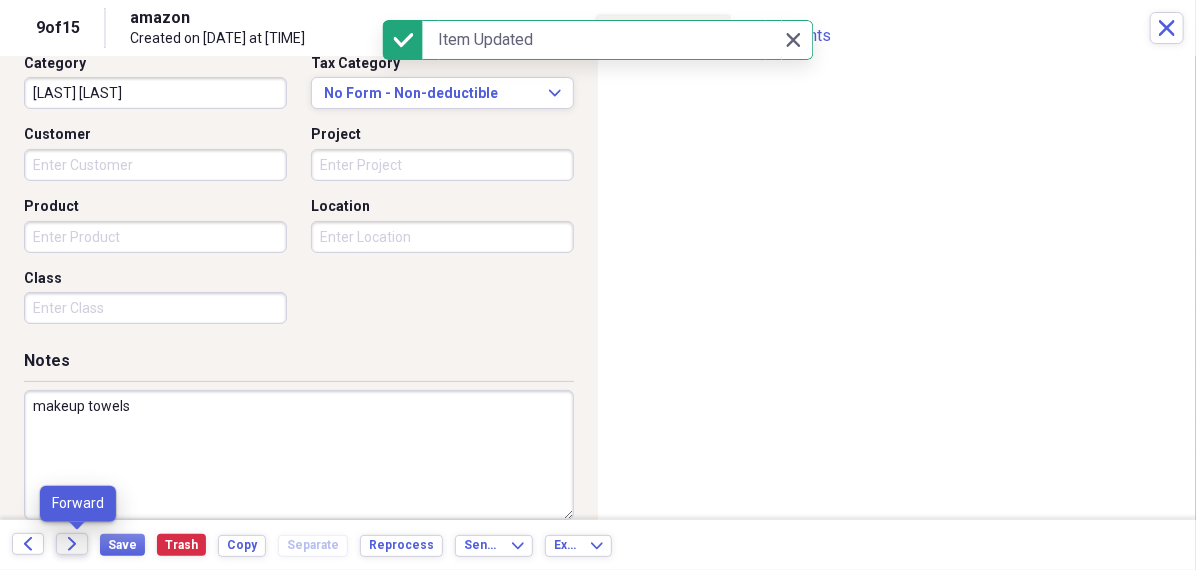 click on "Forward" 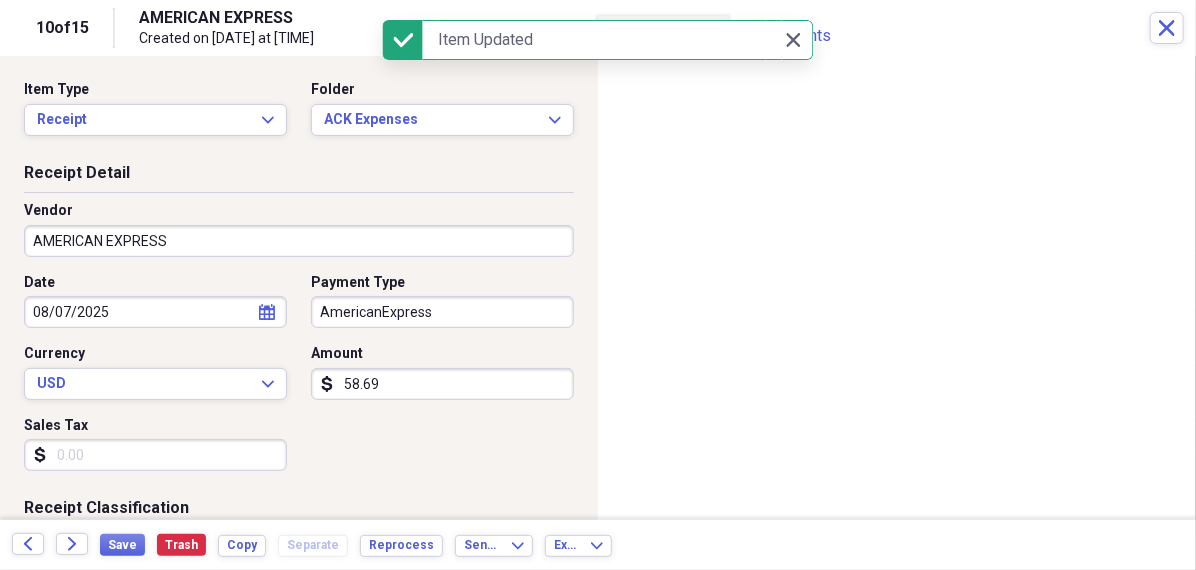 click on "AMERICAN EXPRESS" at bounding box center [299, 241] 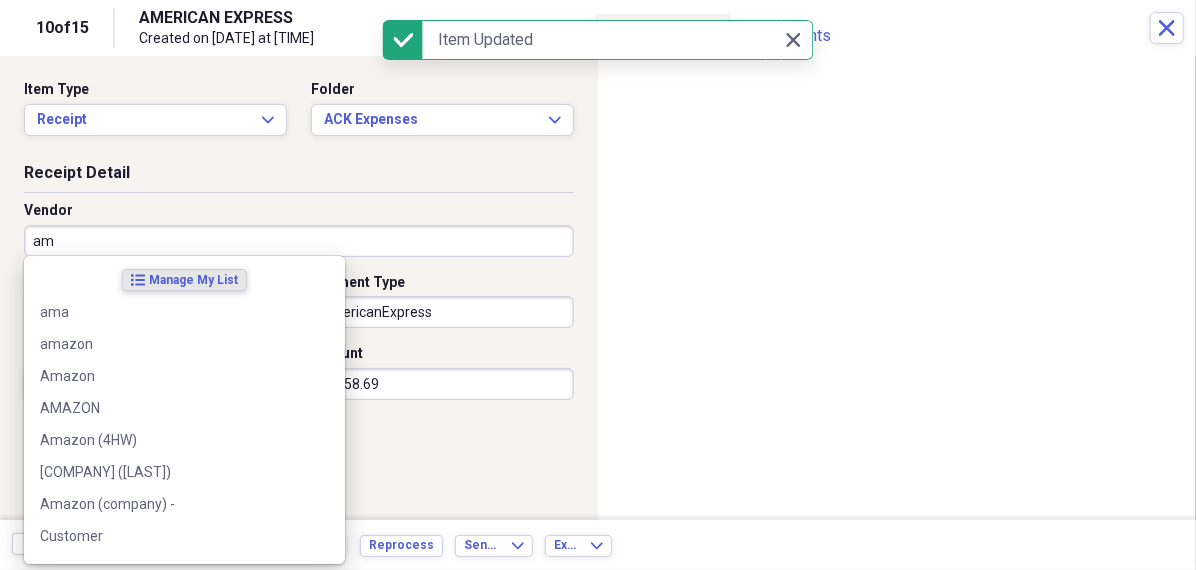 type on "ama" 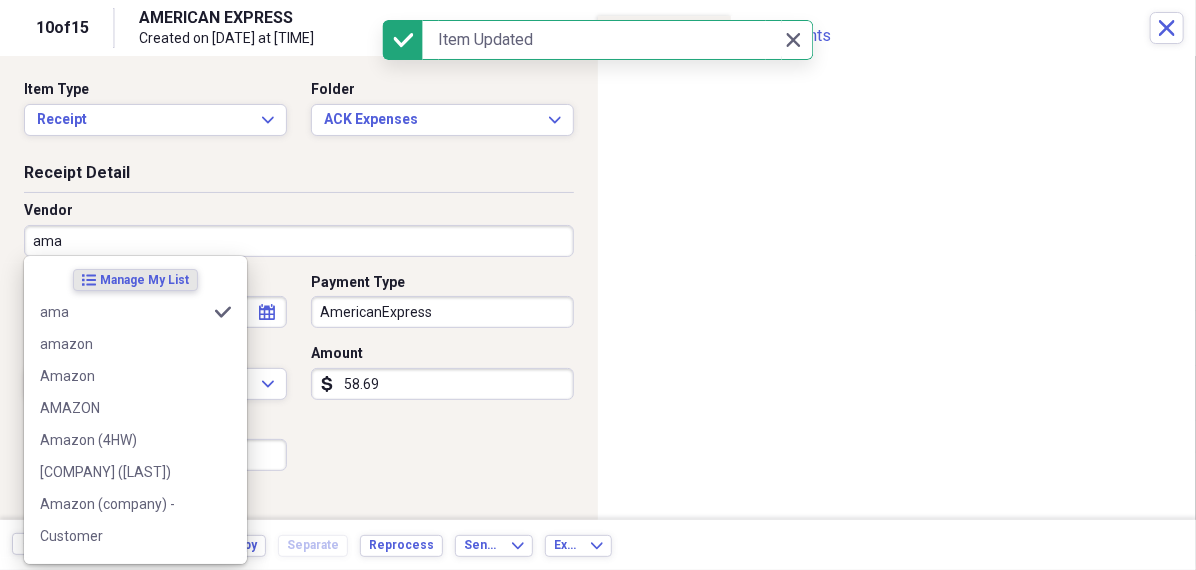 type on "Household misc" 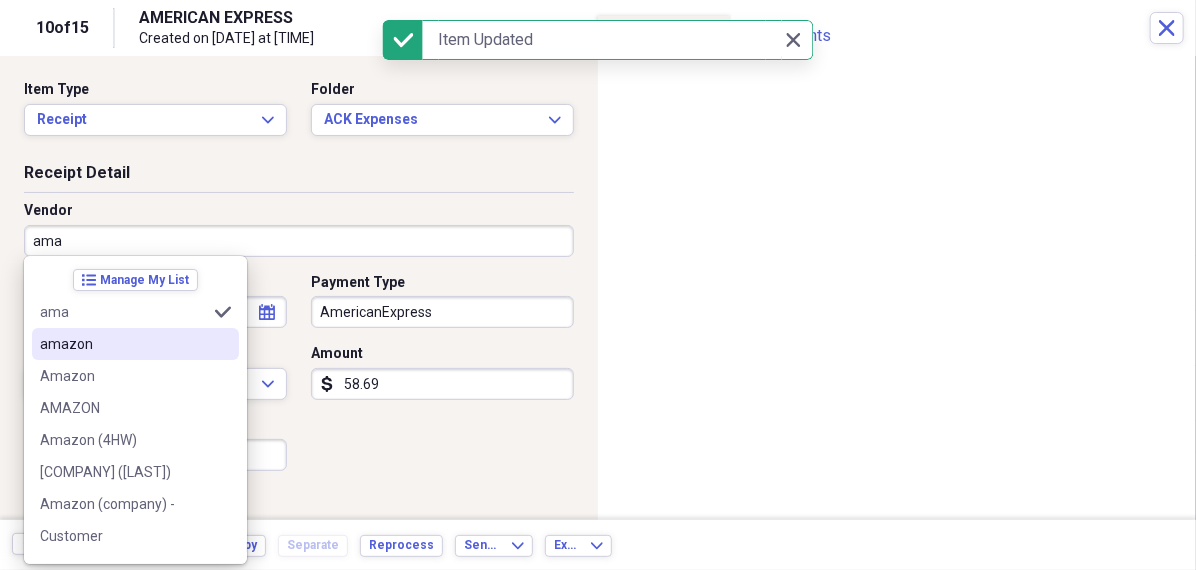 click on "amazon" at bounding box center [135, 344] 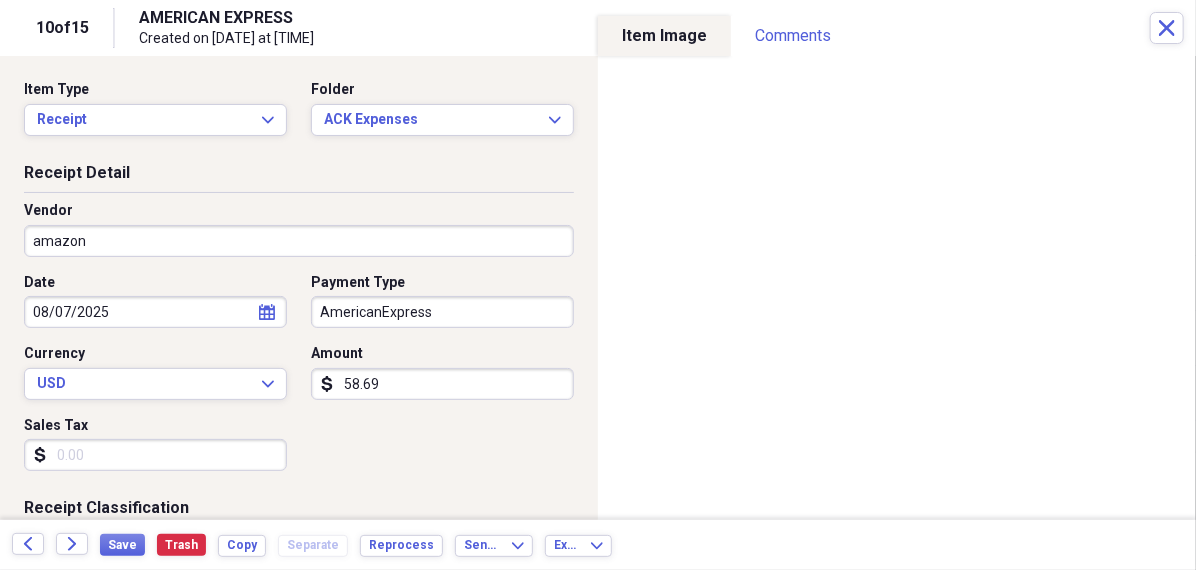 click on "08/07/2025" at bounding box center [155, 312] 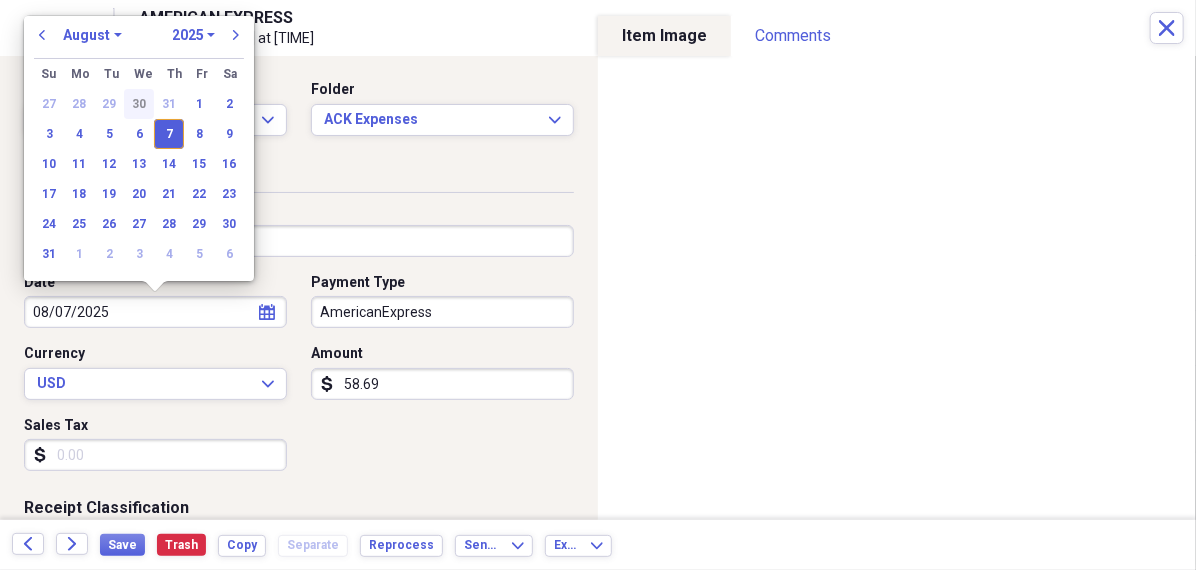 click on "30" at bounding box center (139, 104) 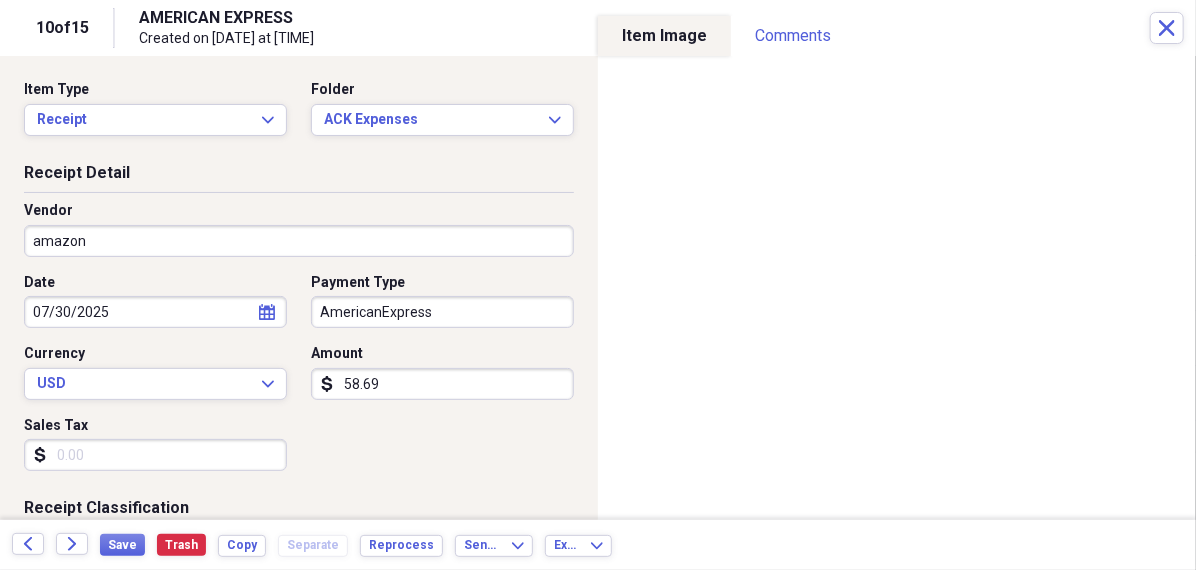 click on "07/30/2025" at bounding box center (155, 312) 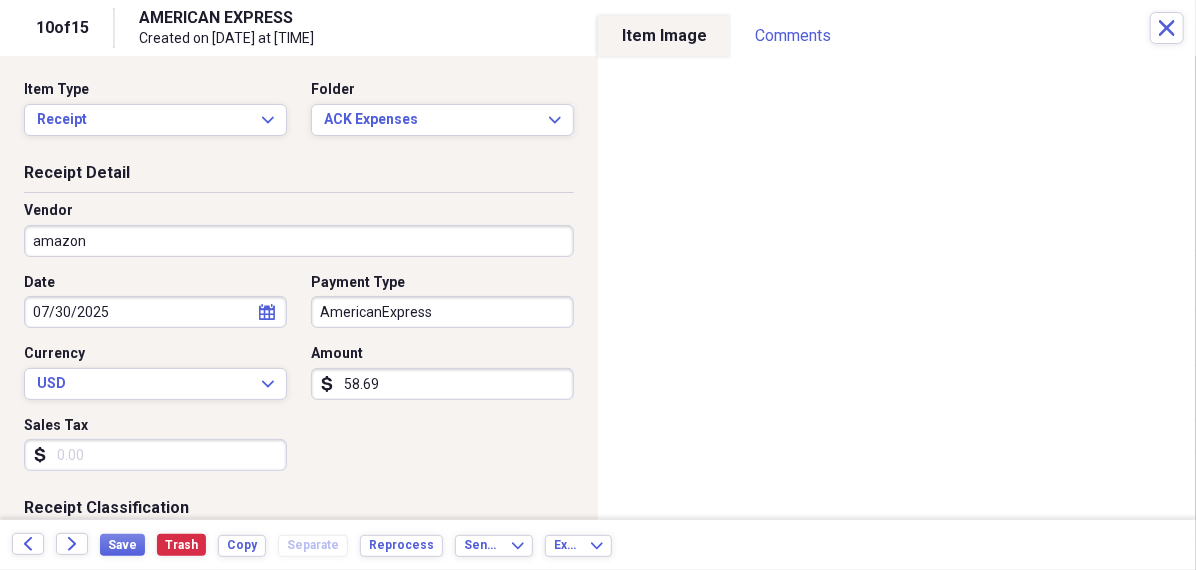 select on "6" 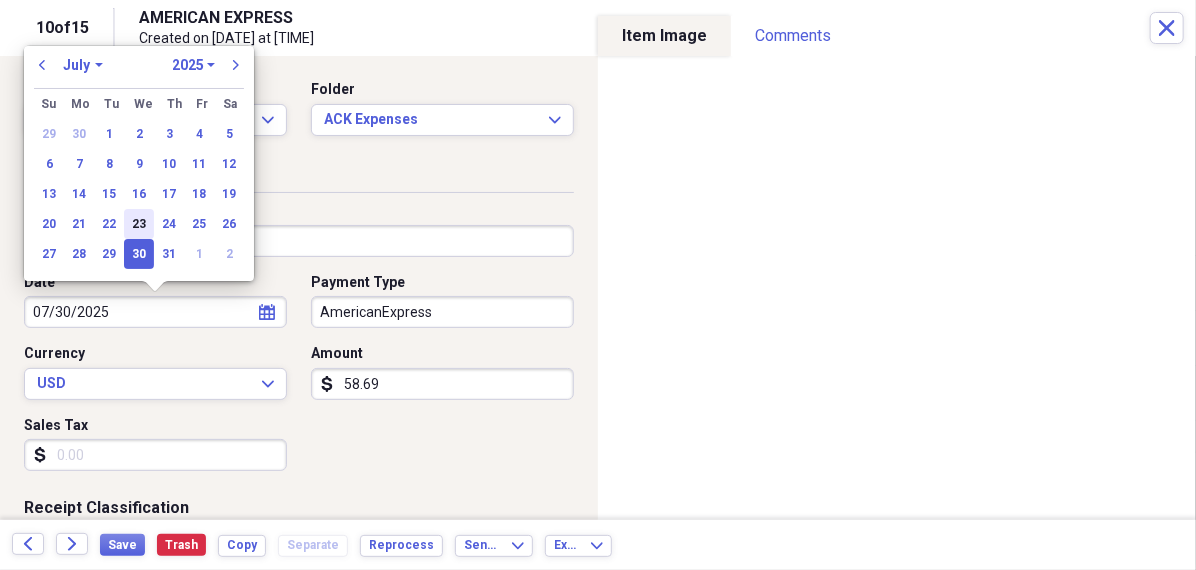 click on "23" at bounding box center [139, 224] 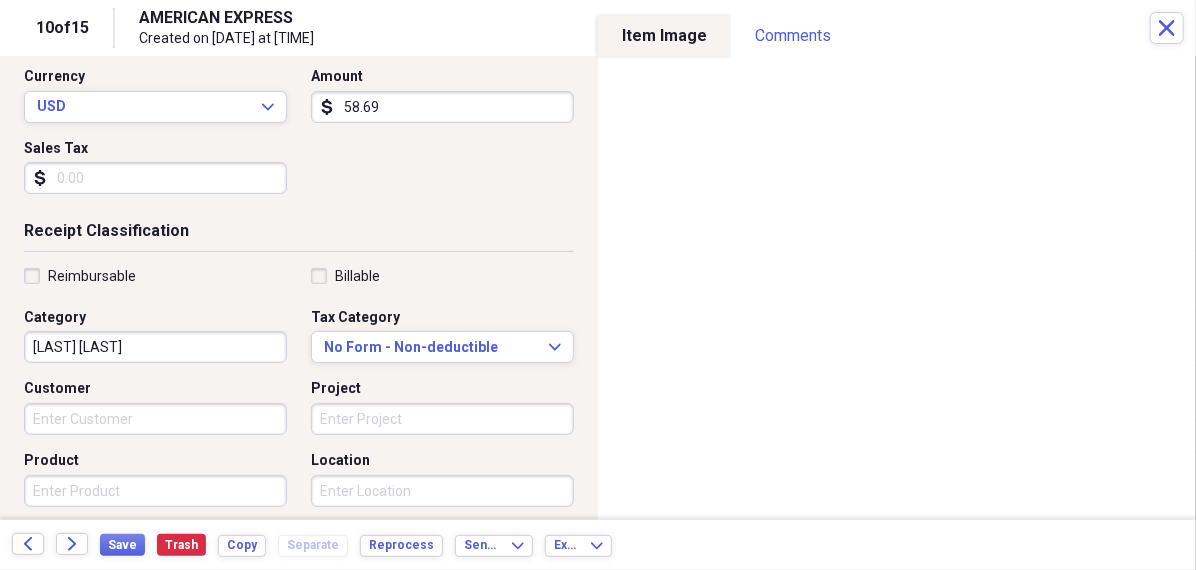 scroll, scrollTop: 305, scrollLeft: 0, axis: vertical 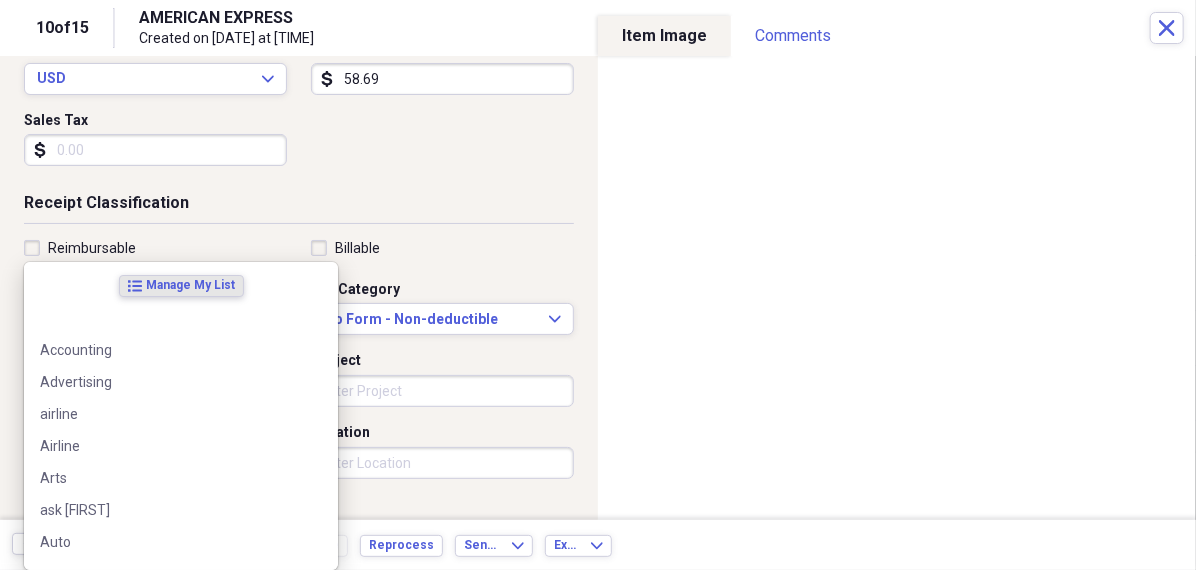 click on "Organize My Files 99+ Collapse Unfiled Needs Review 99+ Unfiled All Files Unfiled Unfiled Unfiled Saved Reports Collapse My Cabinet Theresa's Cabinet Add Folder Folder 456 Add Folder Collapse Open Folder Expense Reports Add Folder Expand Folder 11 Fayette Add Folder Expand Folder 13 Fayette Add Folder Expand Folder 15 Meader A Add Folder Expand Folder 15 Meader C Add Folder Expand Folder 15 Meader D Add Folder Expand Folder 4 Howard Court Add Folder Expand Folder 6 HW Add Folder Expand Folder ACK Expenses Add Folder Expand Folder Files Add Folder Expand Folder Helsingborg Add Folder Expand Folder Kristienstad Add Folder Expand Folder Midtown Ventures Add Folder Expand Folder Peach Row Add Folder Expand Folder RRL Add Folder Expand Folder Vasteros - Boat Add Folder Expand Folder ZEN Add Folder Collapse Trash Trash Folder 21.7.16 Folder jeffrey Folder Kristienstad Help & Support Submit Import Import Add Create Expand Reports Reports Settings Theresa Expand ACK Expenses Showing 15 items , totaling $1,320.43 sort" at bounding box center [598, 285] 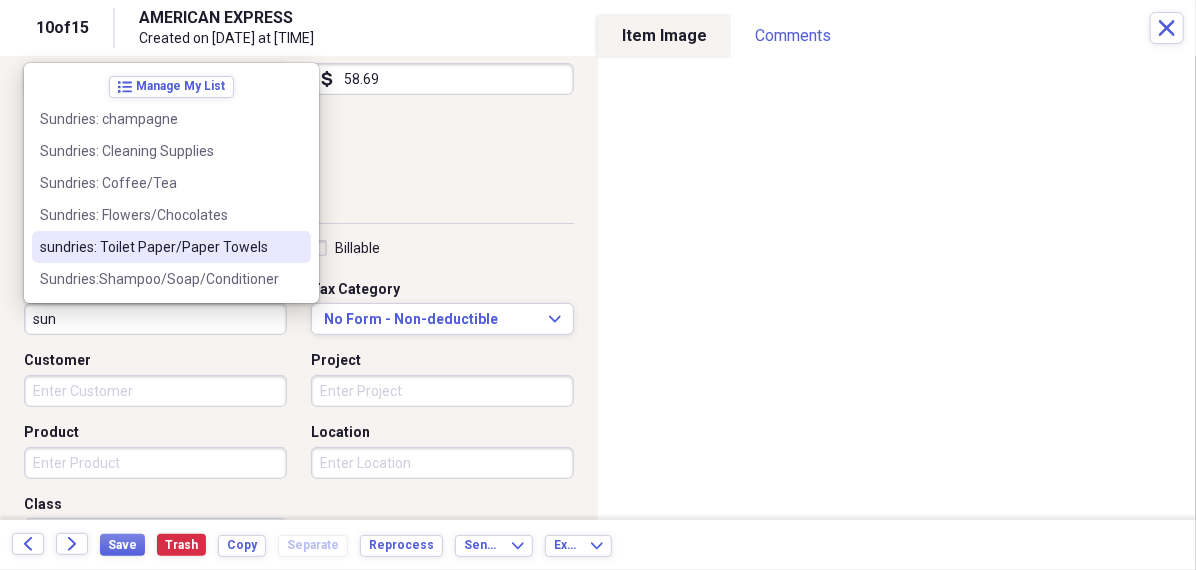 click on "sundries: Toilet Paper/Paper Towels" at bounding box center (159, 247) 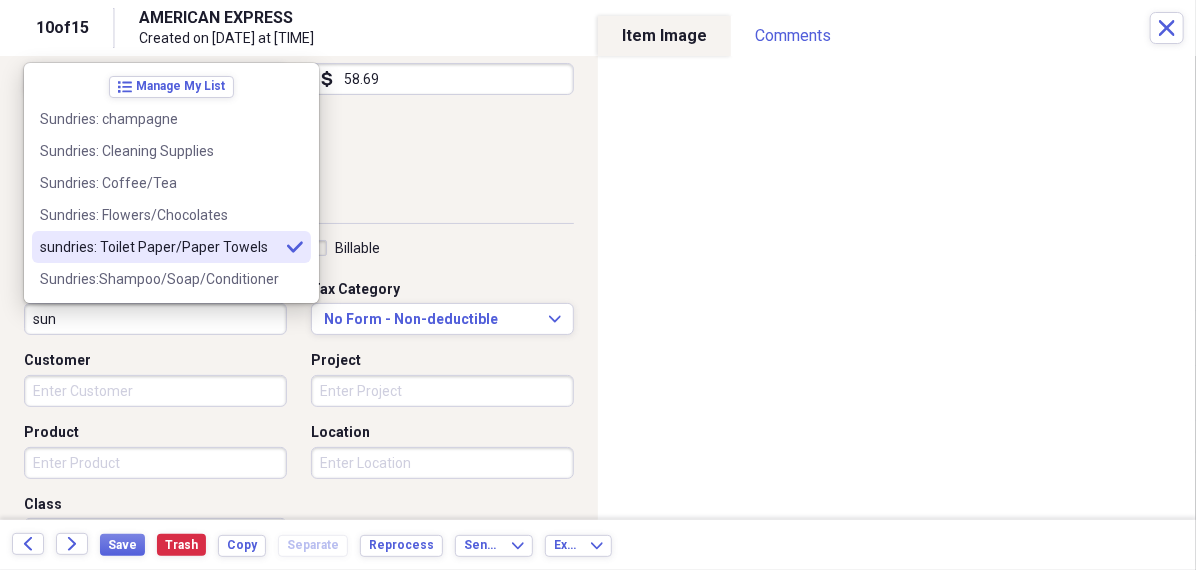 type on "sundries: Toilet Paper/Paper Towels" 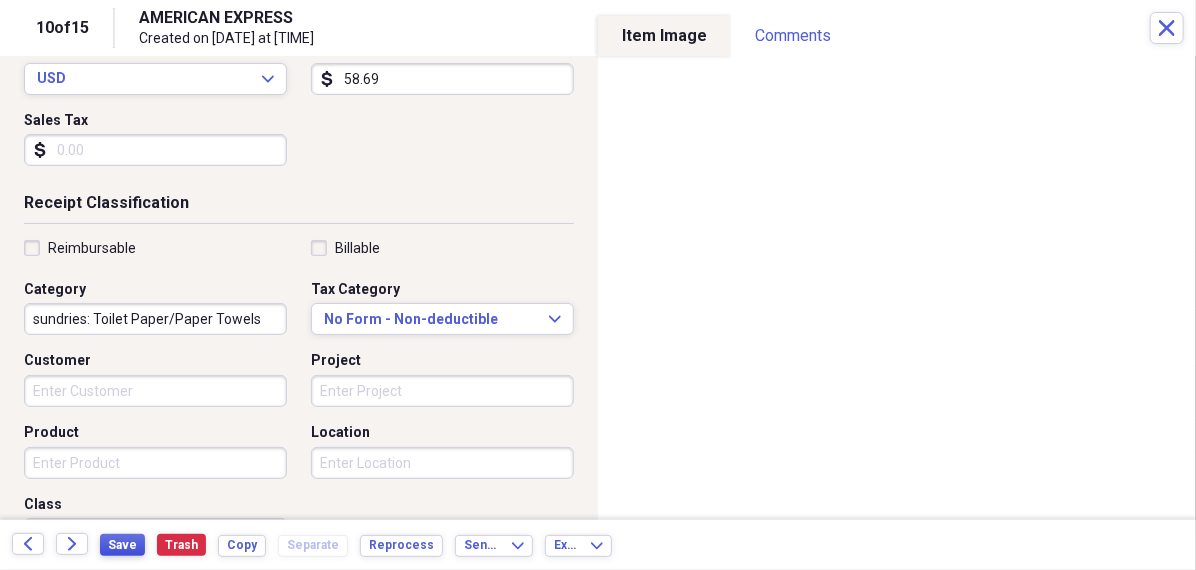 click on "Save" at bounding box center (122, 545) 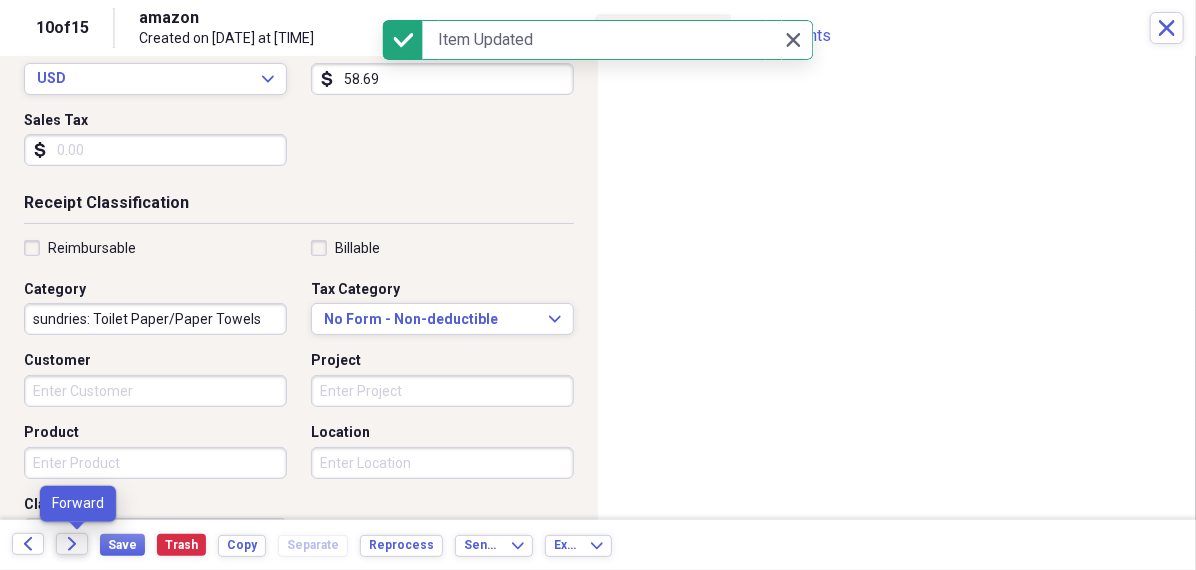 click 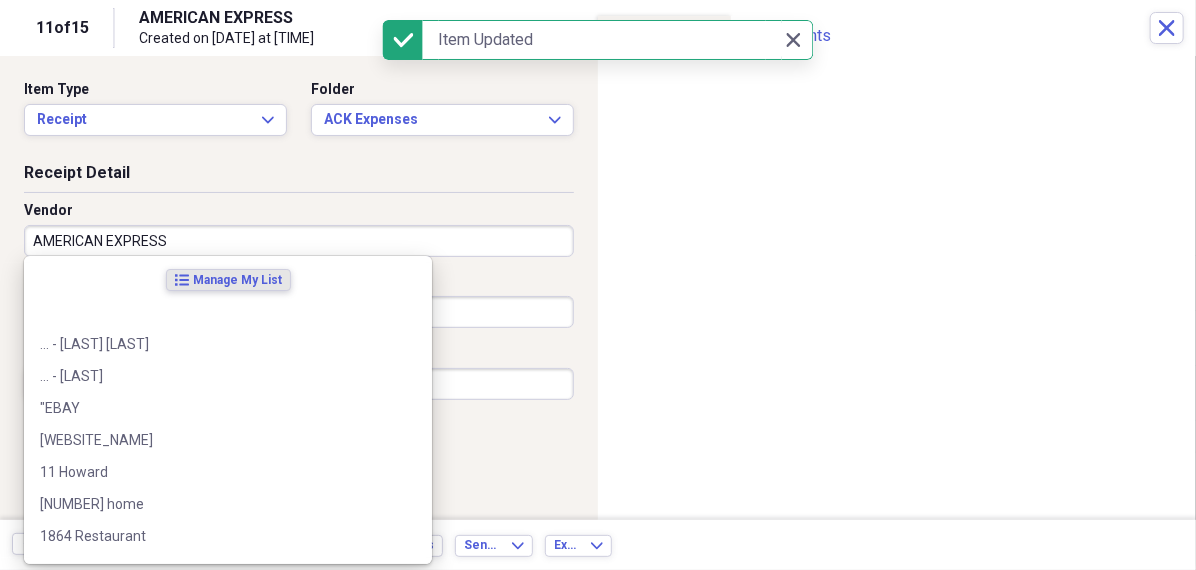 click on "AMERICAN EXPRESS" at bounding box center [299, 241] 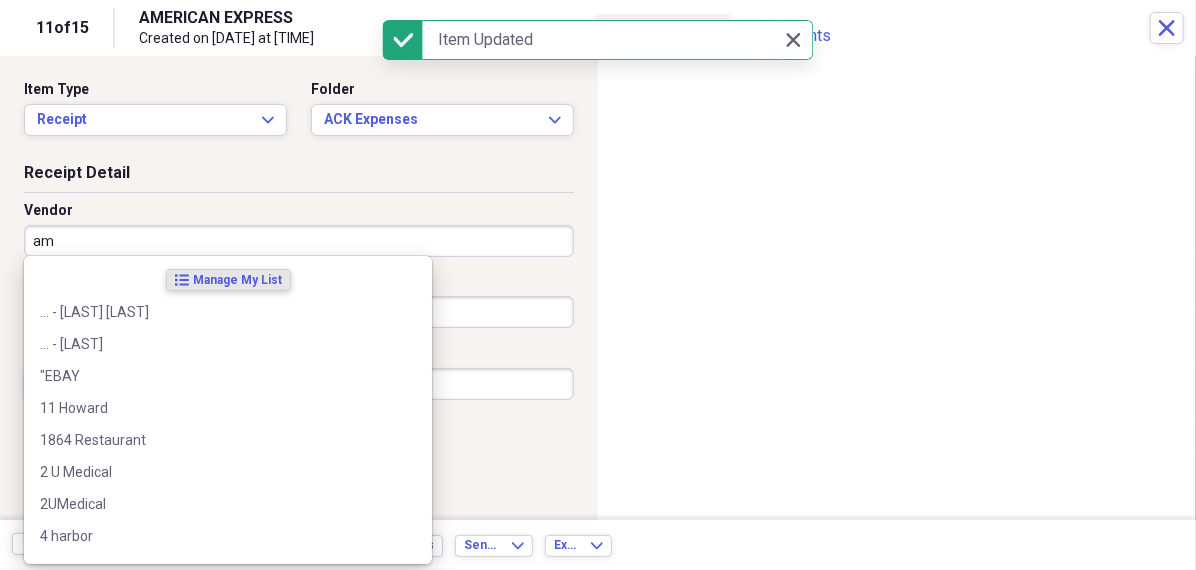 type on "ama" 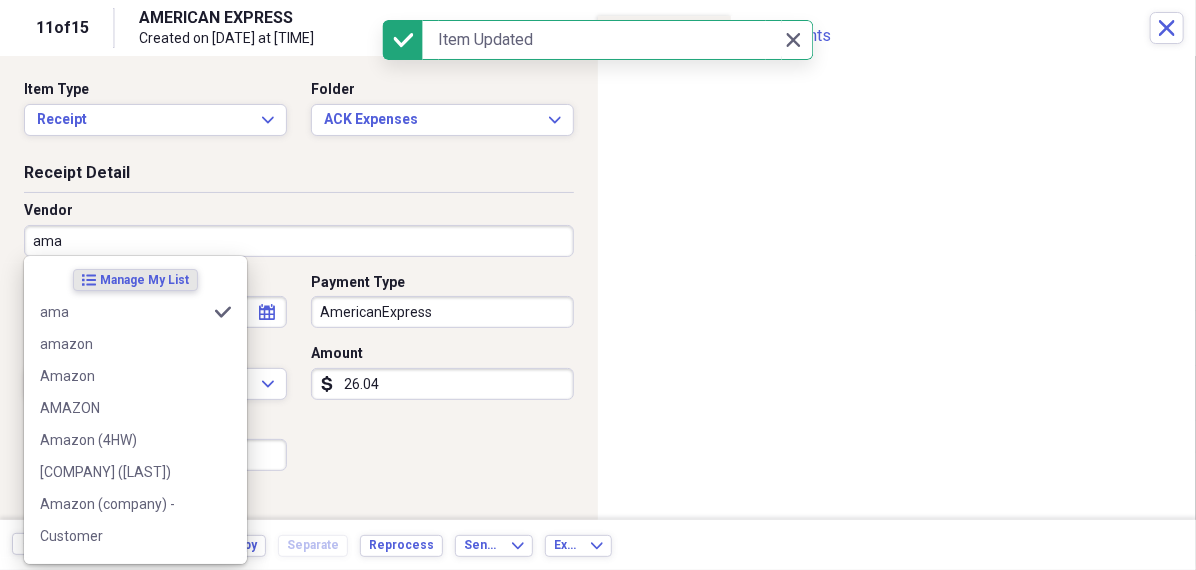 type on "Household misc" 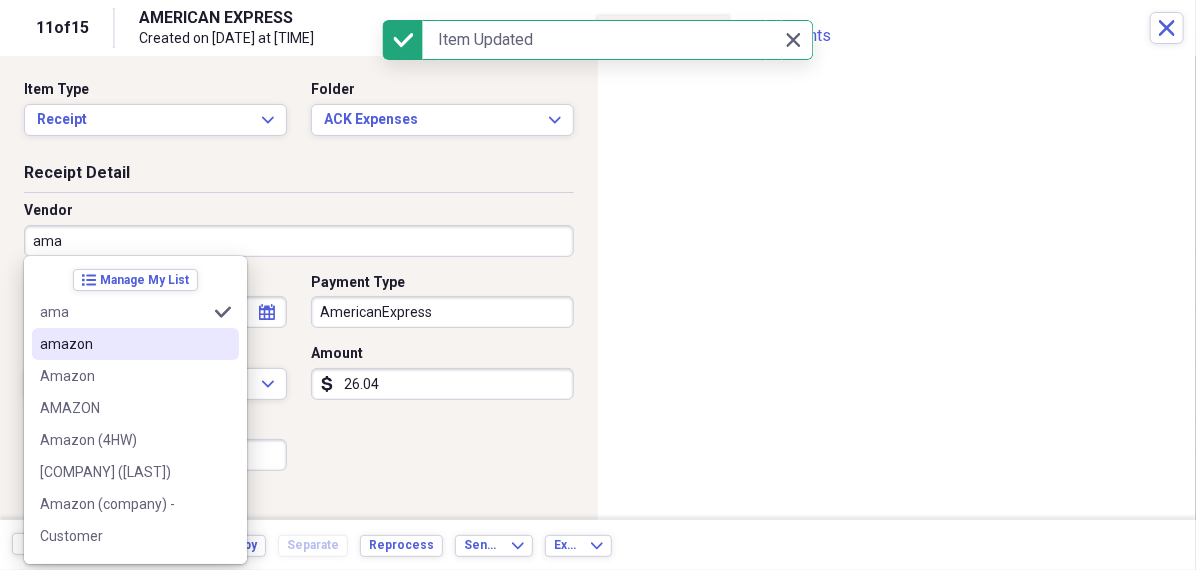 click on "amazon" at bounding box center [123, 344] 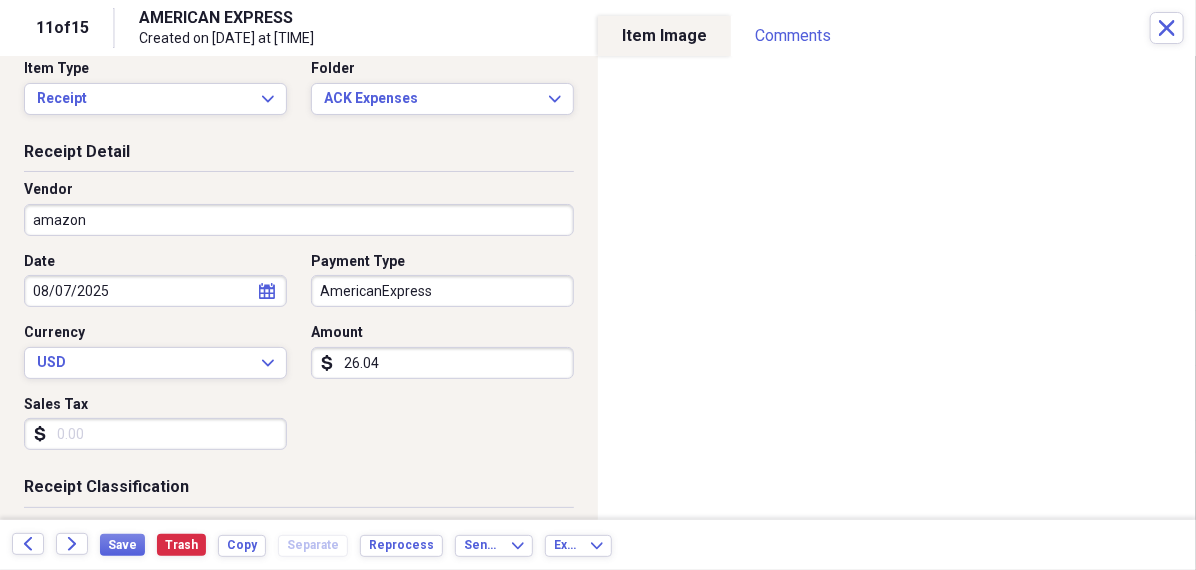 scroll, scrollTop: 28, scrollLeft: 0, axis: vertical 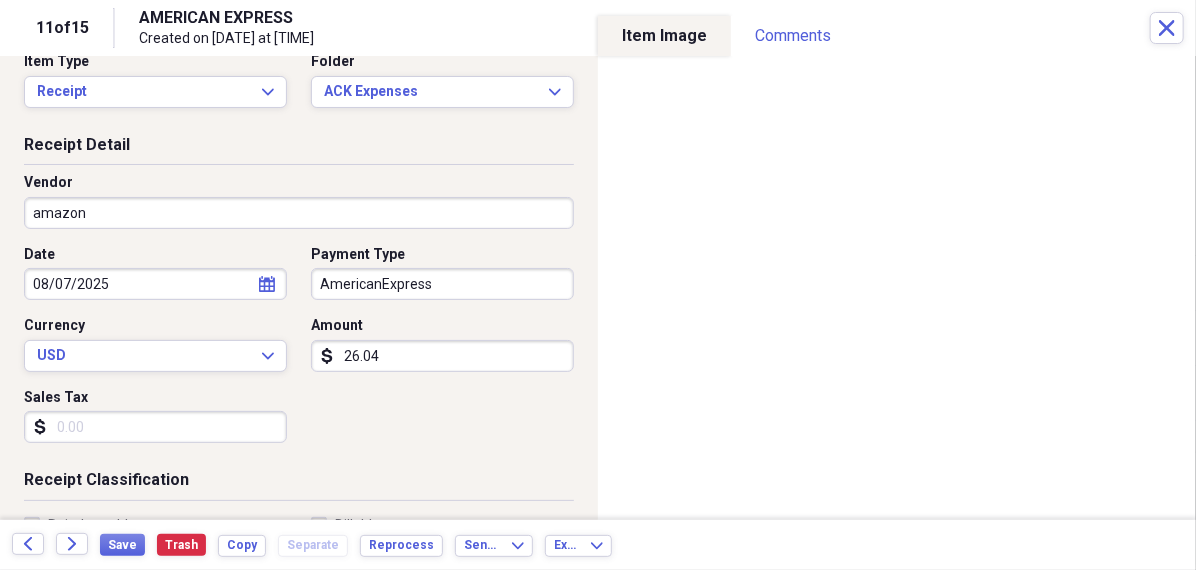 click 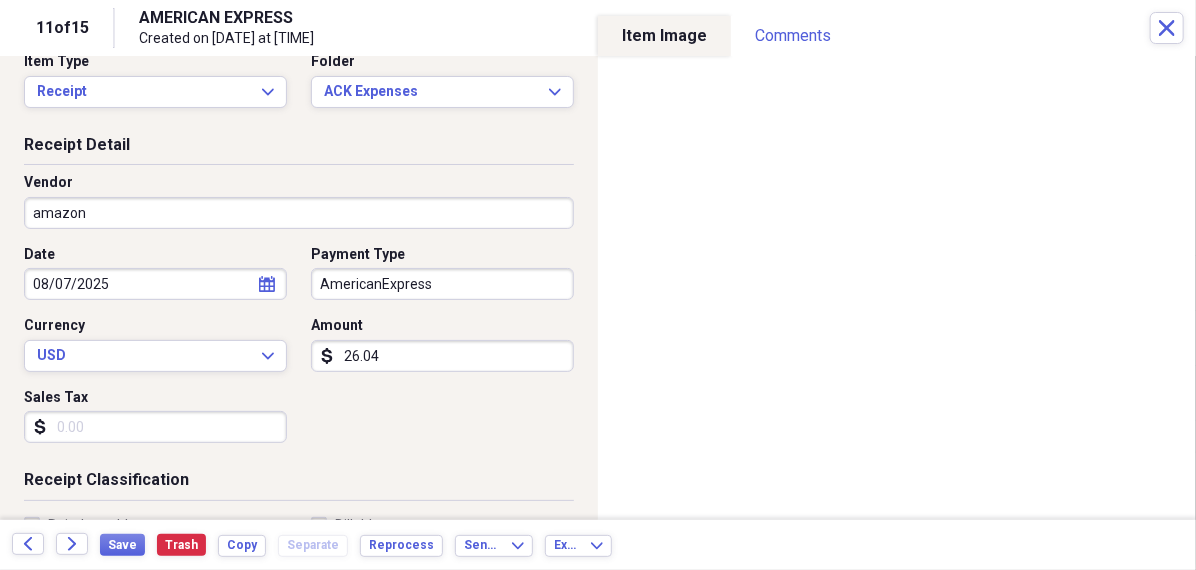 select on "7" 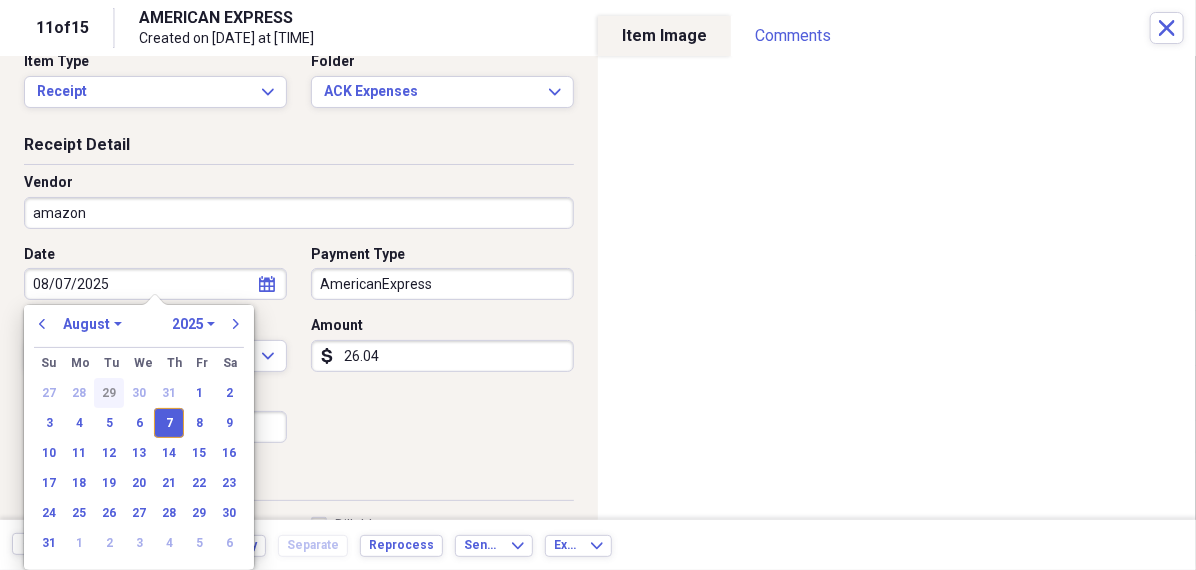 click on "29" at bounding box center (109, 393) 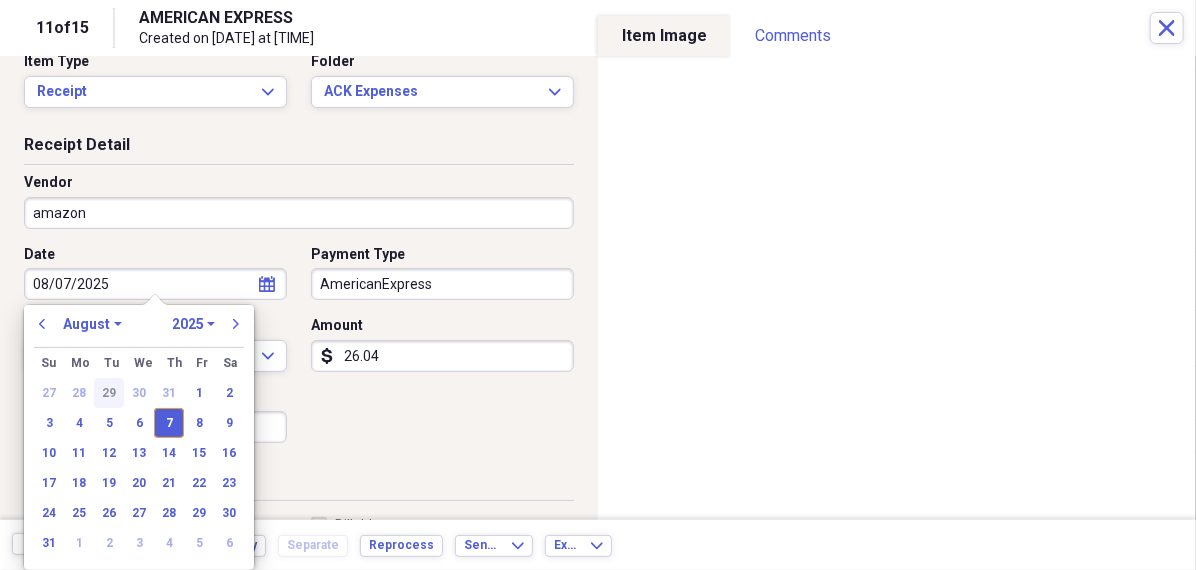 type on "07/29/2025" 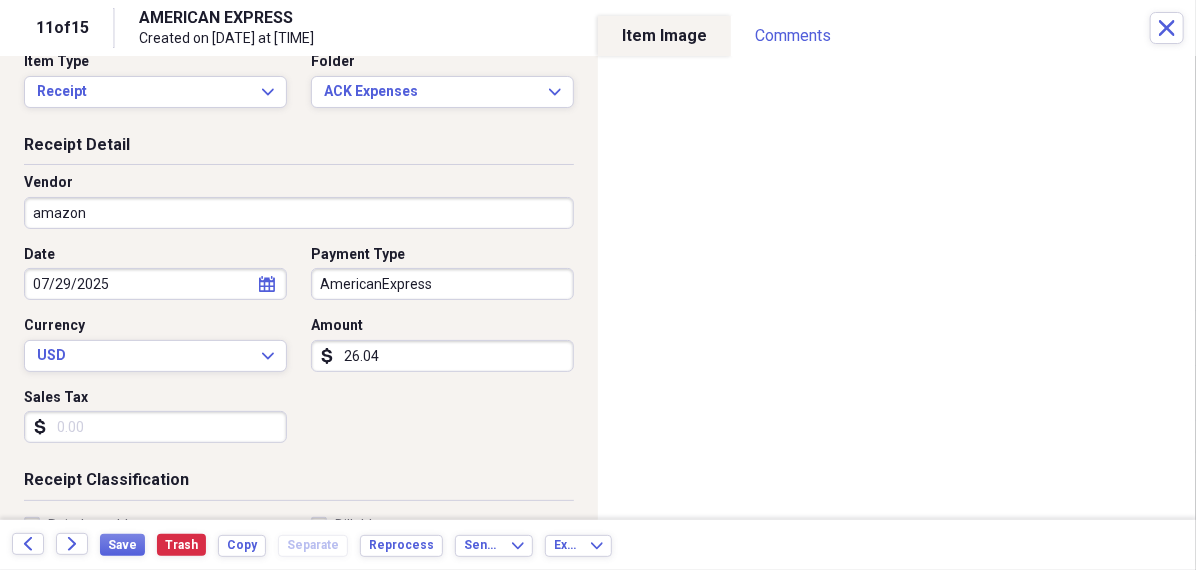 click on "07/29/2025" at bounding box center [155, 284] 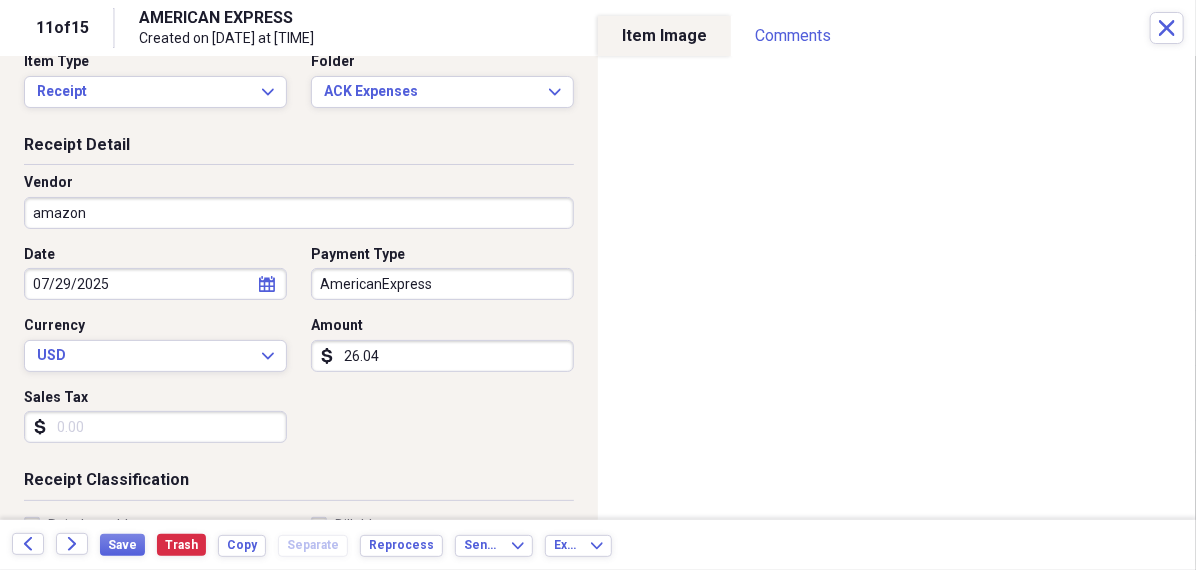 select on "6" 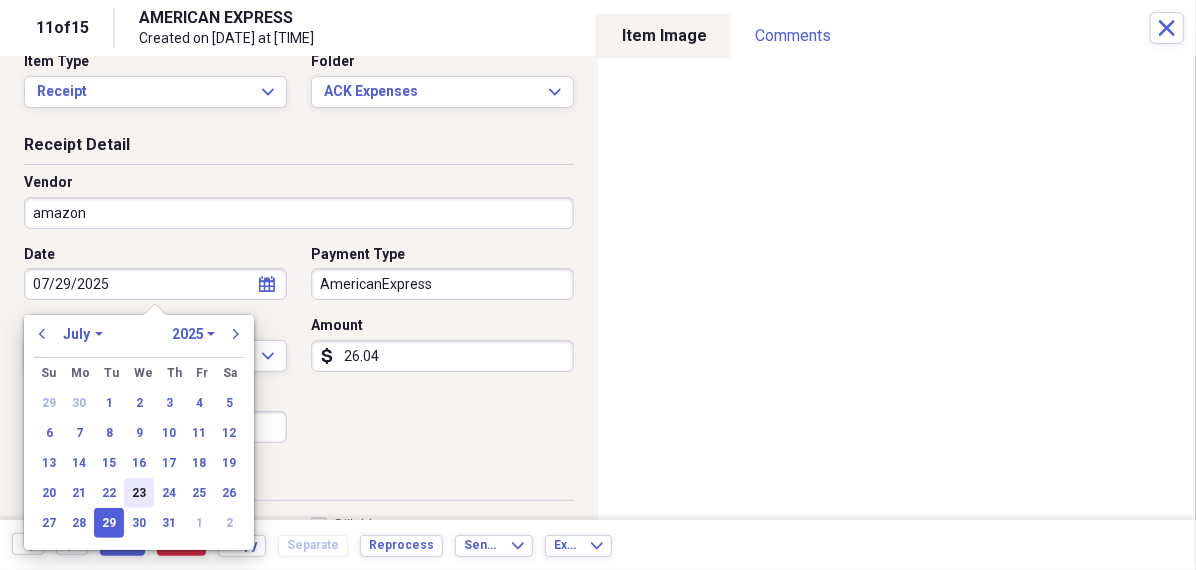 click on "23" at bounding box center [139, 493] 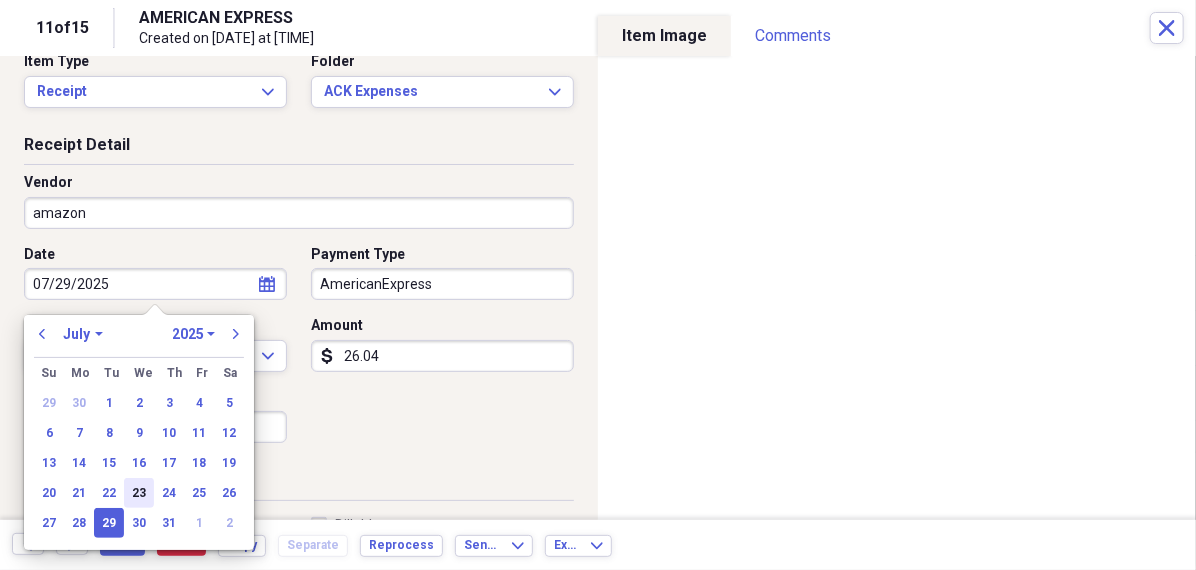 type on "07/23/2025" 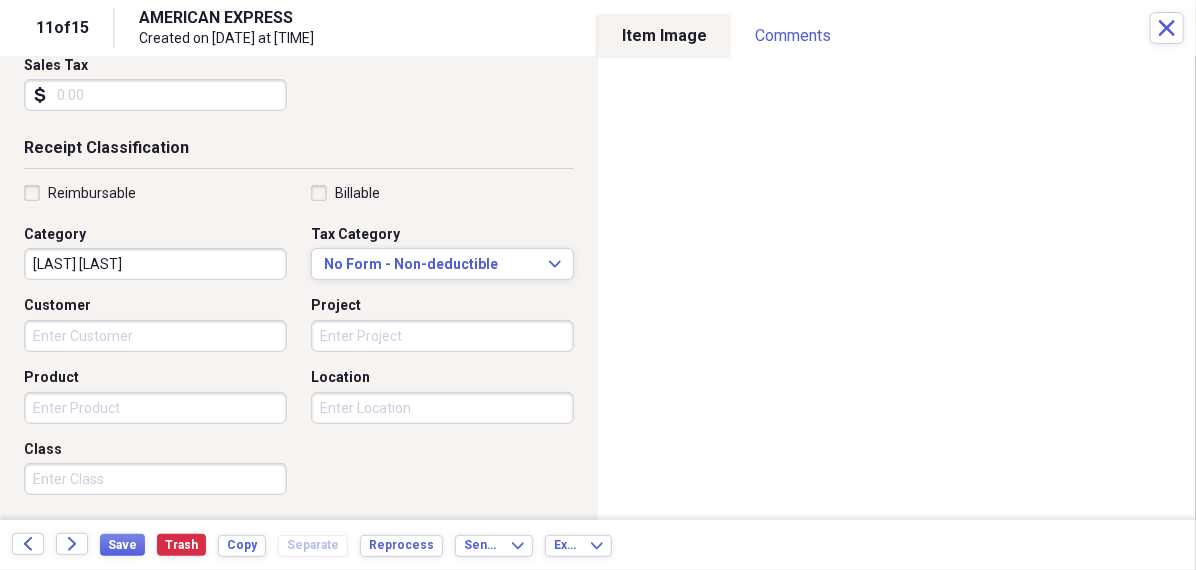 scroll, scrollTop: 363, scrollLeft: 0, axis: vertical 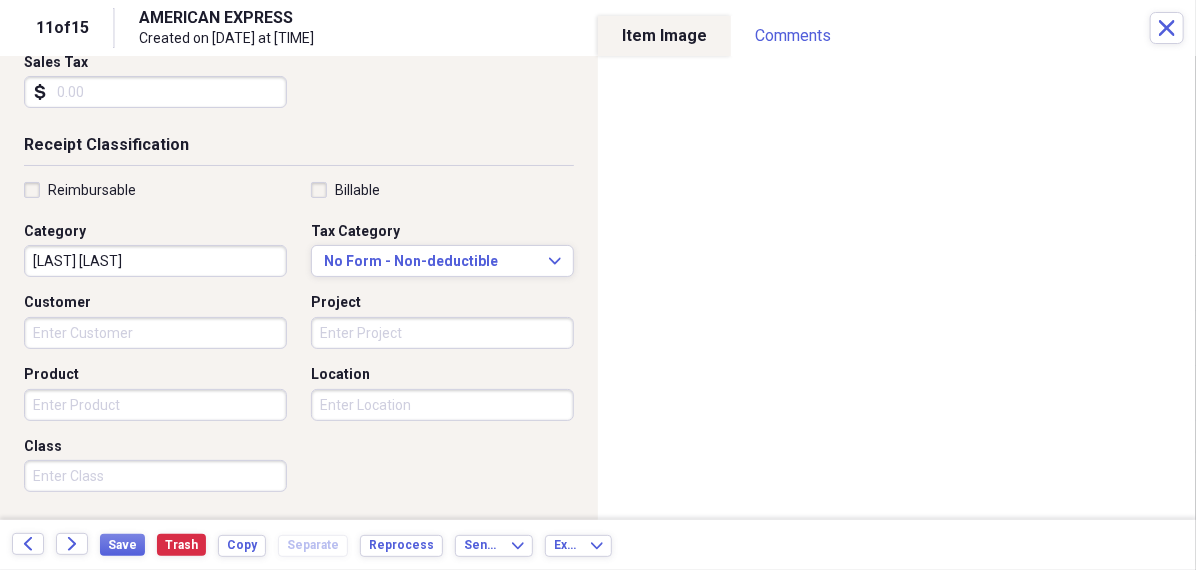 click on "Organize My Files 99+ Collapse Unfiled Needs Review 99+ Unfiled All Files Unfiled Unfiled Unfiled Saved Reports Collapse My Cabinet Theresa's Cabinet Add Folder Folder 456 Add Folder Collapse Open Folder Expense Reports Add Folder Expand Folder 11 Fayette Add Folder Expand Folder 13 Fayette Add Folder Expand Folder 15 Meader A Add Folder Expand Folder 15 Meader C Add Folder Expand Folder 15 Meader D Add Folder Expand Folder 4 Howard Court Add Folder Expand Folder 6 HW Add Folder Expand Folder ACK Expenses Add Folder Expand Folder Files Add Folder Expand Folder Helsingborg Add Folder Expand Folder Kristienstad Add Folder Expand Folder Midtown Ventures Add Folder Expand Folder Peach Row Add Folder Expand Folder RRL Add Folder Expand Folder Vasteros - Boat Add Folder Expand Folder ZEN Add Folder Collapse Trash Trash Folder 21.7.16 Folder jeffrey Folder Kristienstad Help & Support Submit Import Import Add Create Expand Reports Reports Settings Theresa Expand ACK Expenses Showing 15 items , totaling $1,320.43 sort" at bounding box center [598, 285] 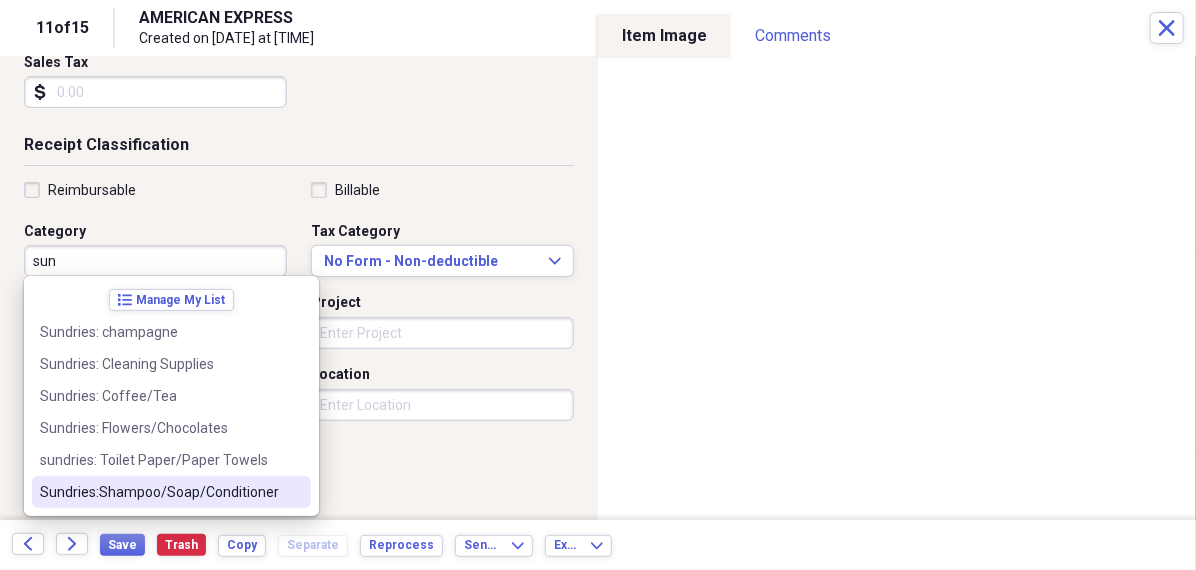 click on "Sundries:Shampoo/Soap/Conditioner" at bounding box center [159, 492] 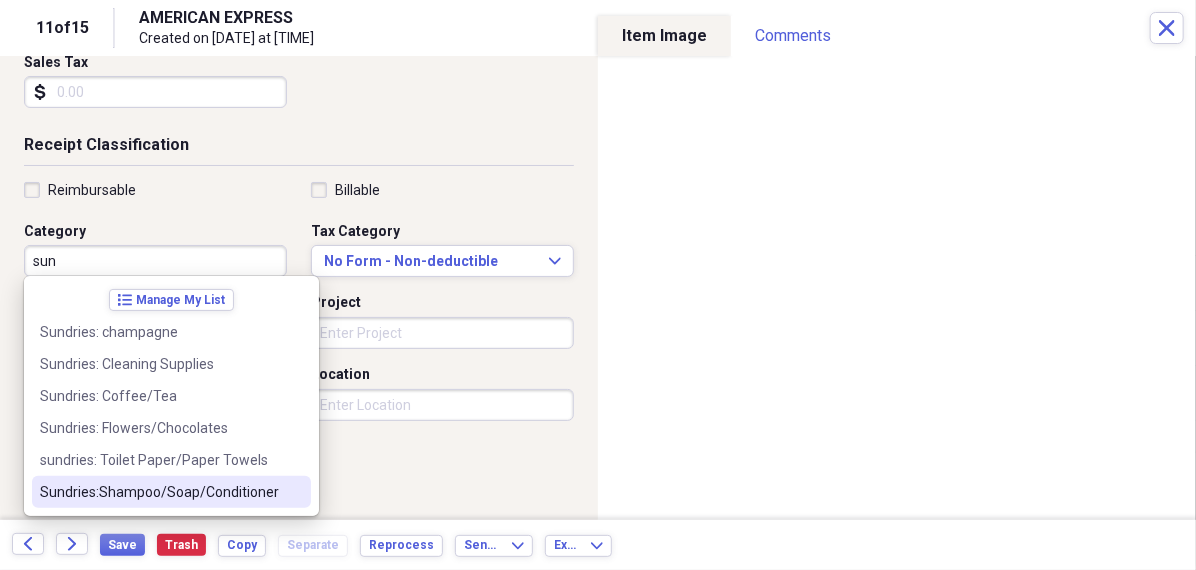 type on "Sundries:Shampoo/Soap/Conditioner" 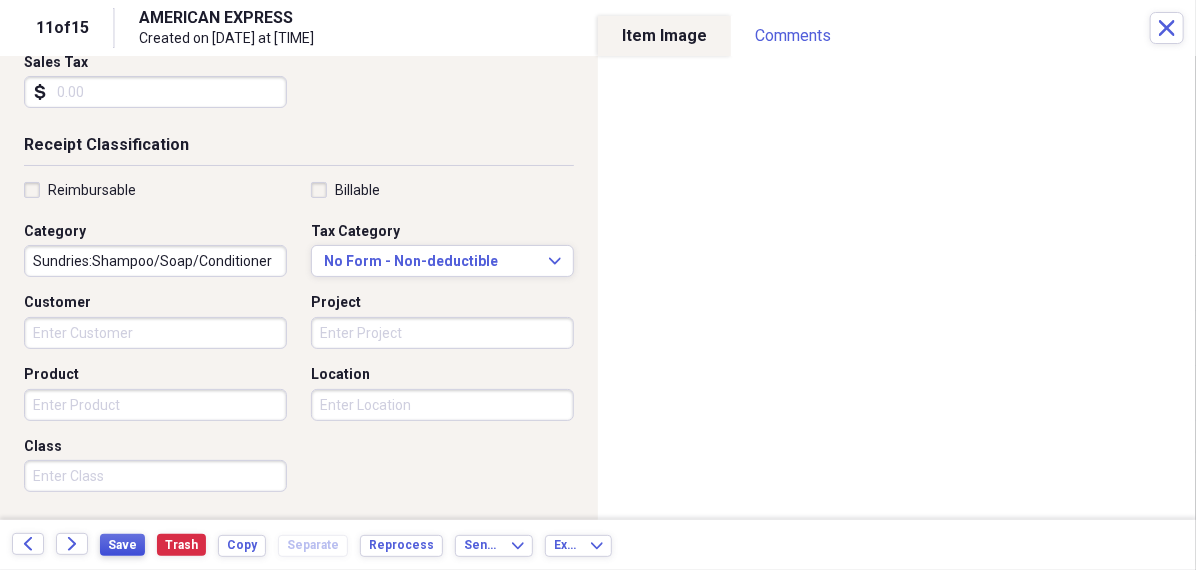 click on "Save" at bounding box center [122, 545] 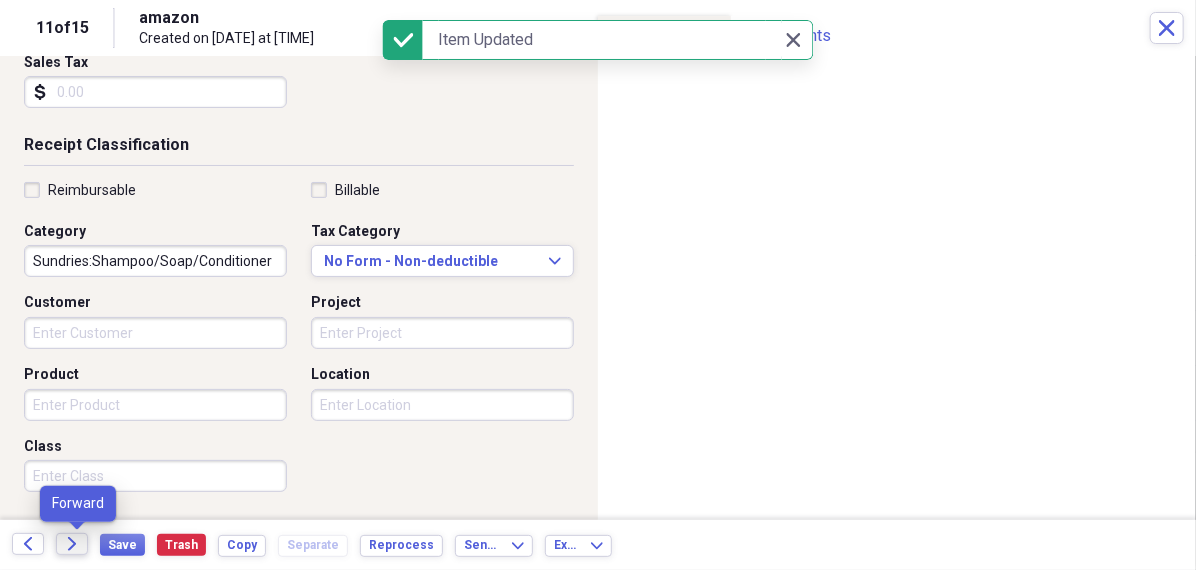 click on "Forward" 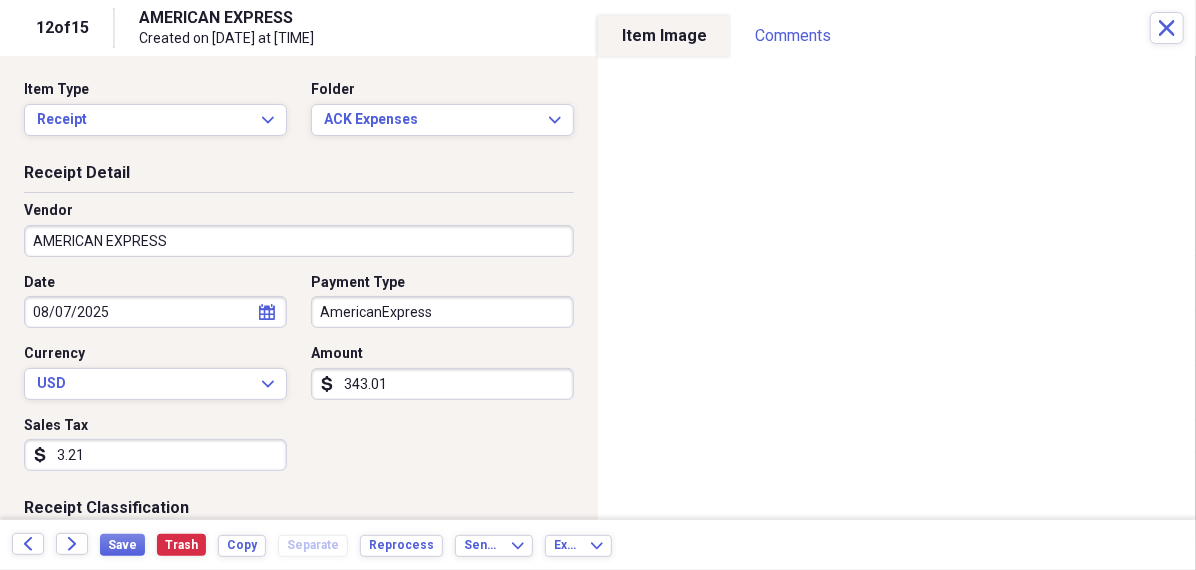click on "AMERICAN EXPRESS" at bounding box center [299, 241] 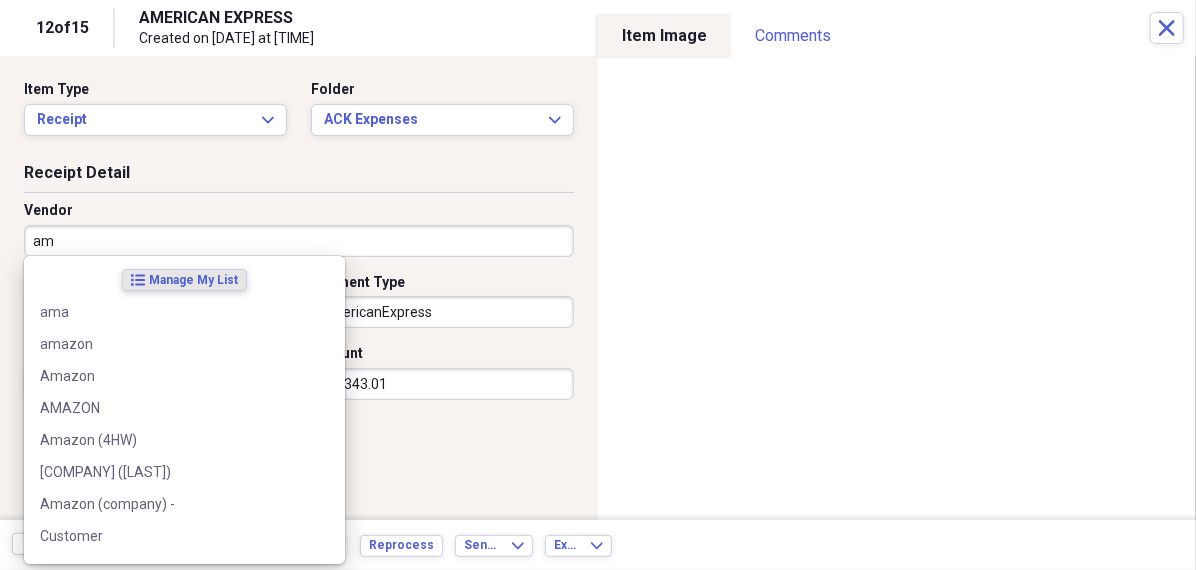 type on "ama" 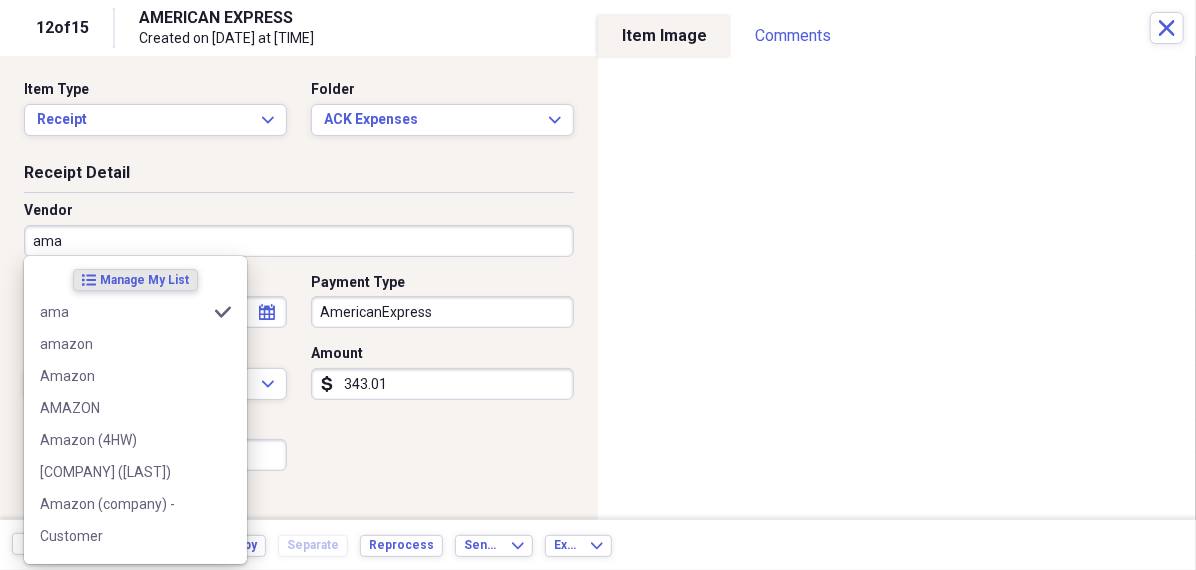type on "Household misc" 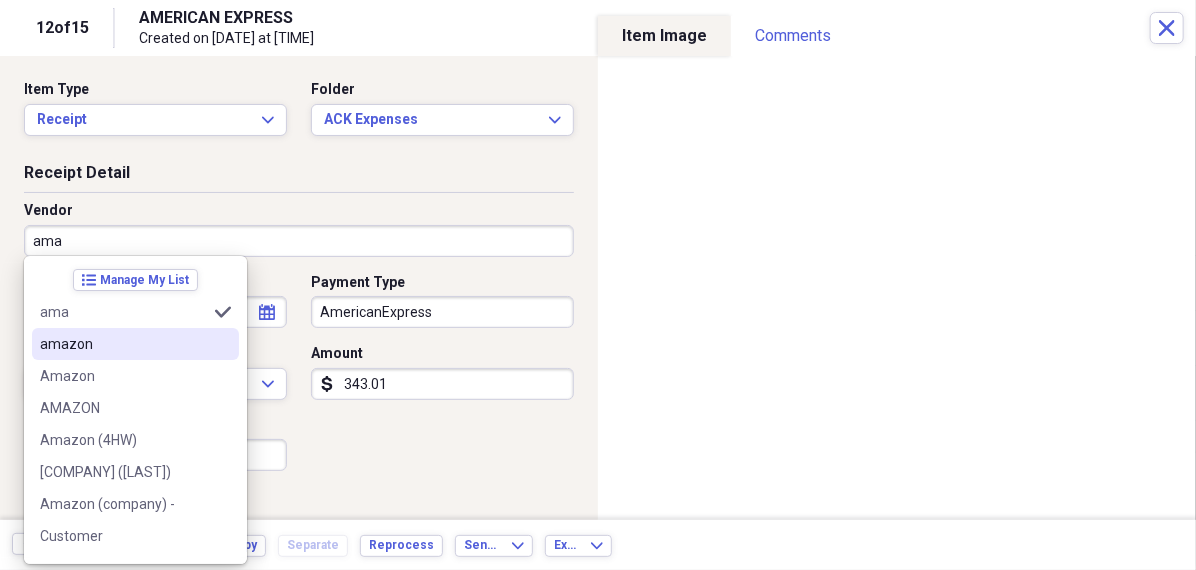 click on "amazon" at bounding box center (123, 344) 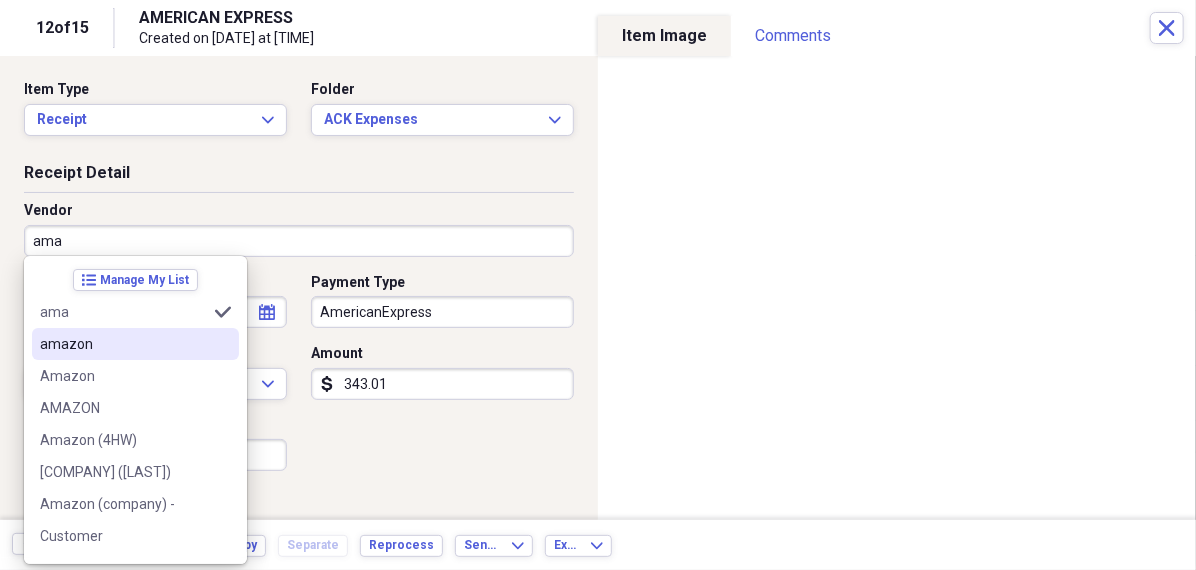 type on "amazon" 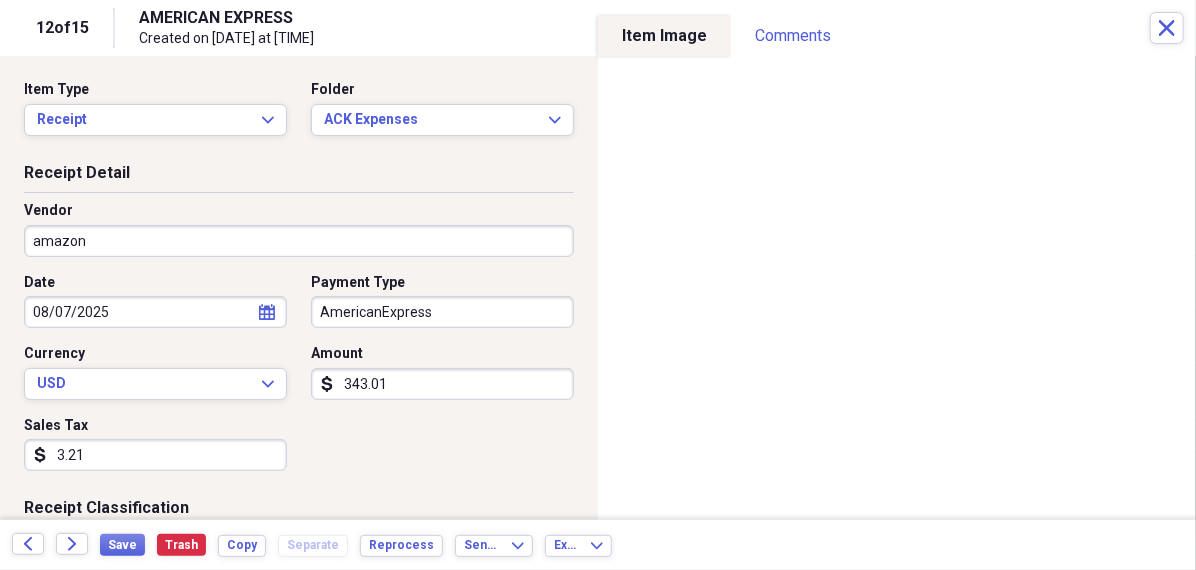 click on "calendar" 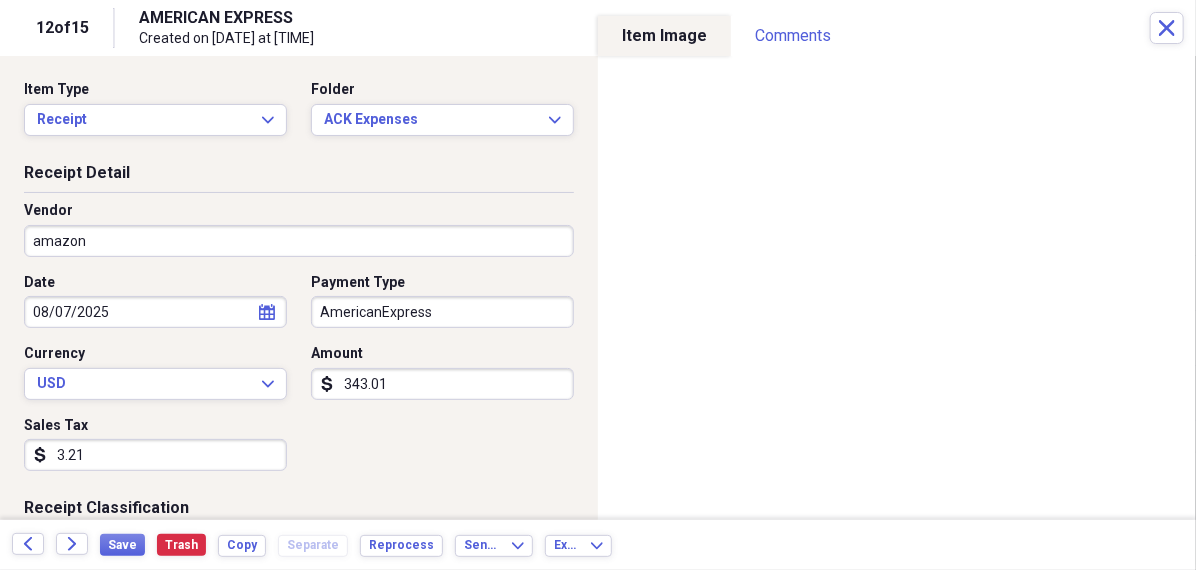 select on "7" 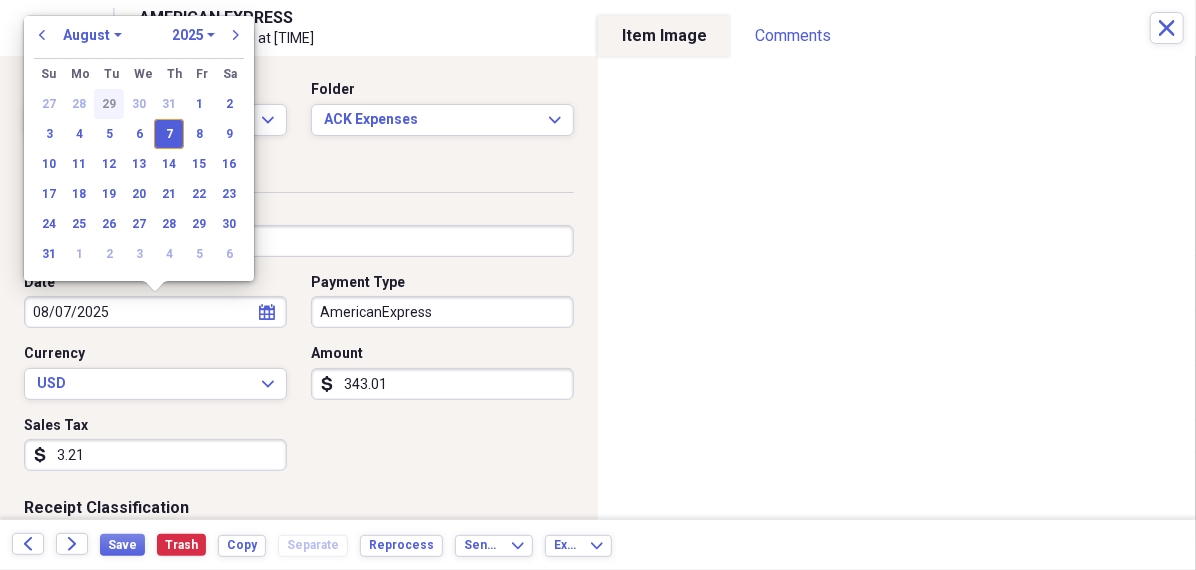 click on "29" at bounding box center [109, 104] 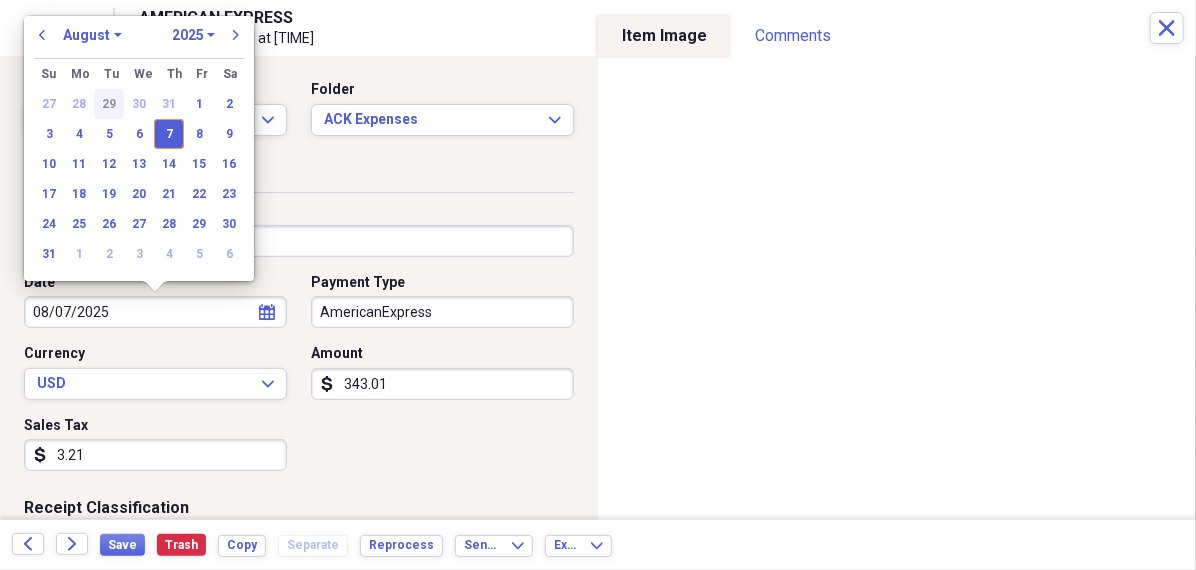 type on "07/29/2025" 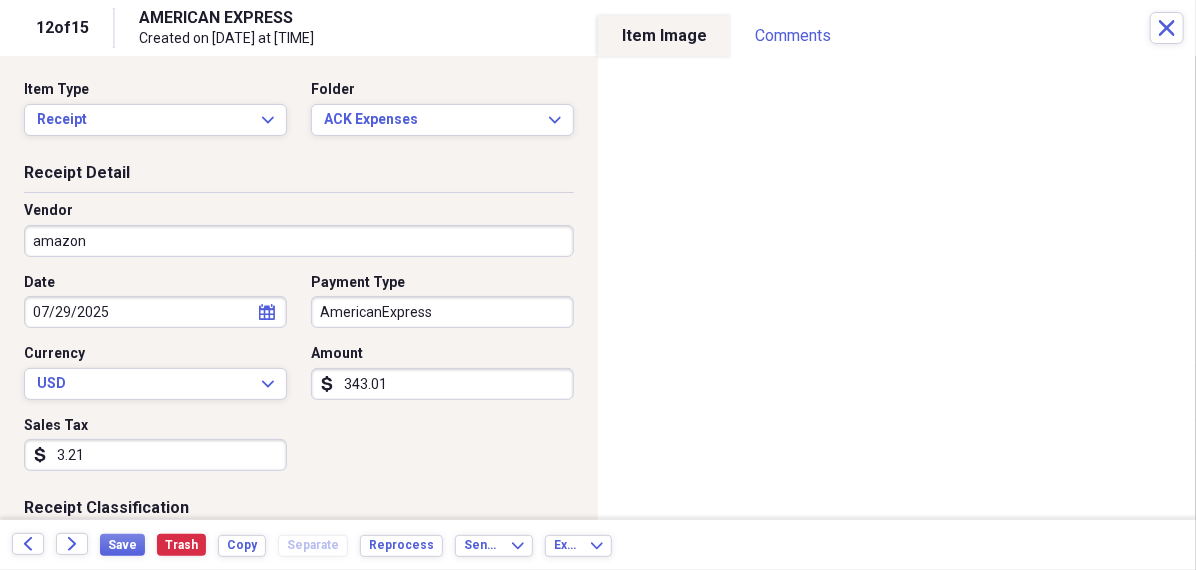 click on "07/29/2025" at bounding box center (155, 312) 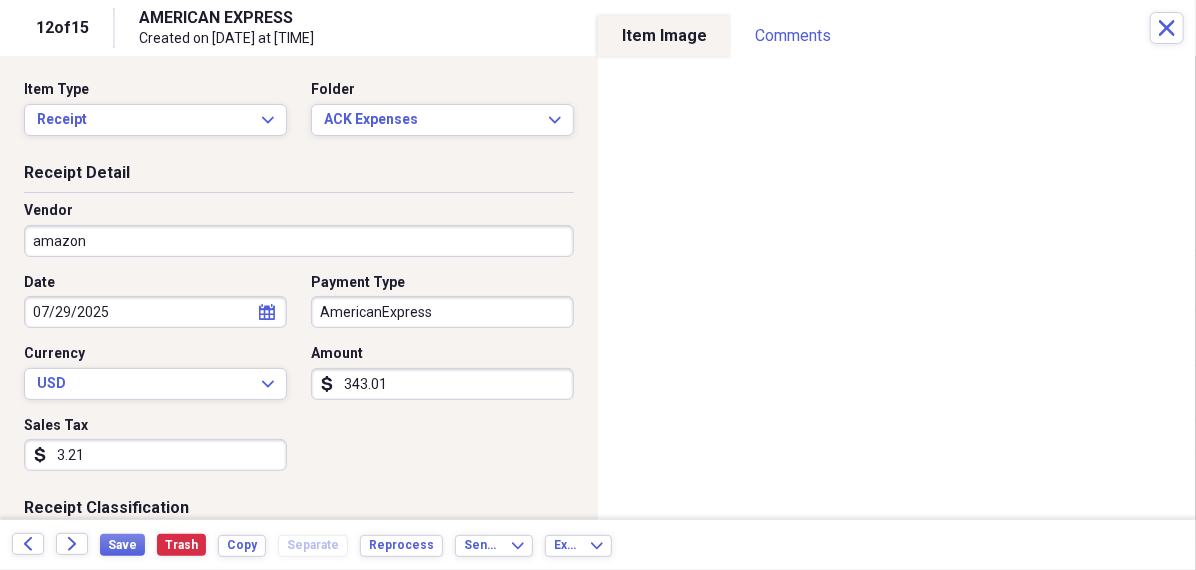 select on "6" 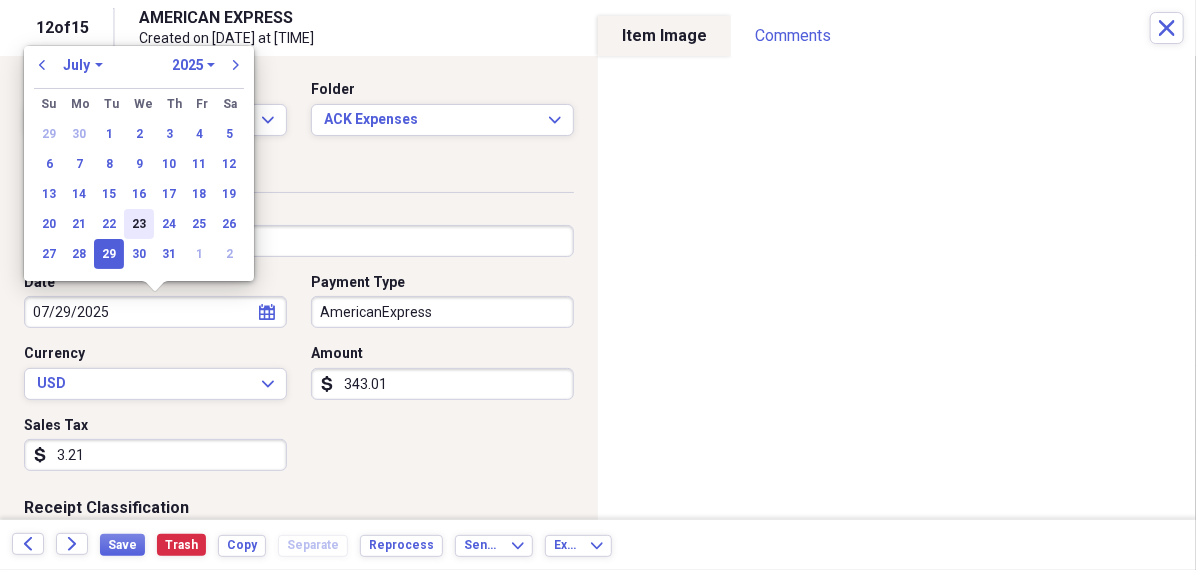 click on "23" at bounding box center (139, 224) 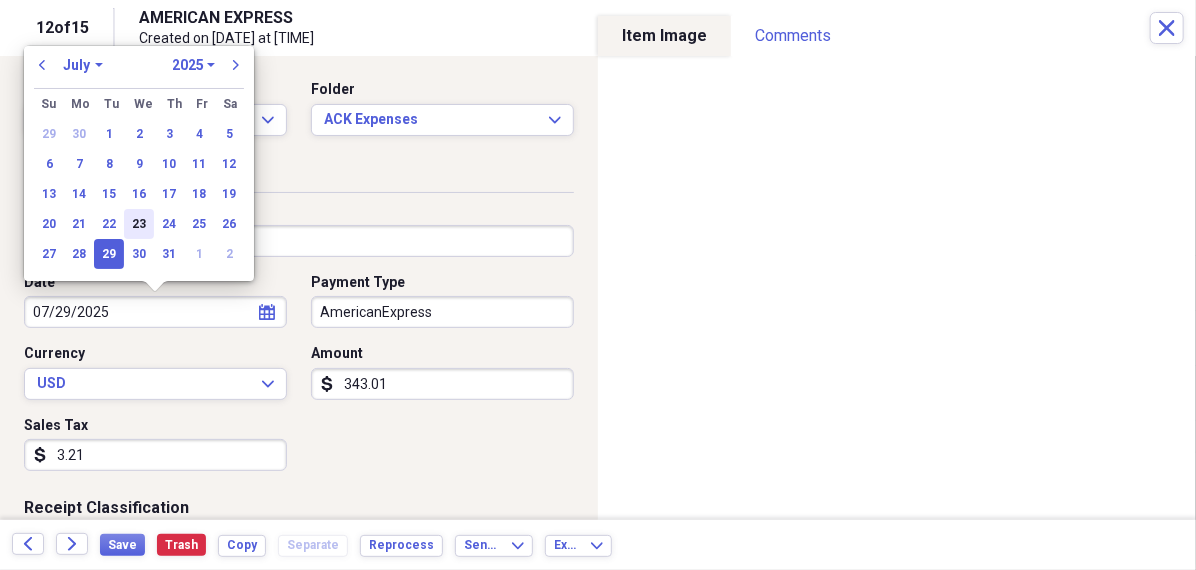 type on "07/23/2025" 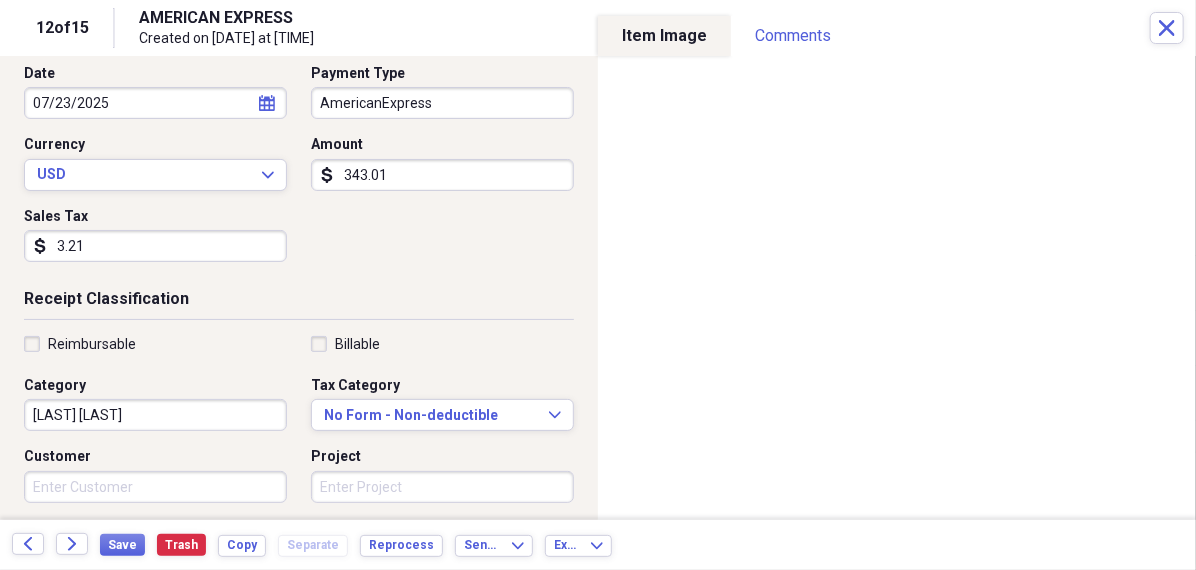 scroll, scrollTop: 217, scrollLeft: 0, axis: vertical 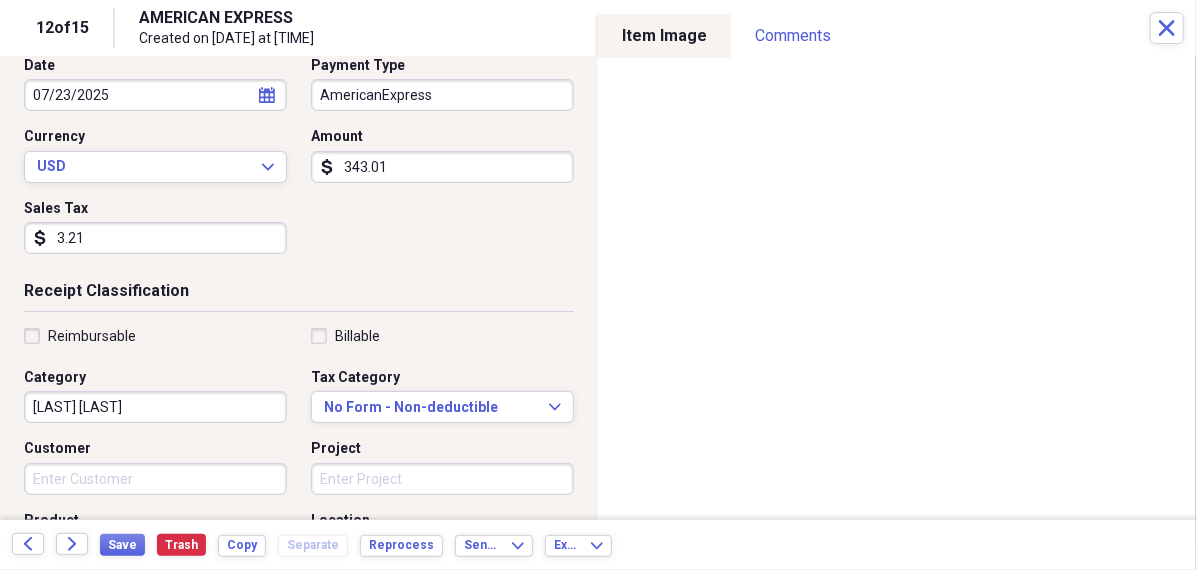 click on "Household misc" at bounding box center [155, 407] 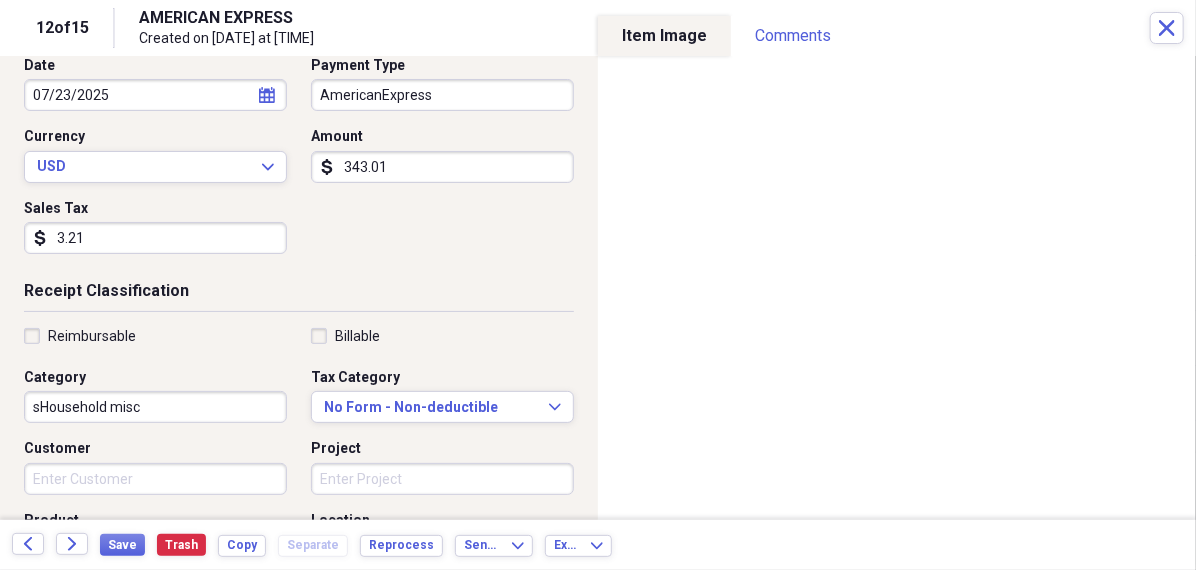 drag, startPoint x: 213, startPoint y: 407, endPoint x: -37, endPoint y: 394, distance: 250.33777 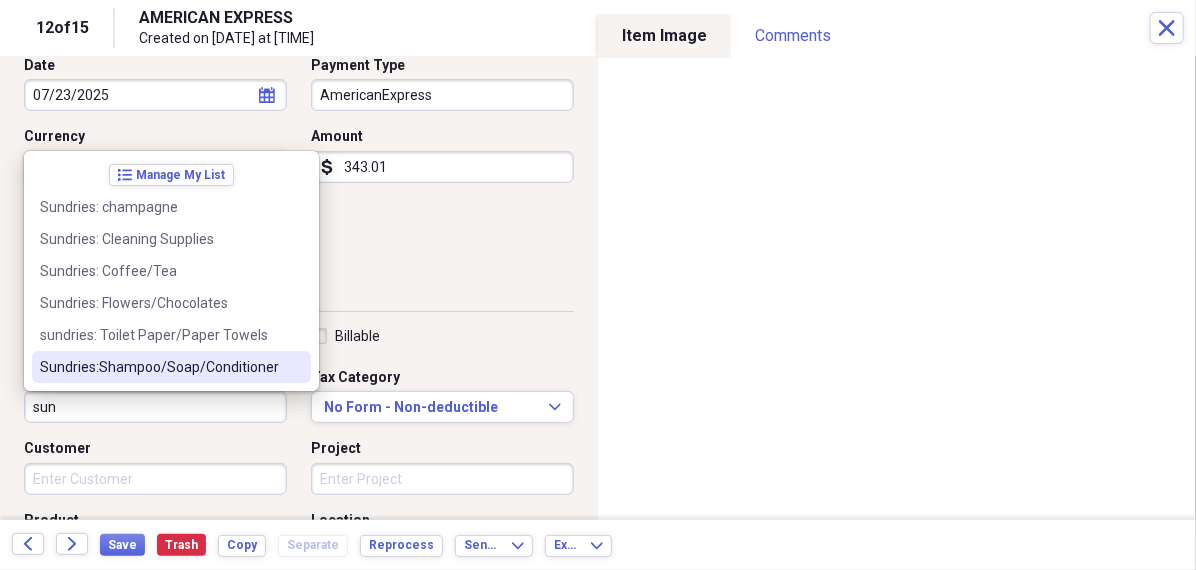 click on "Sundries:Shampoo/Soap/Conditioner" at bounding box center (159, 367) 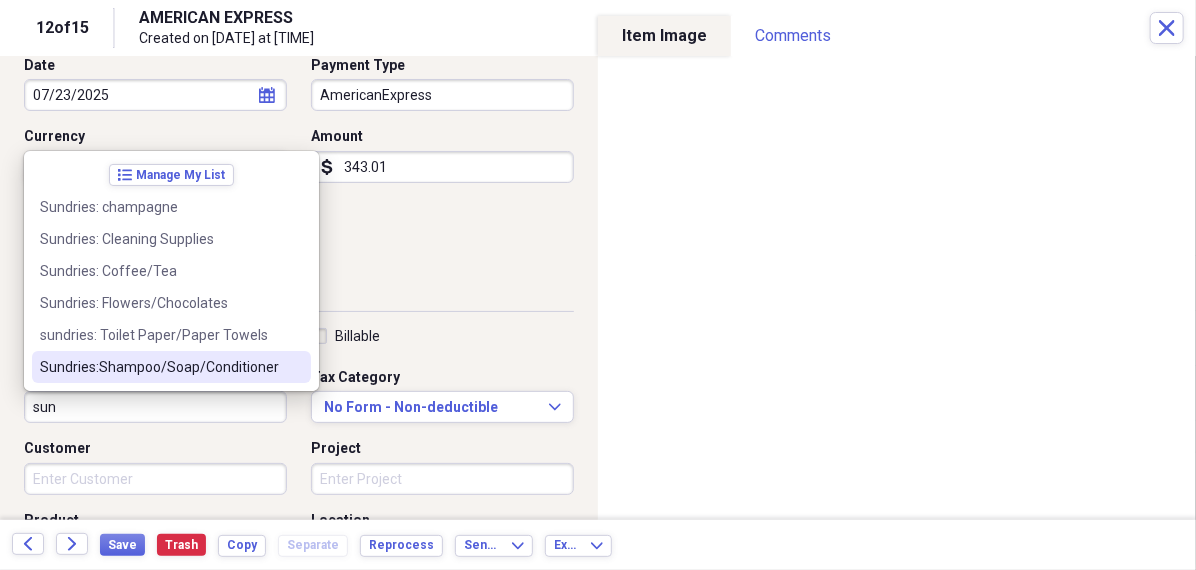 type on "Sundries:Shampoo/Soap/Conditioner" 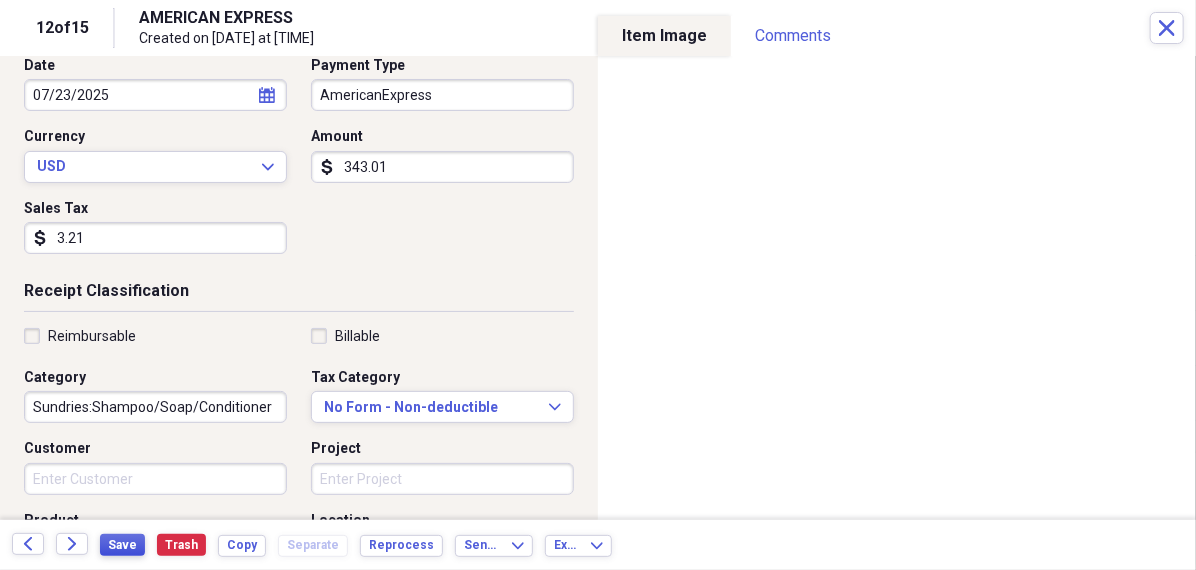 click on "Save" at bounding box center [122, 545] 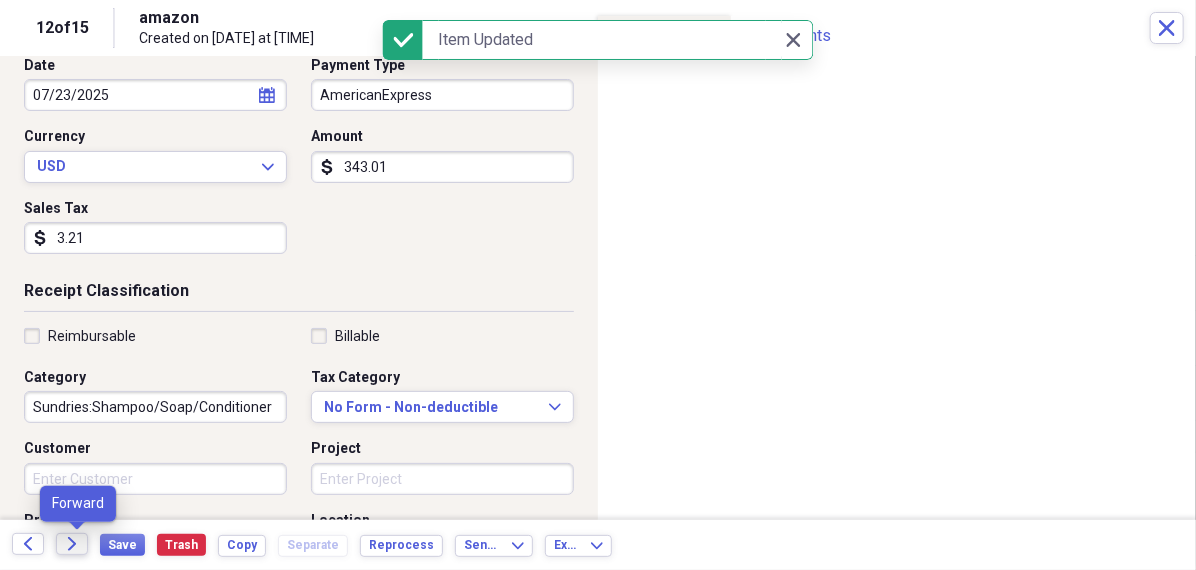 click on "Forward" 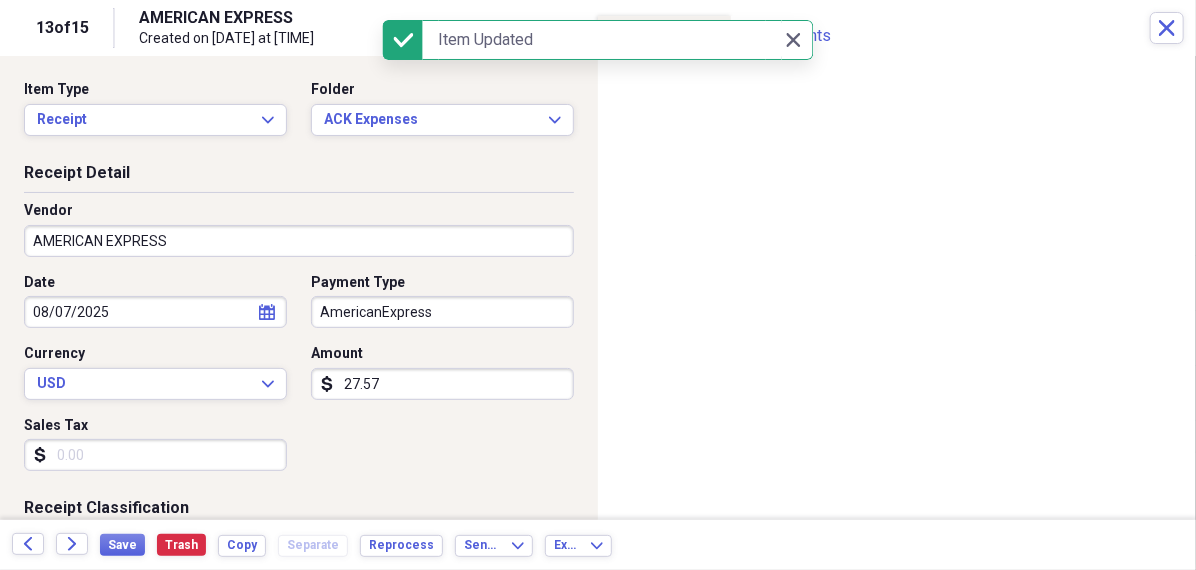 click on "AMERICAN EXPRESS" at bounding box center (299, 241) 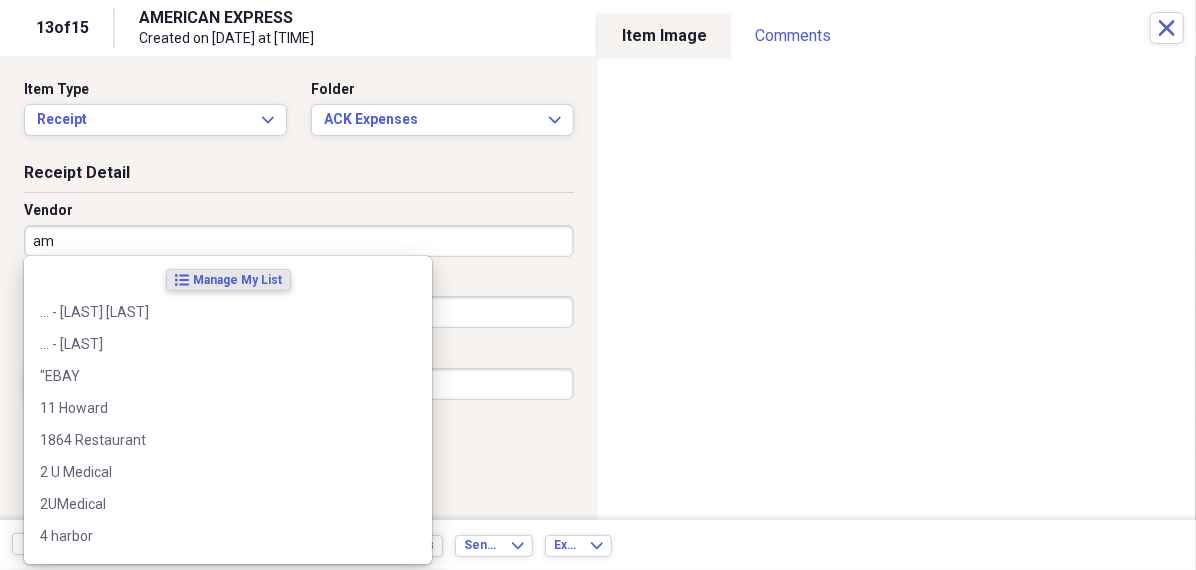 type on "ama" 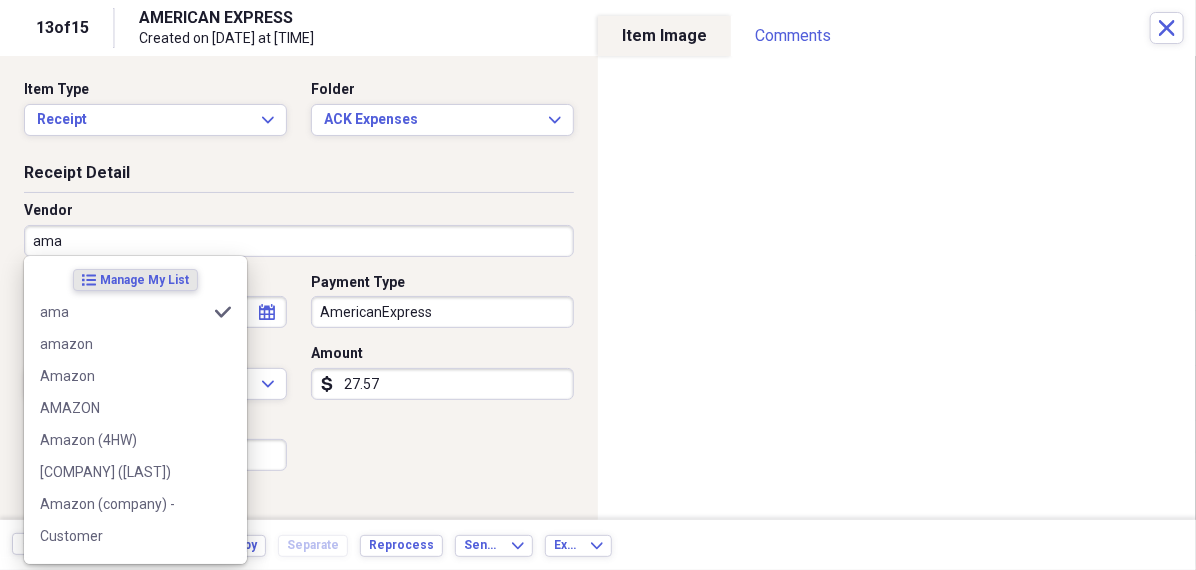 type on "Household misc" 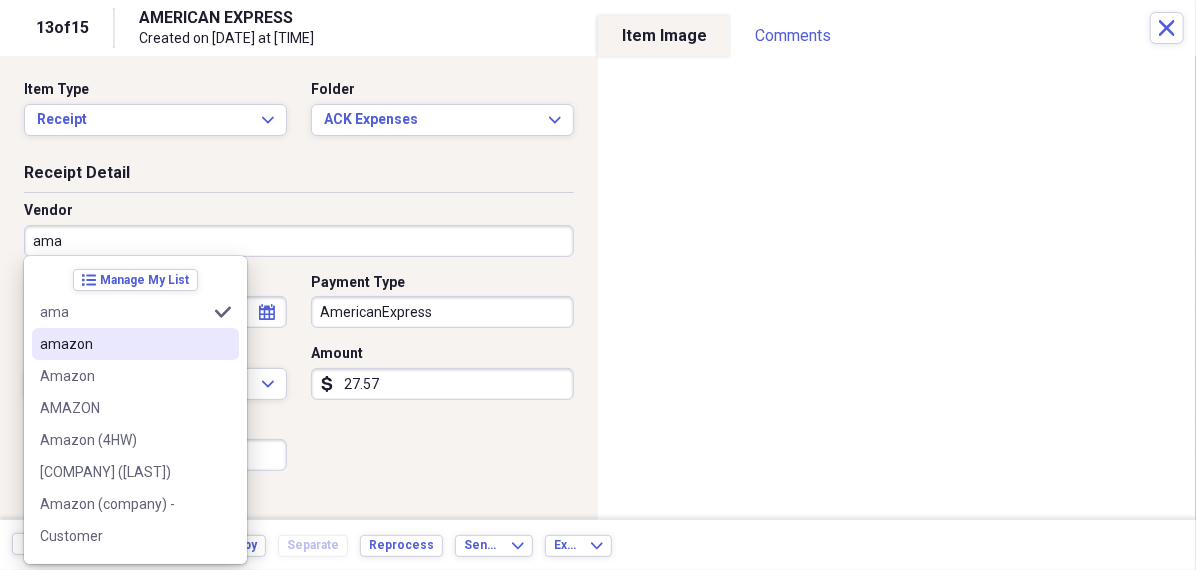 click on "amazon" at bounding box center (123, 344) 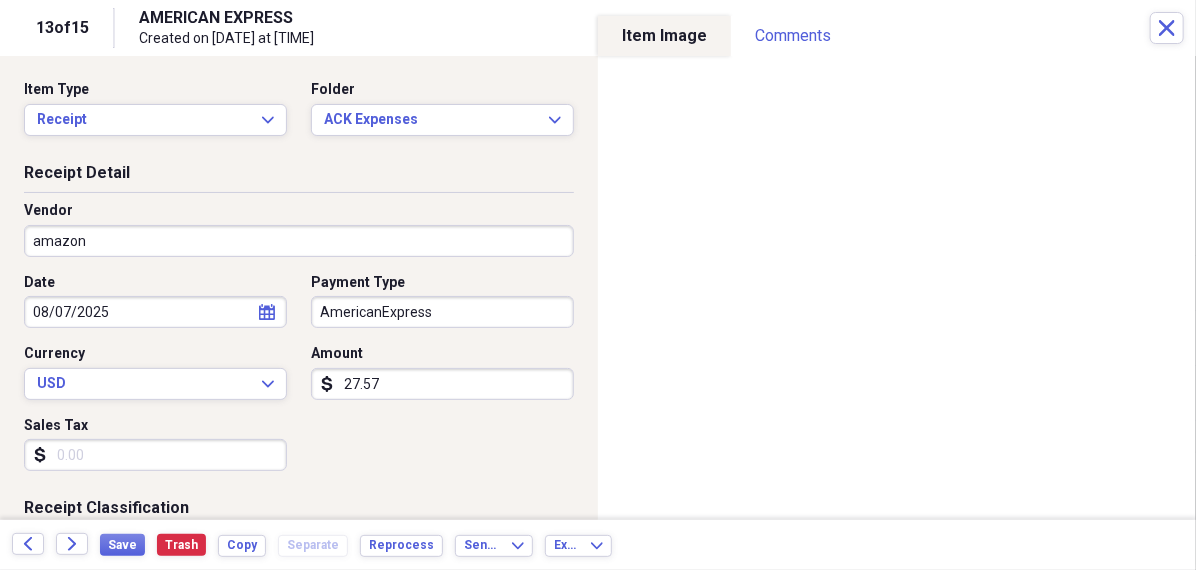 click 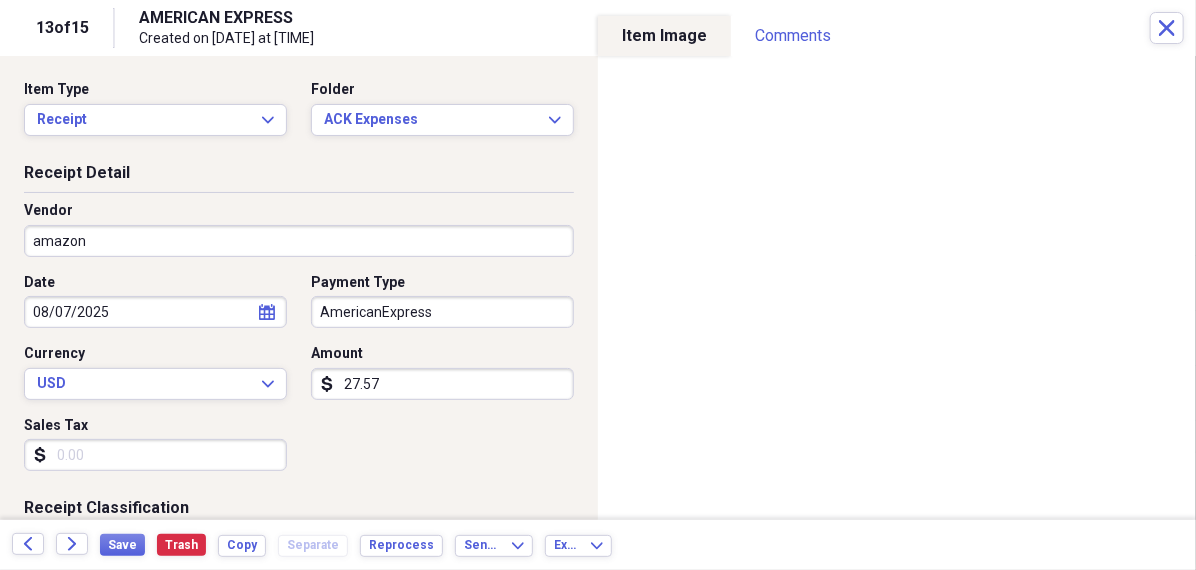 select on "7" 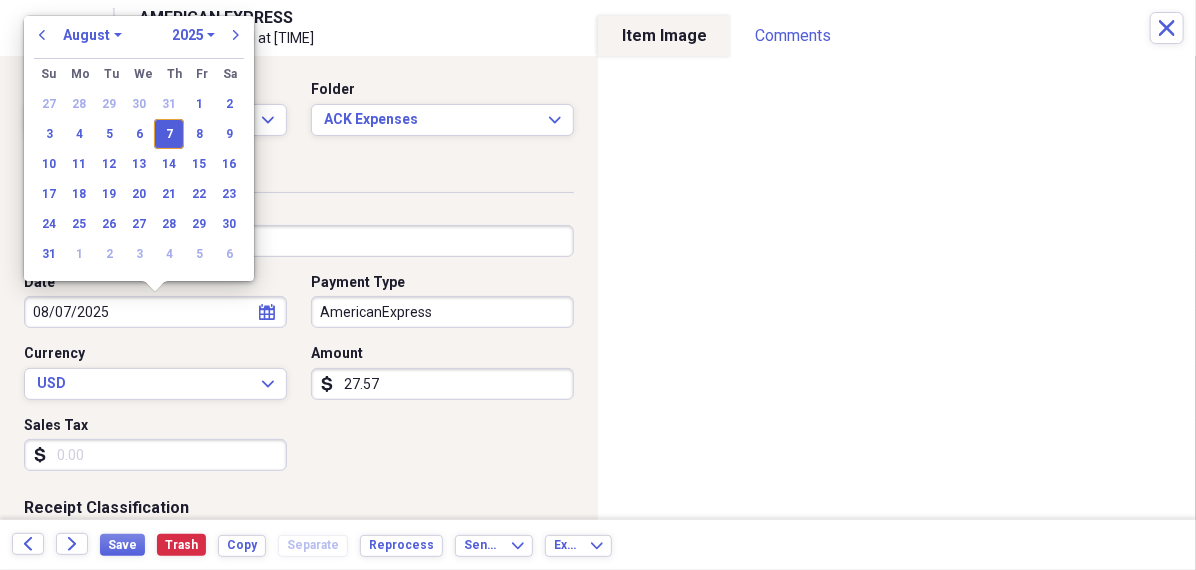click on "January February March April May June July August September October November December" at bounding box center [92, 35] 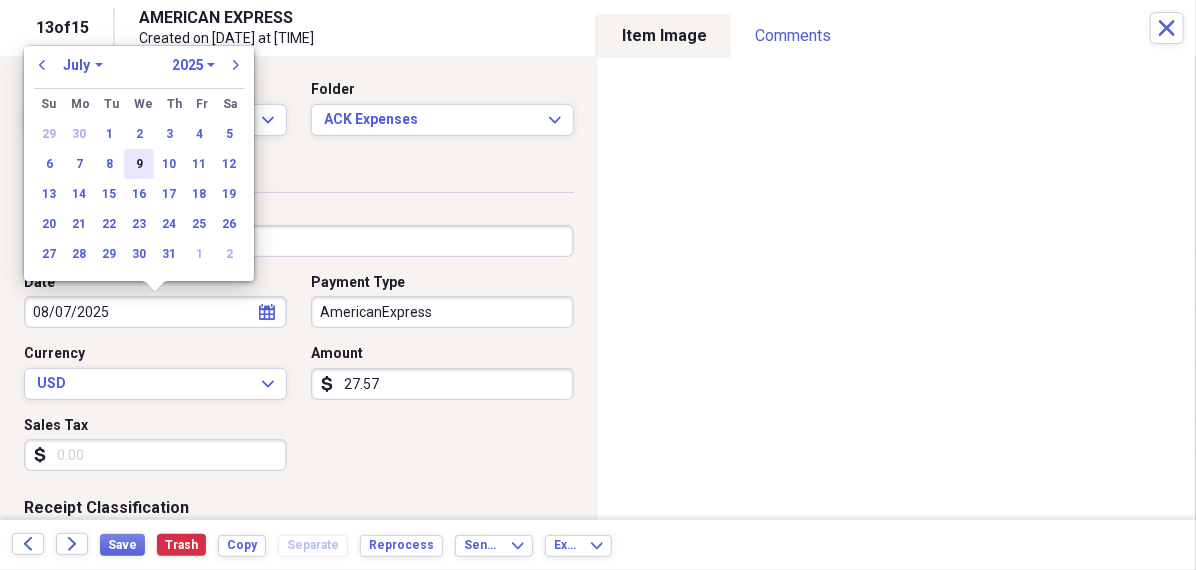 click on "9" at bounding box center [139, 164] 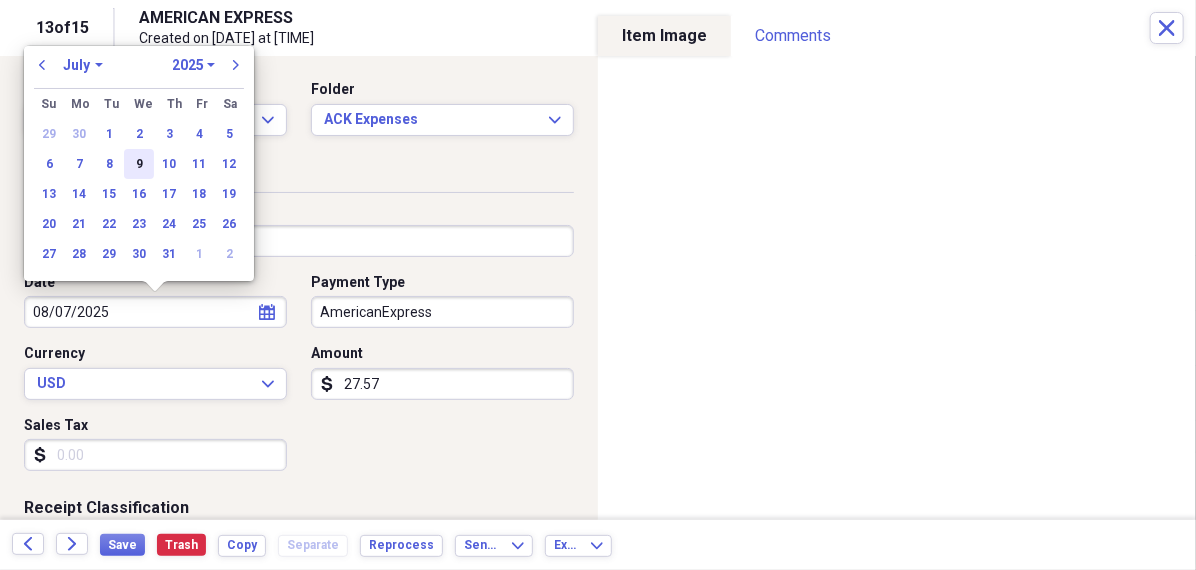 type on "07/09/2025" 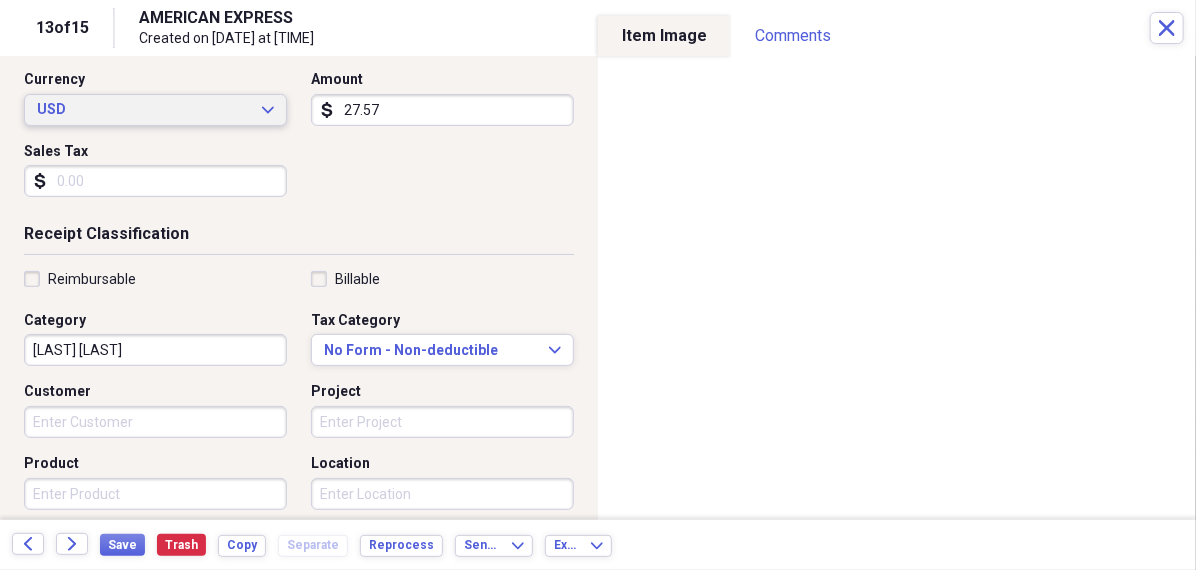 scroll, scrollTop: 289, scrollLeft: 0, axis: vertical 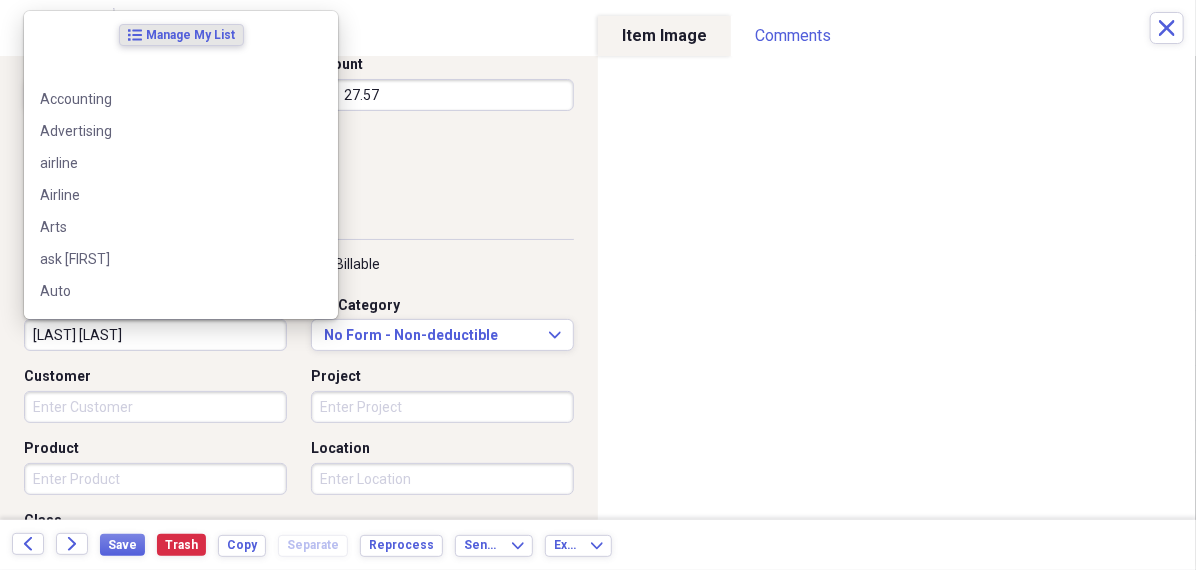 click on "Household misc" at bounding box center (155, 335) 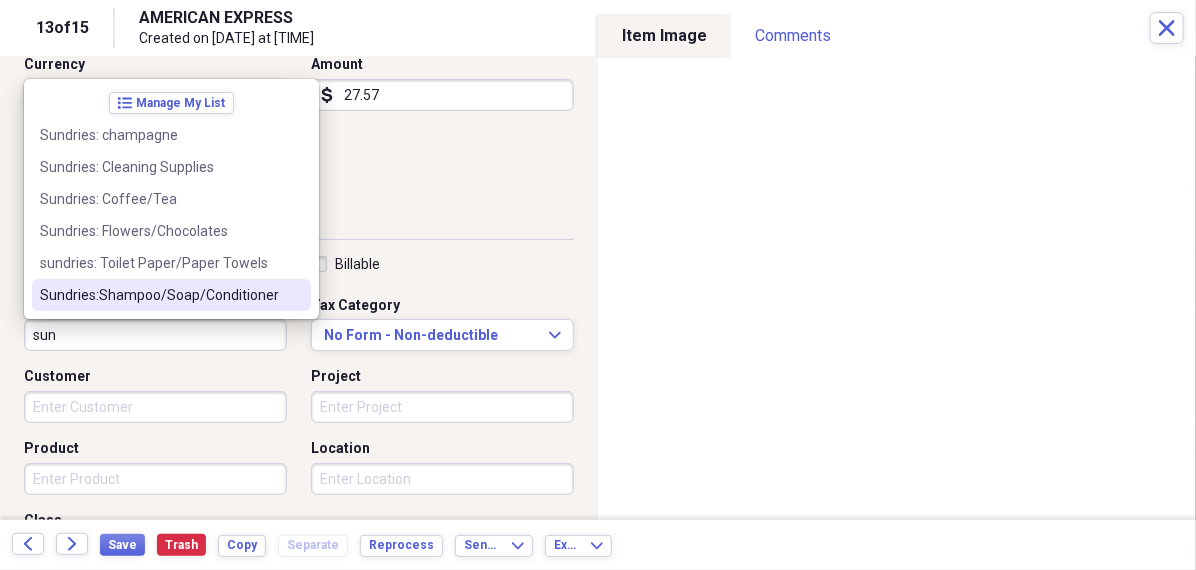 click on "Sundries:Shampoo/Soap/Conditioner" at bounding box center [159, 295] 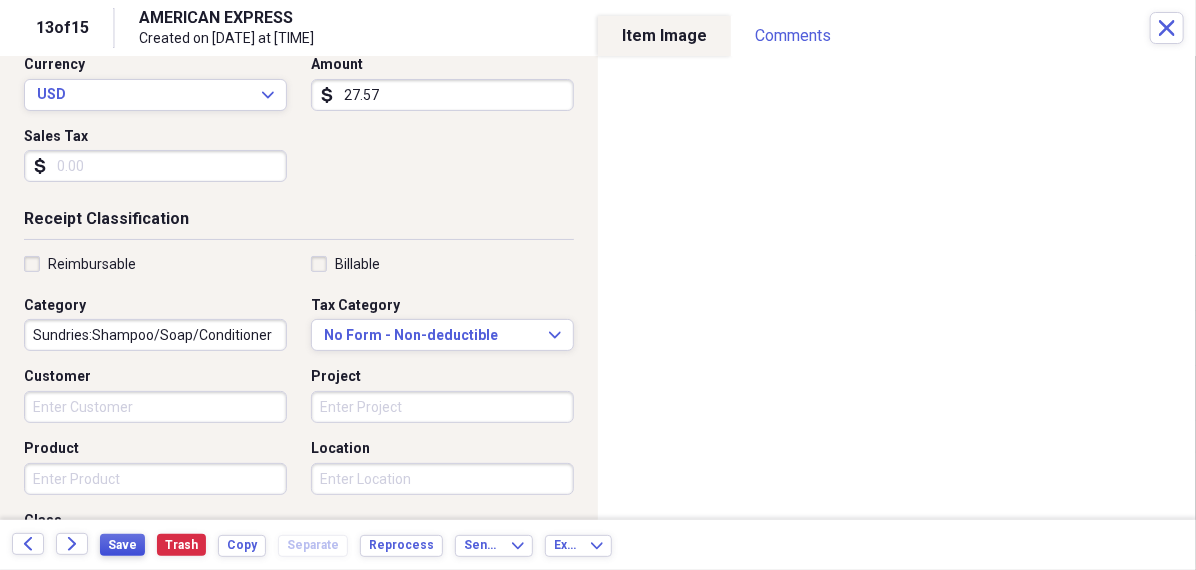 click on "Save" at bounding box center (122, 545) 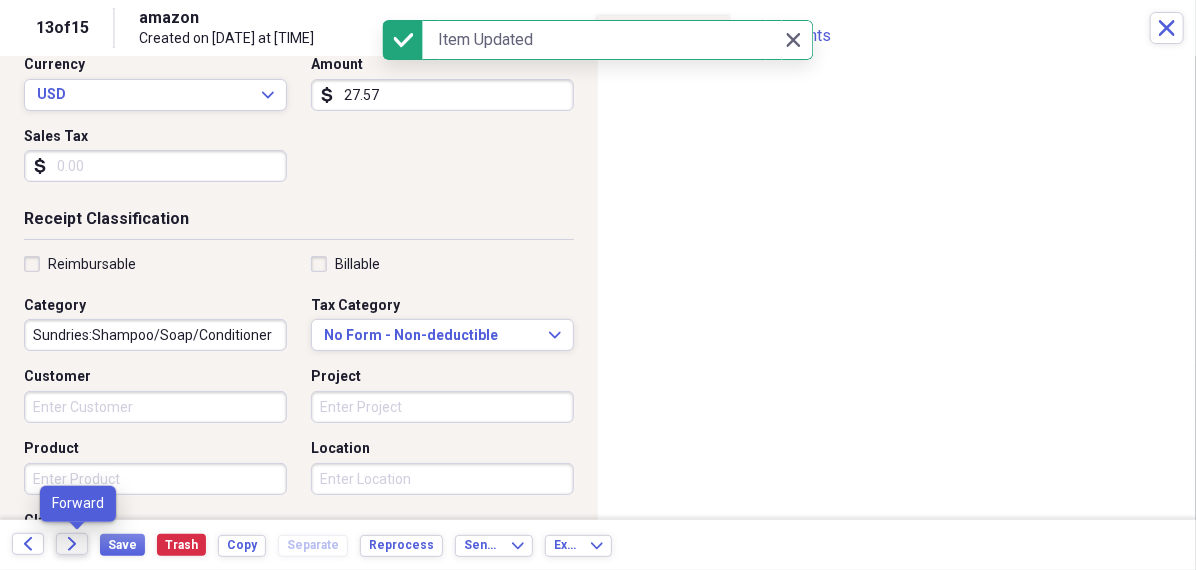 click on "Forward" 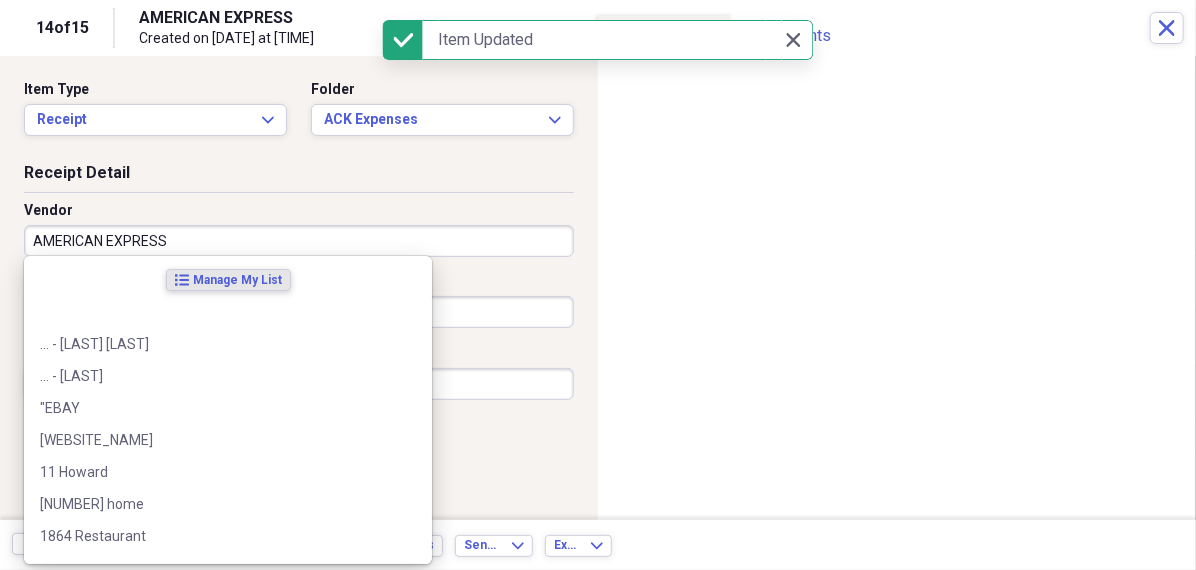 click on "AMERICAN EXPRESS" at bounding box center (299, 241) 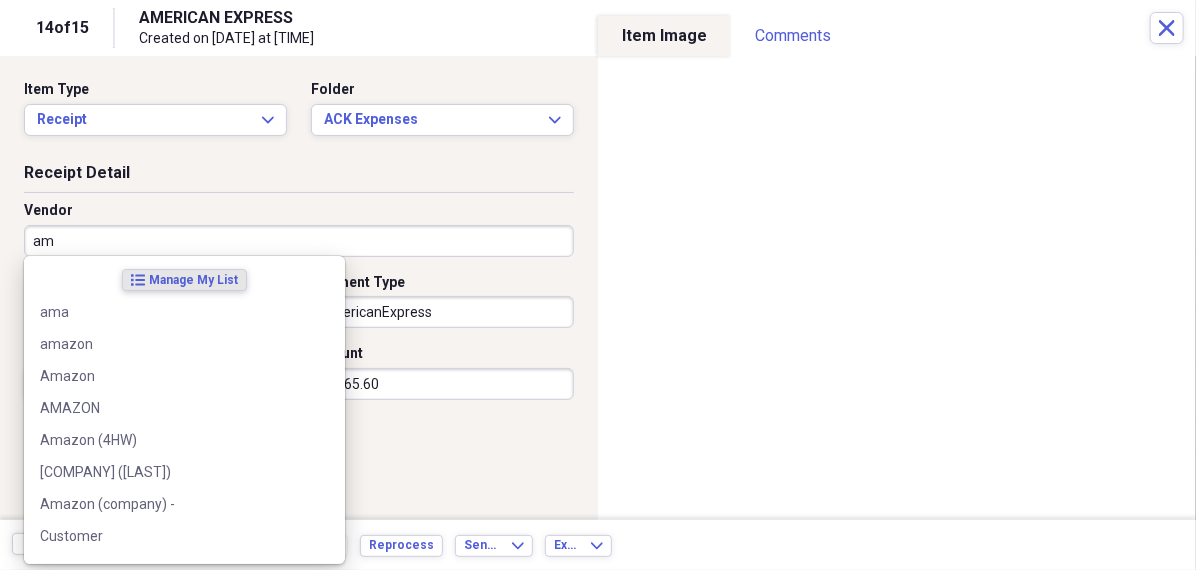type on "ama" 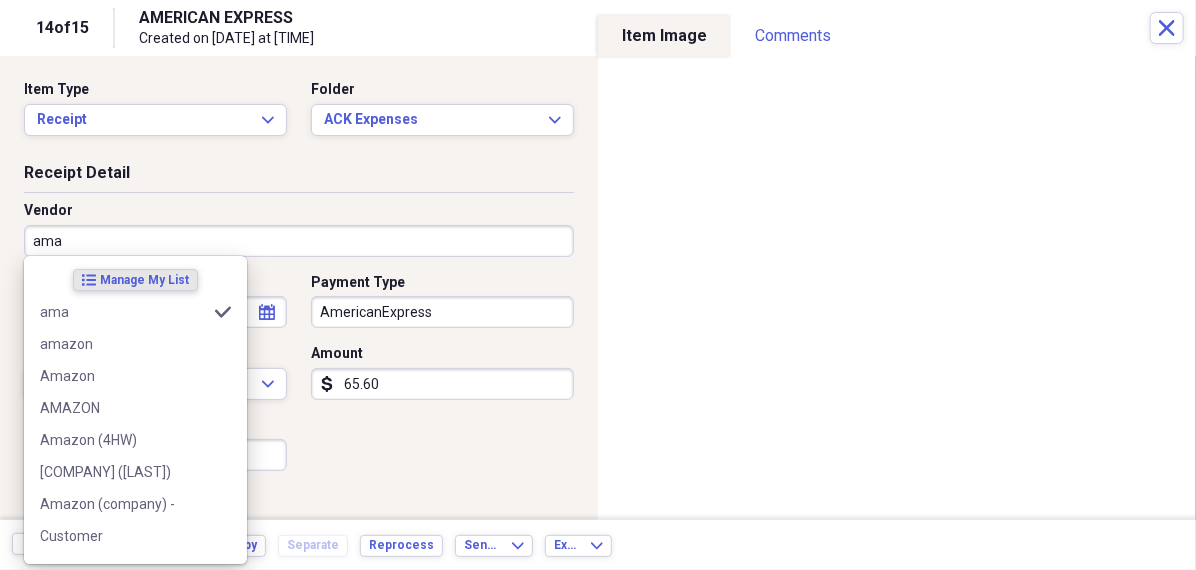 type on "Household misc" 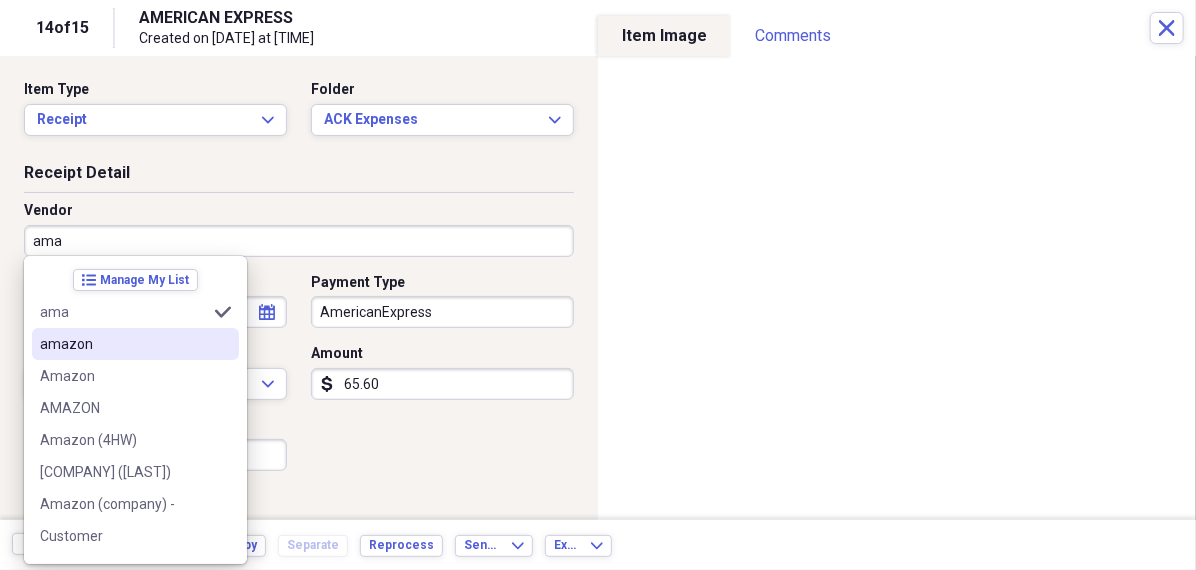 click on "amazon" at bounding box center (123, 344) 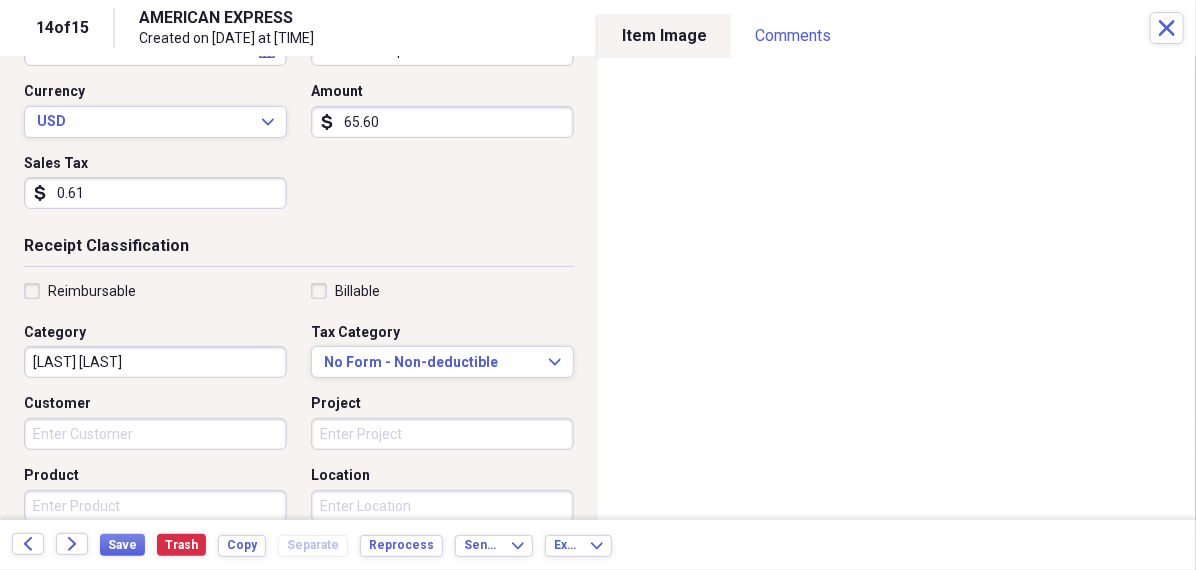 scroll, scrollTop: 266, scrollLeft: 0, axis: vertical 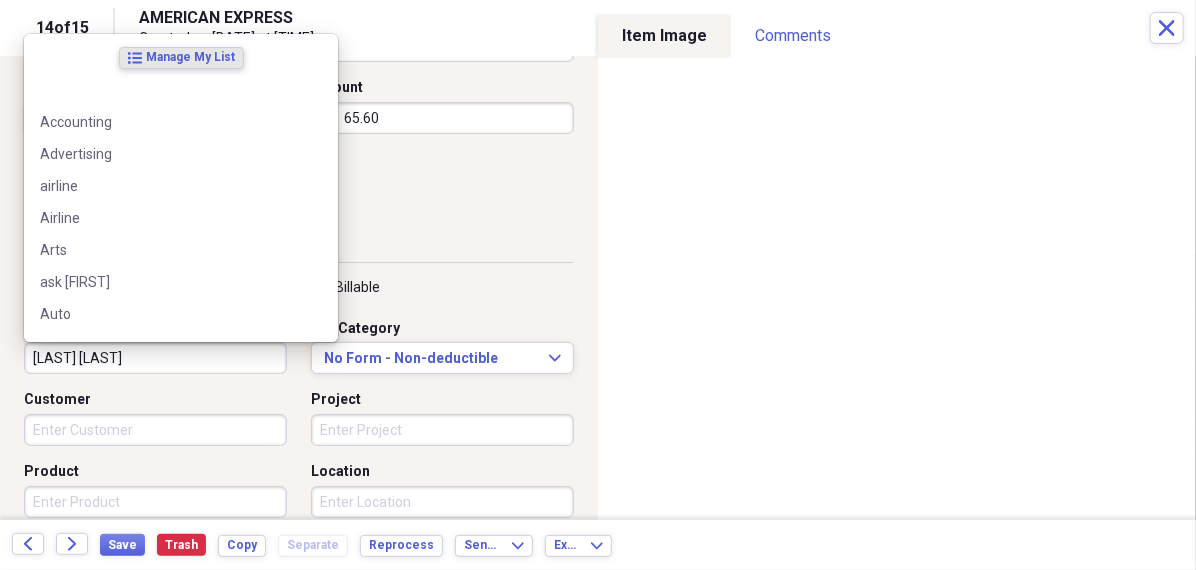 click on "Household misc" at bounding box center [155, 358] 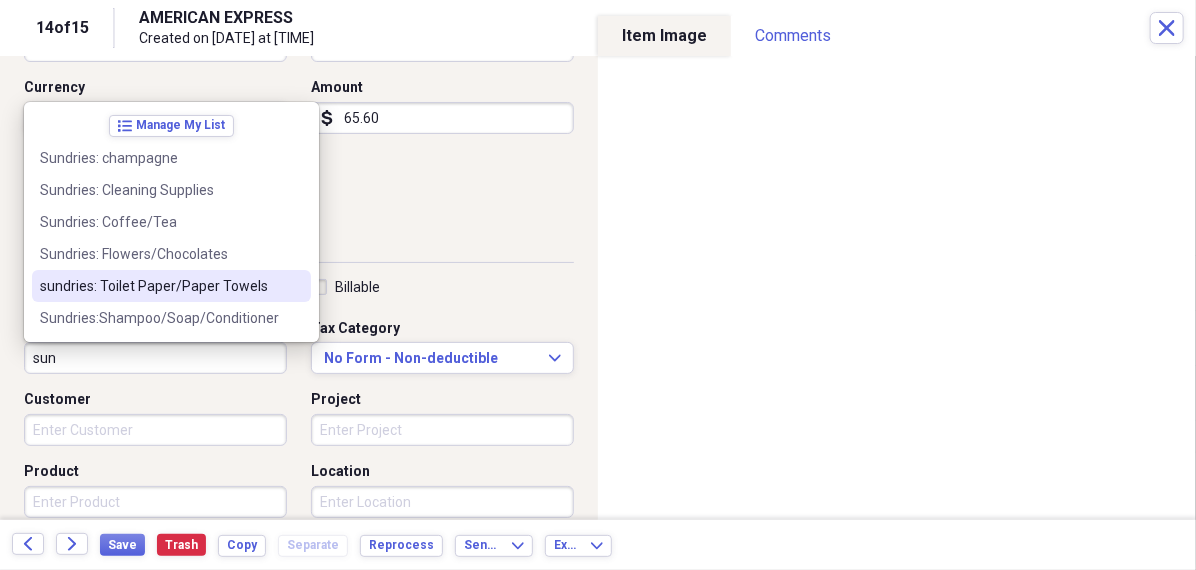 click on "sundries: Toilet Paper/Paper Towels" at bounding box center (159, 286) 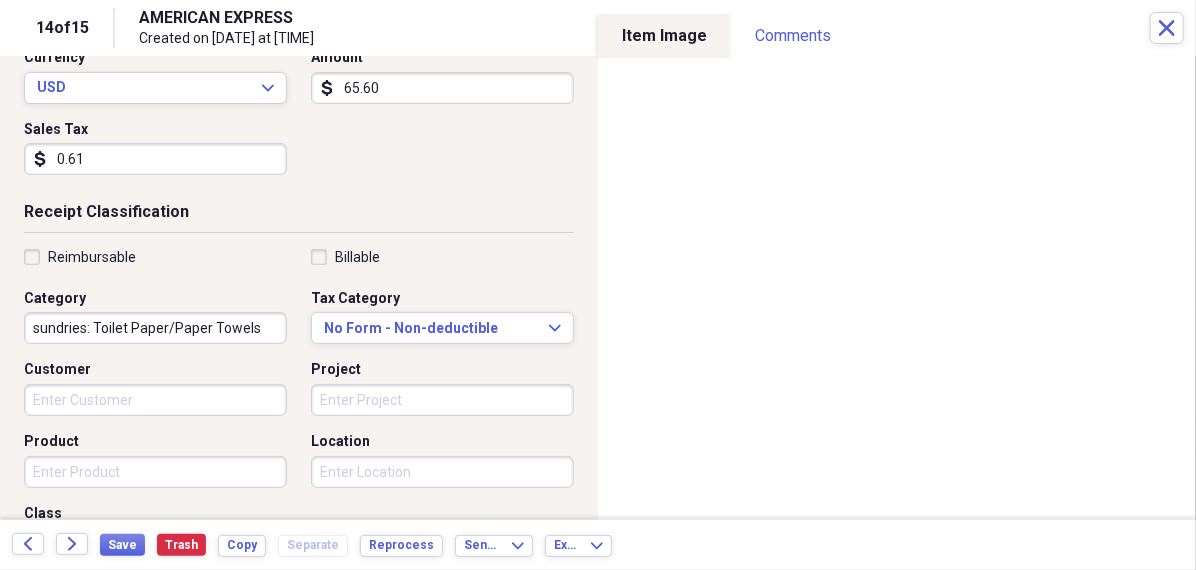 scroll, scrollTop: 309, scrollLeft: 0, axis: vertical 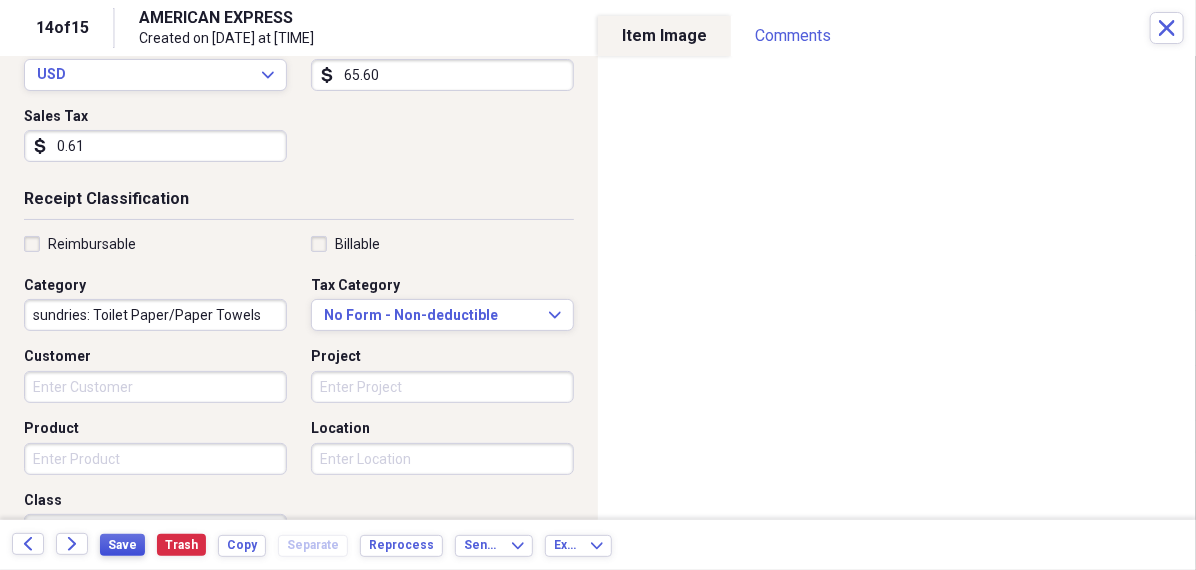 click on "Save" at bounding box center (122, 545) 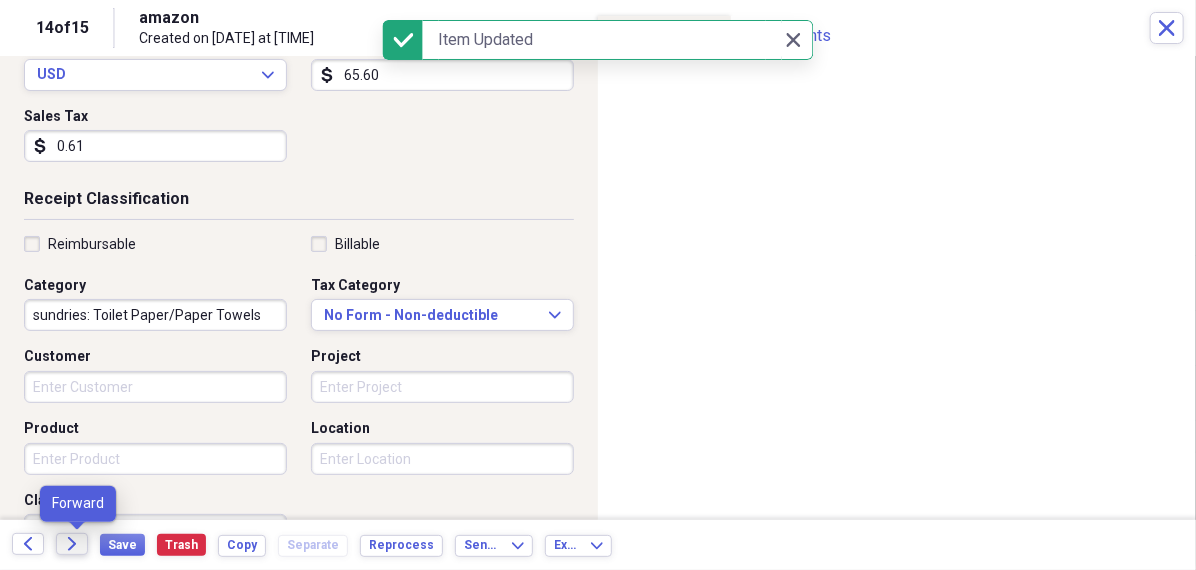 click on "Forward" 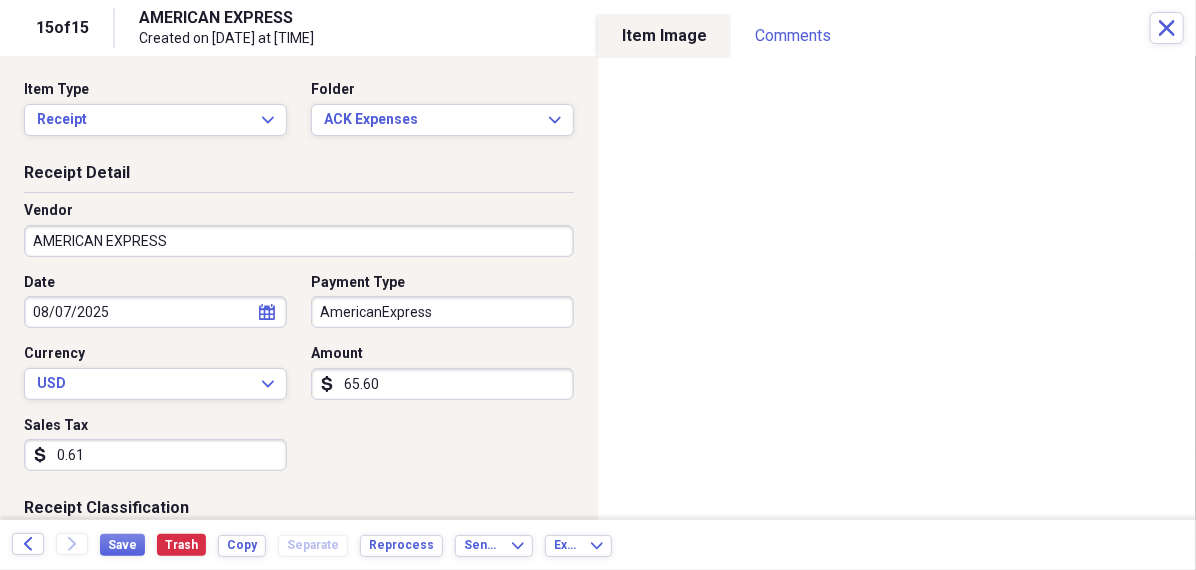 click on "AMERICAN EXPRESS" at bounding box center (299, 241) 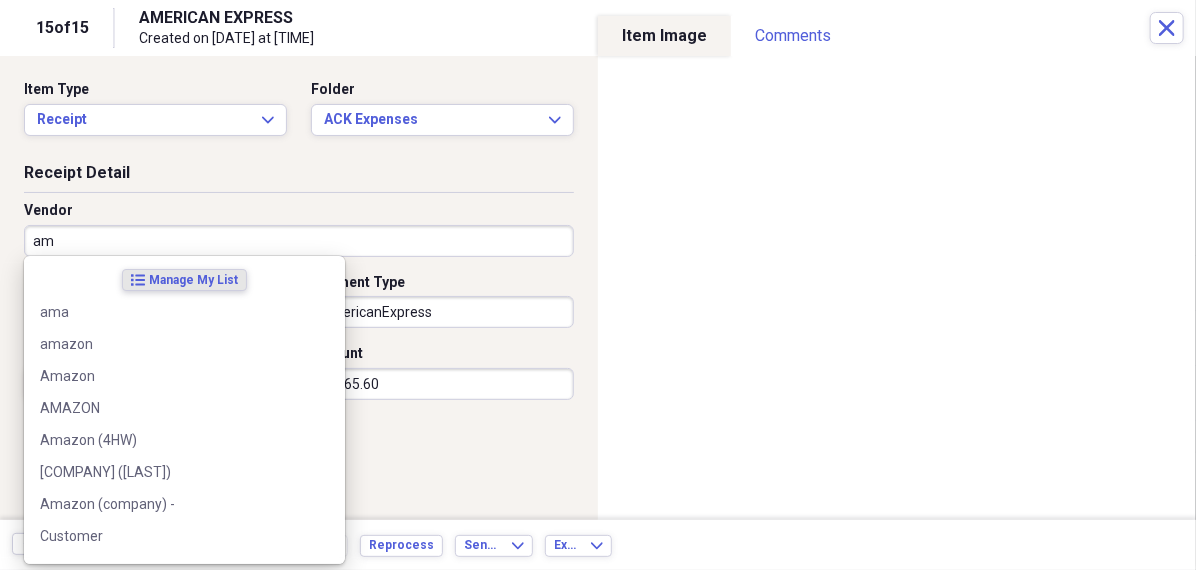 type on "ama" 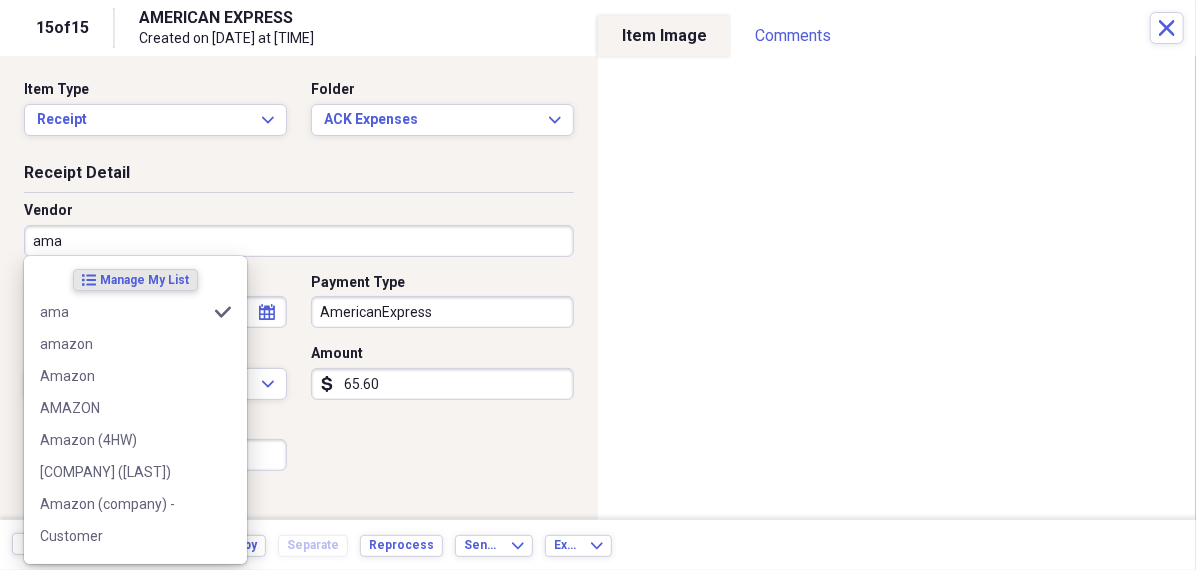 type on "Household misc" 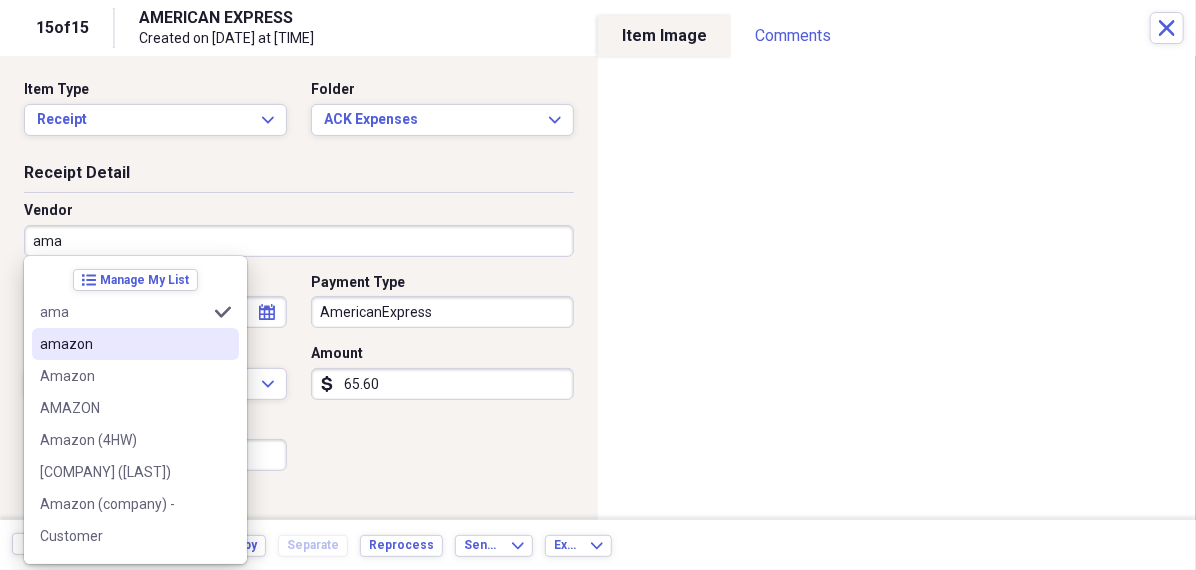 click on "amazon" at bounding box center [123, 344] 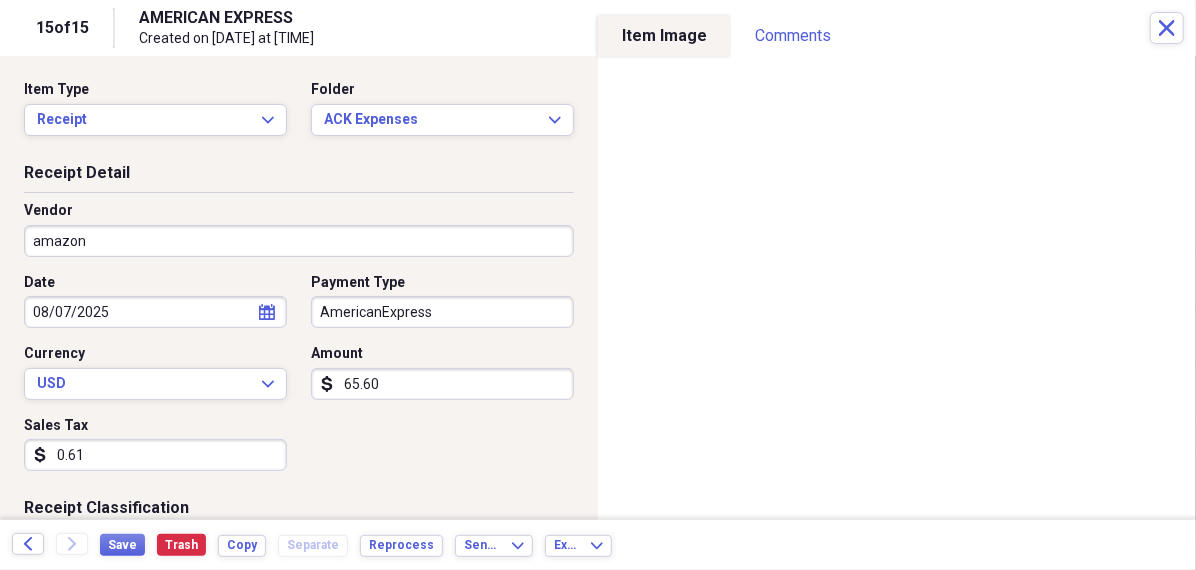 click 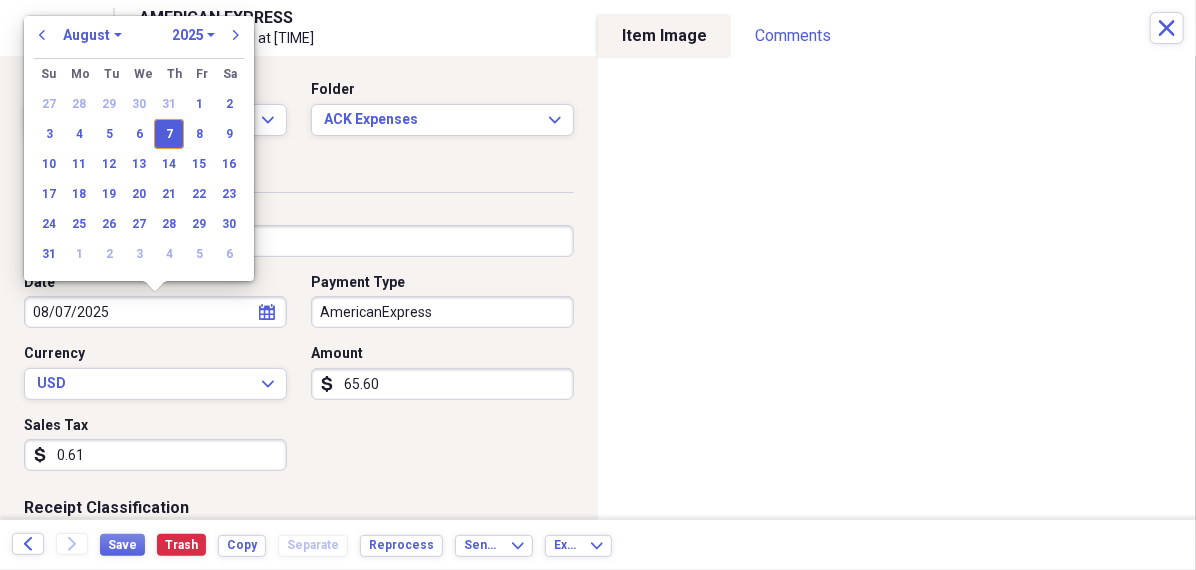 click on "January February March April May June July August September October November December" at bounding box center [92, 35] 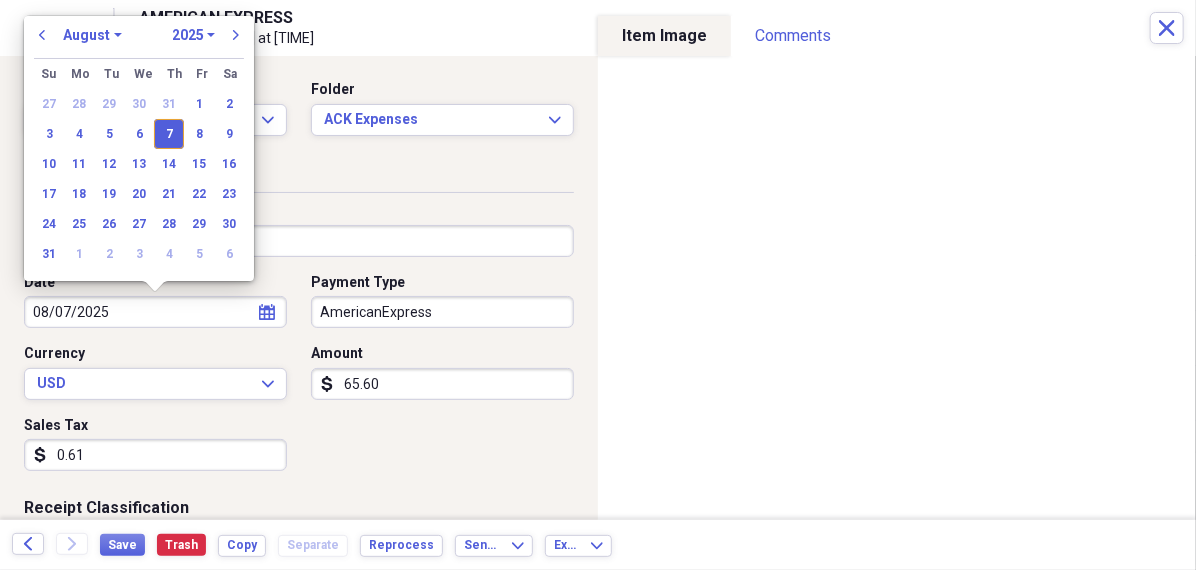 select on "6" 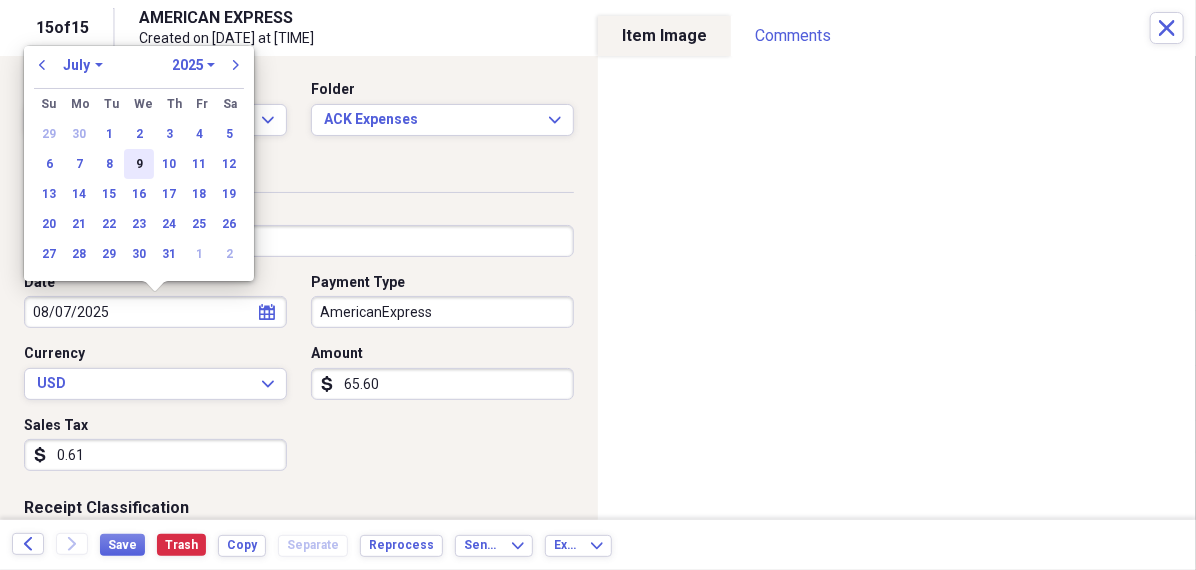 click on "9" at bounding box center [139, 164] 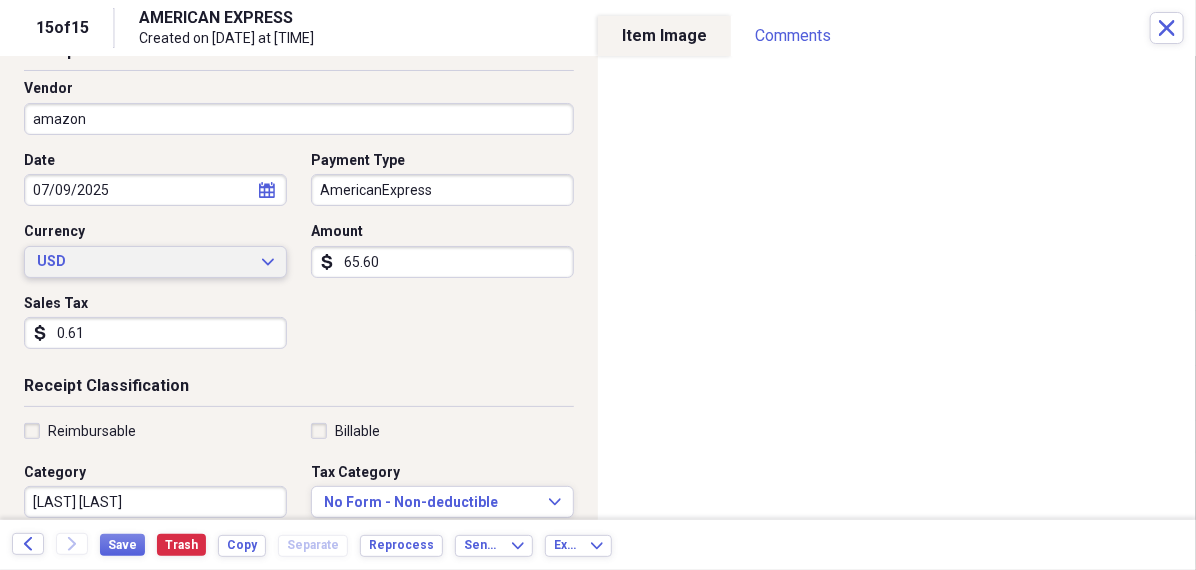 scroll, scrollTop: 333, scrollLeft: 0, axis: vertical 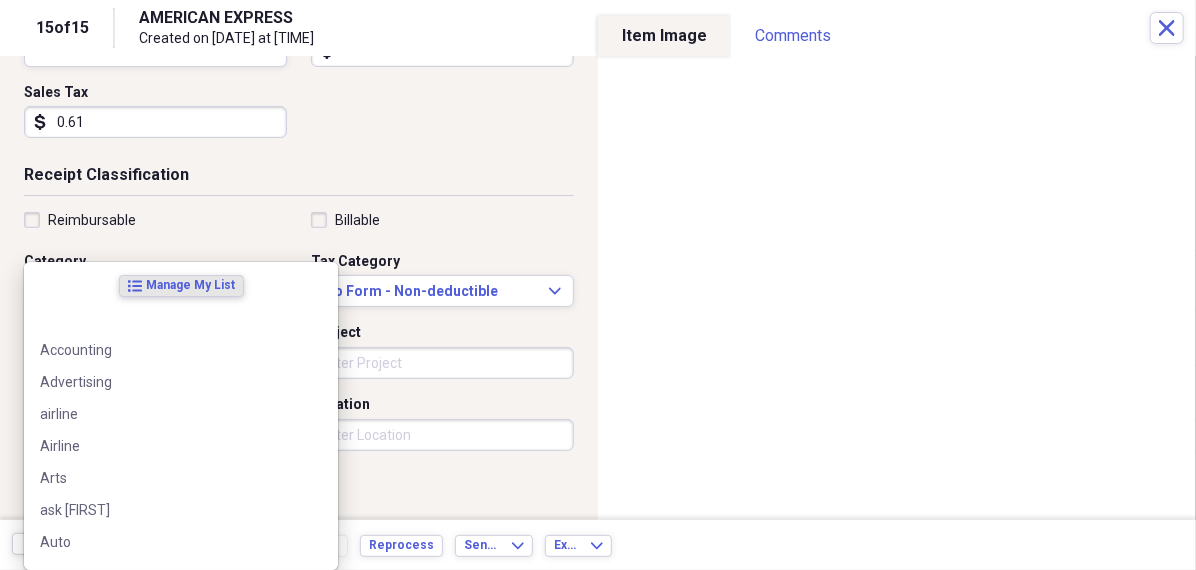 click on "Organize My Files 99+ Collapse Unfiled Needs Review 99+ Unfiled All Files Unfiled Unfiled Unfiled Saved Reports Collapse My Cabinet Theresa's Cabinet Add Folder Folder 456 Add Folder Collapse Open Folder Expense Reports Add Folder Expand Folder 11 Fayette Add Folder Expand Folder 13 Fayette Add Folder Expand Folder 15 Meader A Add Folder Expand Folder 15 Meader C Add Folder Expand Folder 15 Meader D Add Folder Expand Folder 4 Howard Court Add Folder Expand Folder 6 HW Add Folder Expand Folder ACK Expenses Add Folder Expand Folder Files Add Folder Expand Folder Helsingborg Add Folder Expand Folder Kristienstad Add Folder Expand Folder Midtown Ventures Add Folder Expand Folder Peach Row Add Folder Expand Folder RRL Add Folder Expand Folder Vasteros - Boat Add Folder Expand Folder ZEN Add Folder Collapse Trash Trash Folder 21.7.16 Folder jeffrey Folder Kristienstad Help & Support Submit Import Import Add Create Expand Reports Reports Settings Theresa Expand ACK Expenses Showing 15 items , totaling $1,320.43 sort" at bounding box center [598, 285] 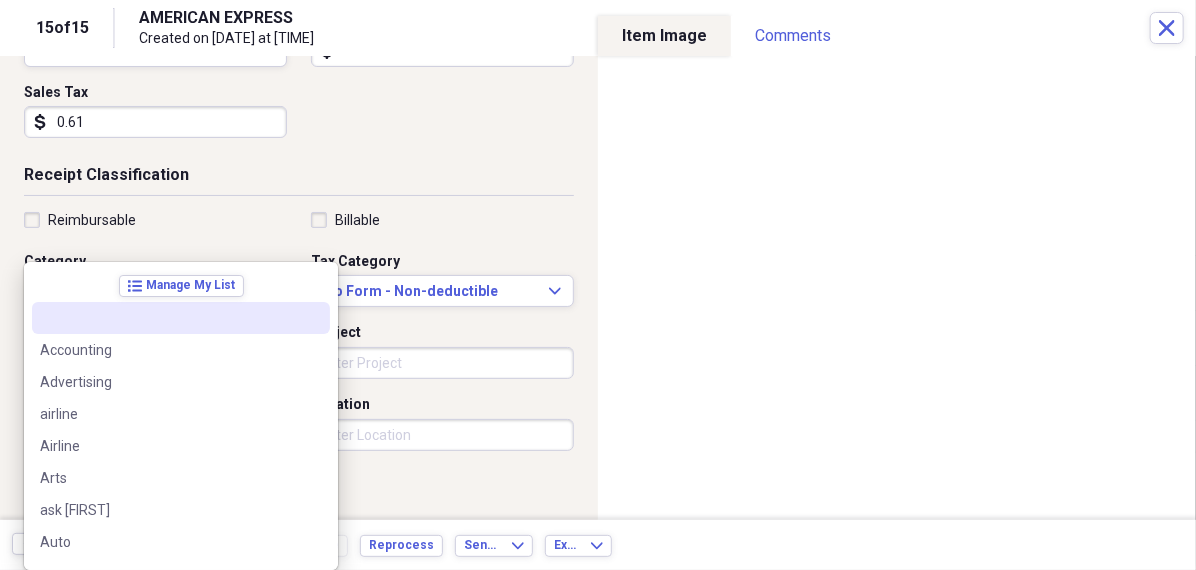 click on "Reimbursable" at bounding box center [155, 220] 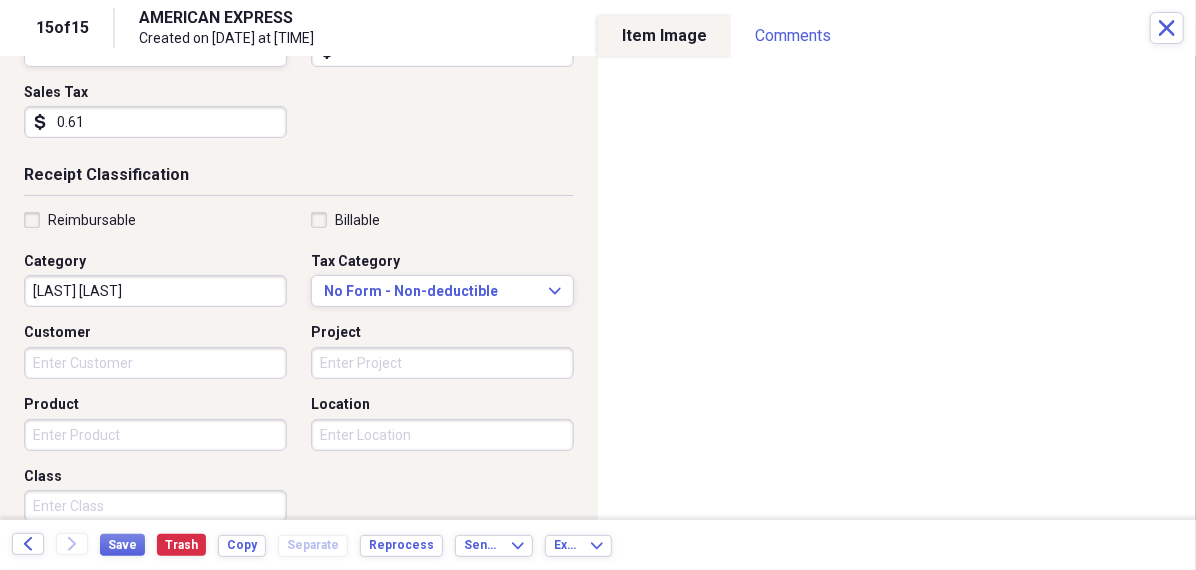 click on "Reimbursable Billable Category Household misc Tax Category No Form - Non-deductible Expand Customer Project Product Location Class" at bounding box center [299, 371] 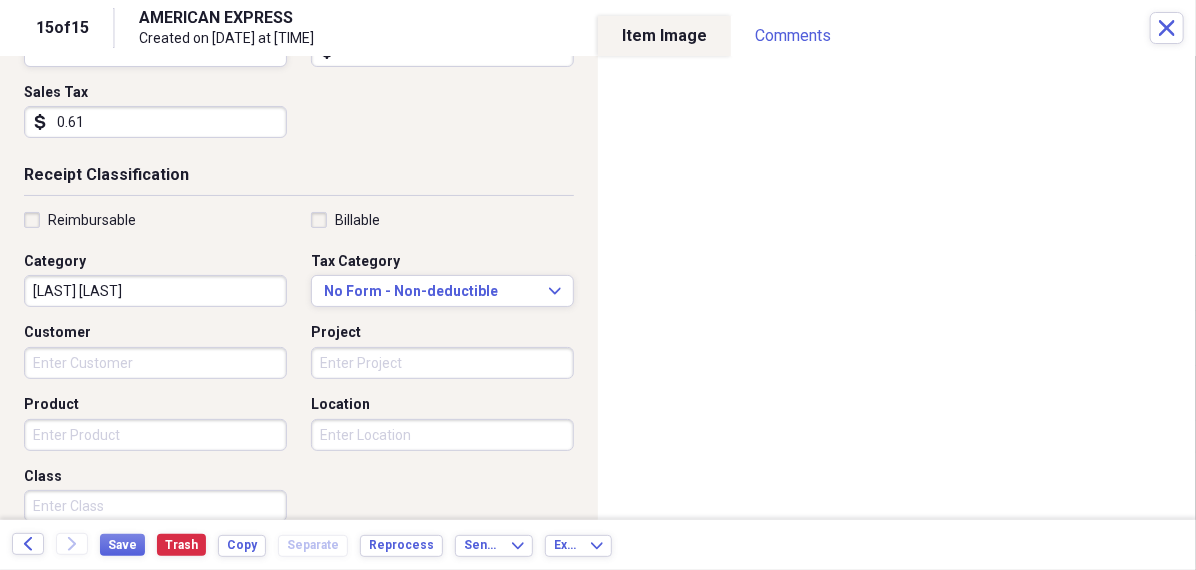 click on "Organize My Files 99+ Collapse Unfiled Needs Review 99+ Unfiled All Files Unfiled Unfiled Unfiled Saved Reports Collapse My Cabinet Theresa's Cabinet Add Folder Folder 456 Add Folder Collapse Open Folder Expense Reports Add Folder Expand Folder 11 Fayette Add Folder Expand Folder 13 Fayette Add Folder Expand Folder 15 Meader A Add Folder Expand Folder 15 Meader C Add Folder Expand Folder 15 Meader D Add Folder Expand Folder 4 Howard Court Add Folder Expand Folder 6 HW Add Folder Expand Folder ACK Expenses Add Folder Expand Folder Files Add Folder Expand Folder Helsingborg Add Folder Expand Folder Kristienstad Add Folder Expand Folder Midtown Ventures Add Folder Expand Folder Peach Row Add Folder Expand Folder RRL Add Folder Expand Folder Vasteros - Boat Add Folder Expand Folder ZEN Add Folder Collapse Trash Trash Folder 21.7.16 Folder jeffrey Folder Kristienstad Help & Support Submit Import Import Add Create Expand Reports Reports Settings Theresa Expand ACK Expenses Showing 15 items , totaling $1,320.43 sort" at bounding box center (598, 285) 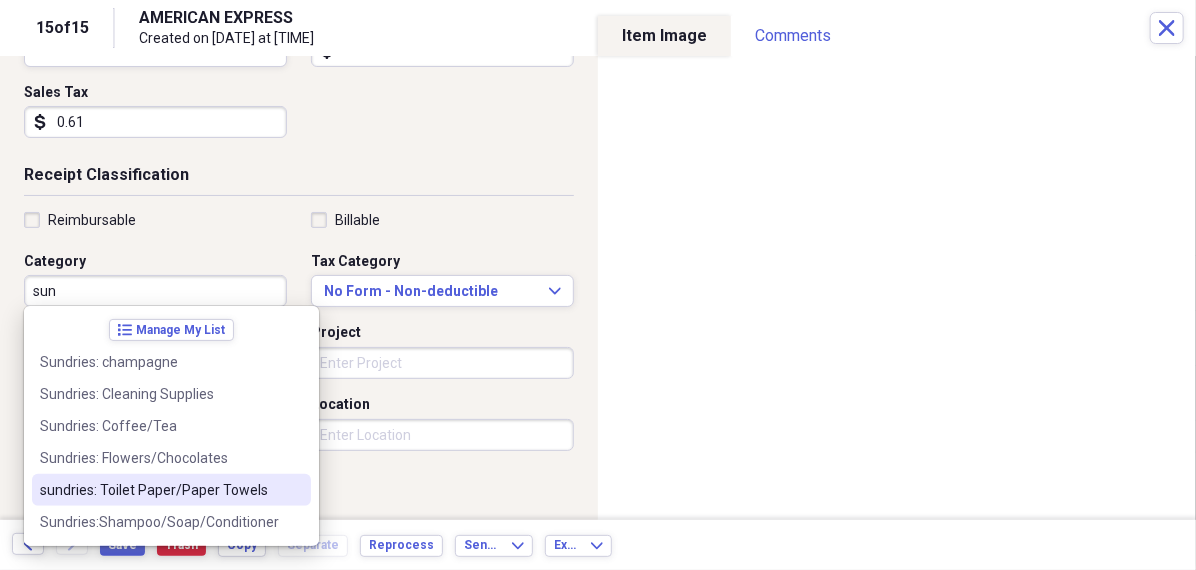 click on "sundries: Toilet Paper/Paper Towels" at bounding box center [159, 490] 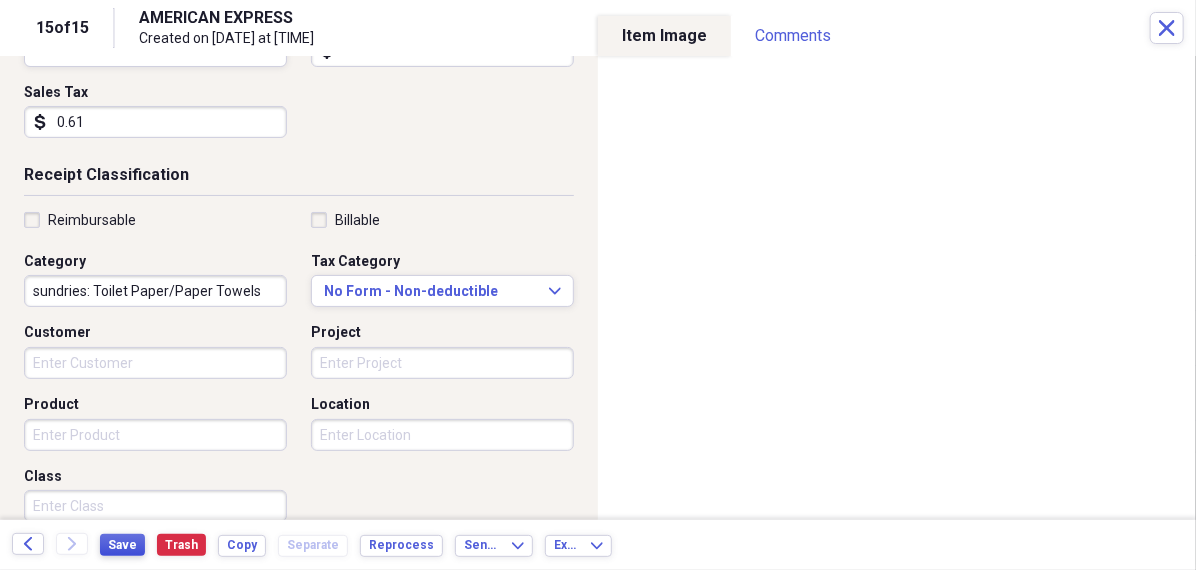 click on "Save" at bounding box center [122, 545] 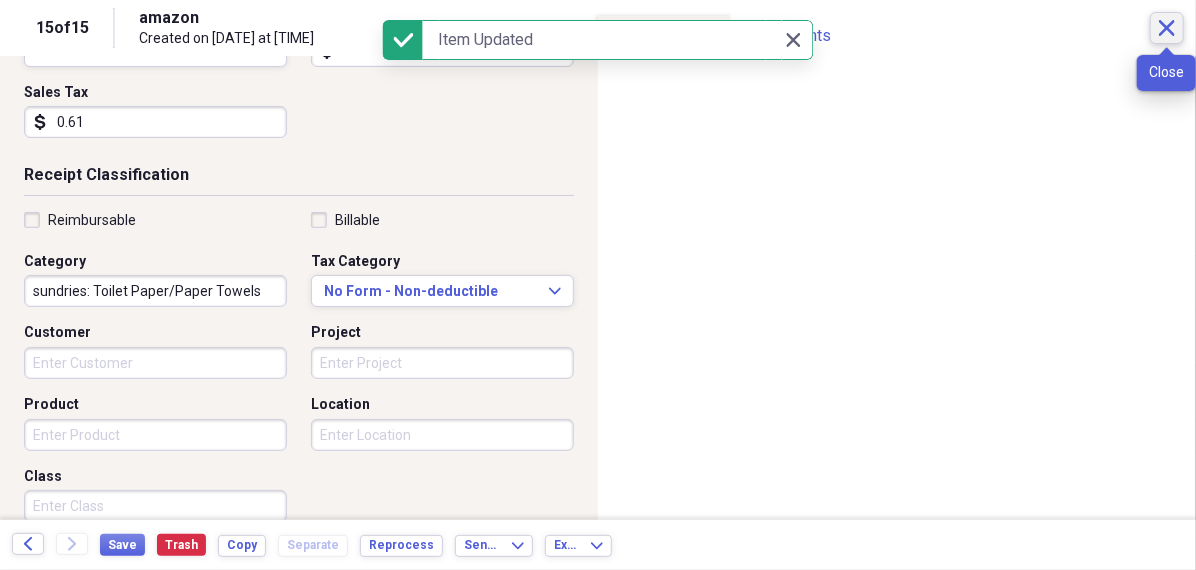 click on "Close" 